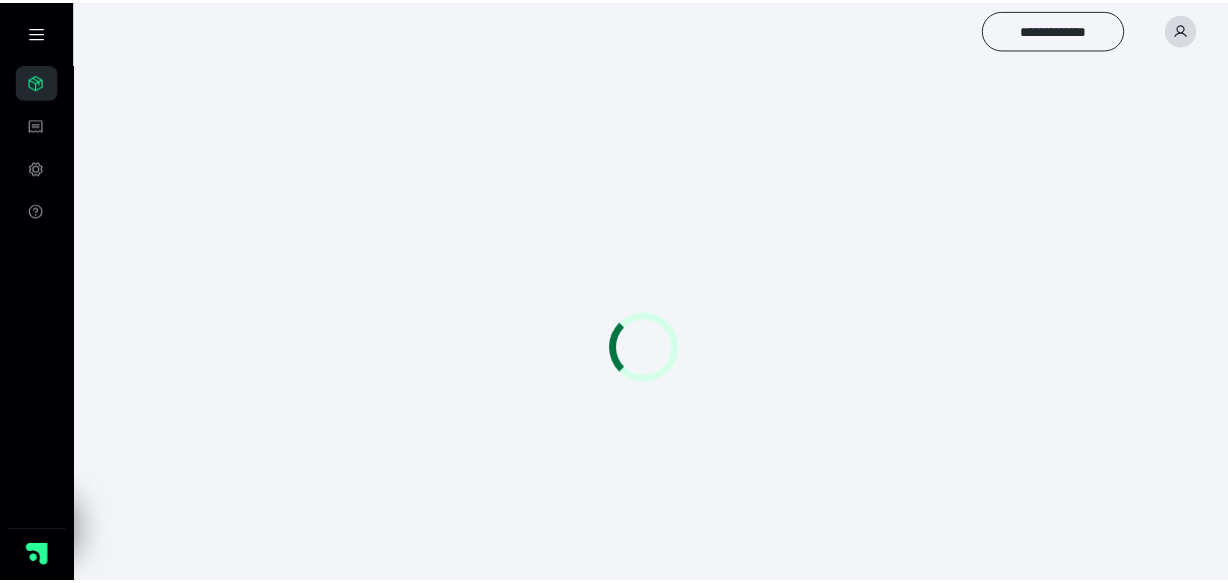 scroll, scrollTop: 0, scrollLeft: 0, axis: both 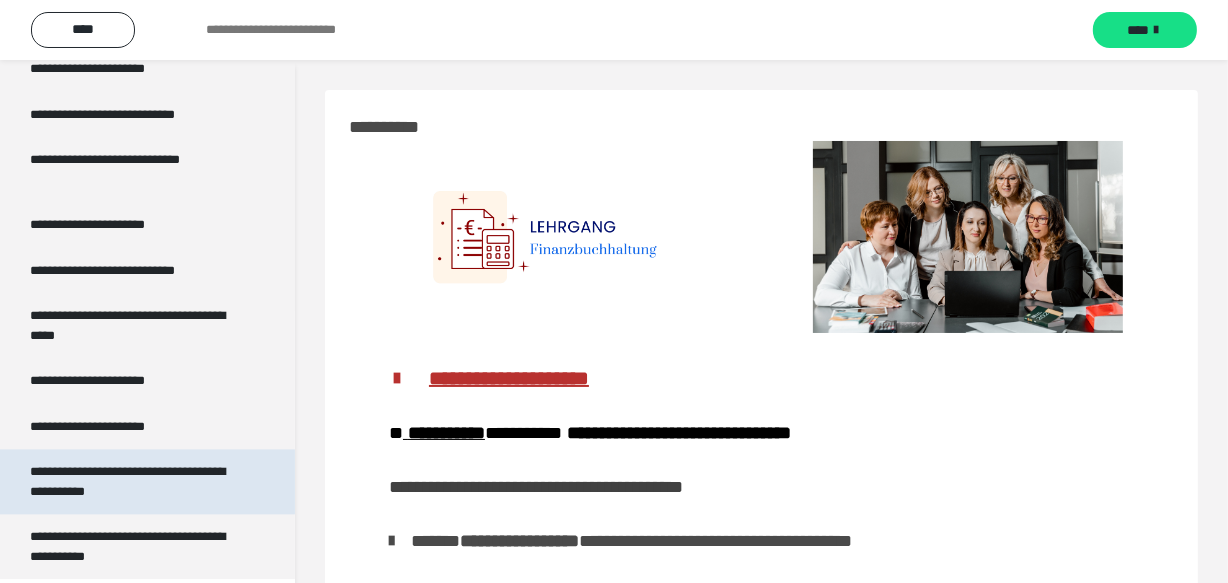 click on "**********" at bounding box center [132, 481] 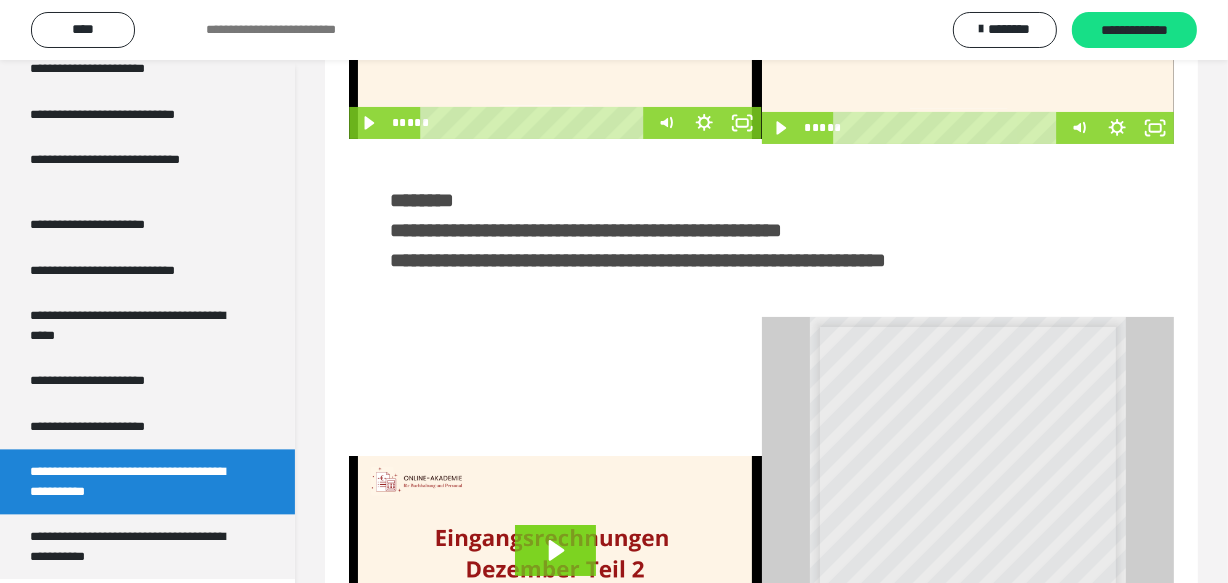 scroll, scrollTop: 517, scrollLeft: 0, axis: vertical 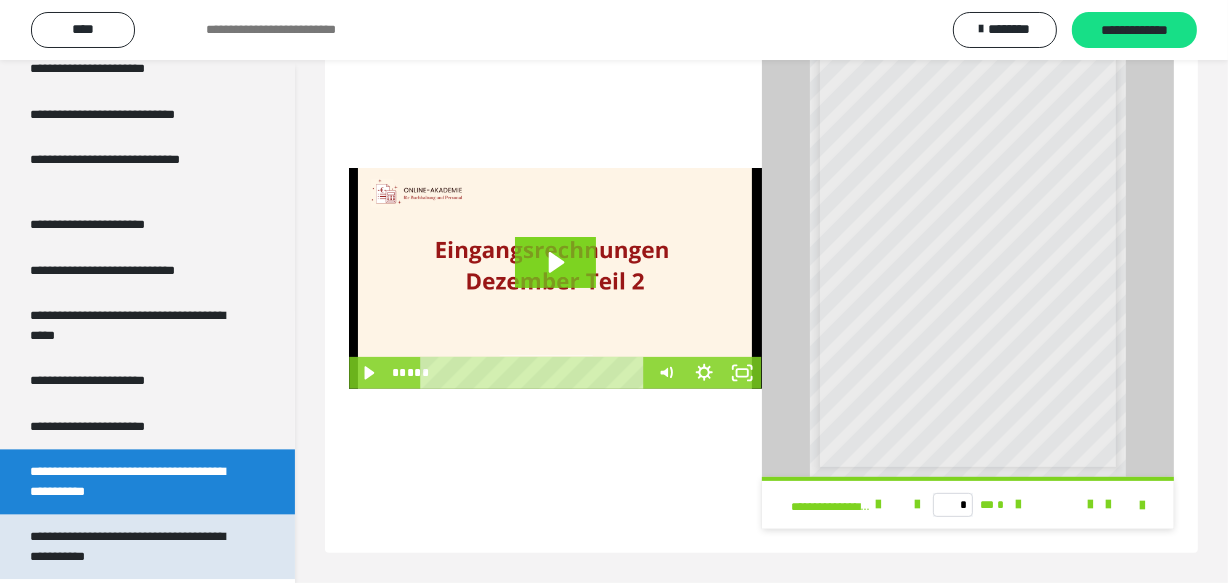 click on "**********" at bounding box center [132, 546] 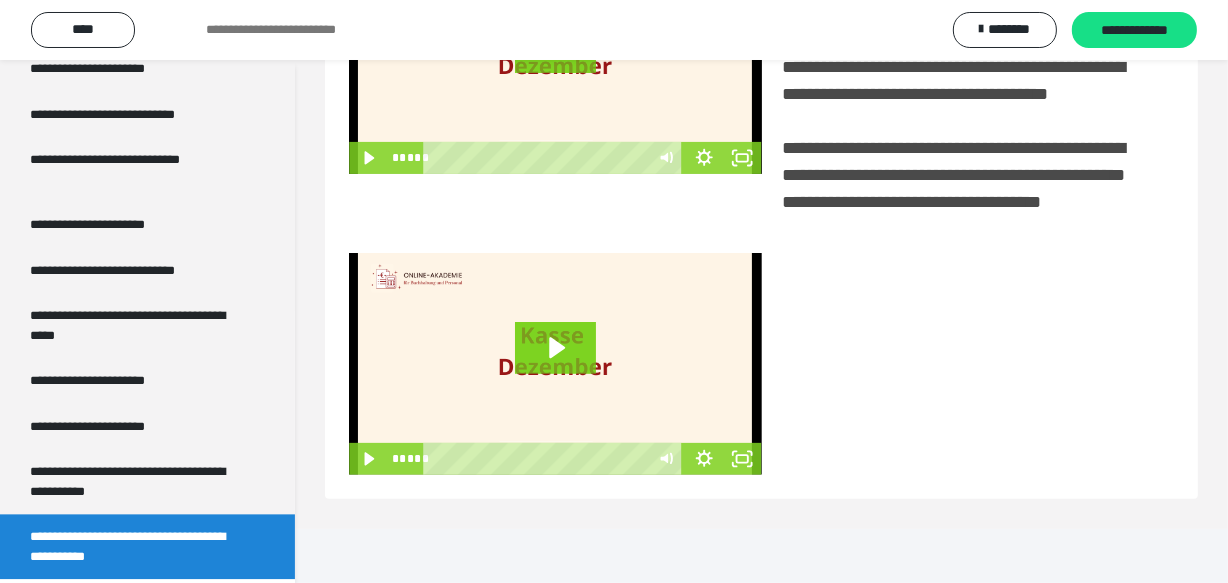 scroll, scrollTop: 84, scrollLeft: 0, axis: vertical 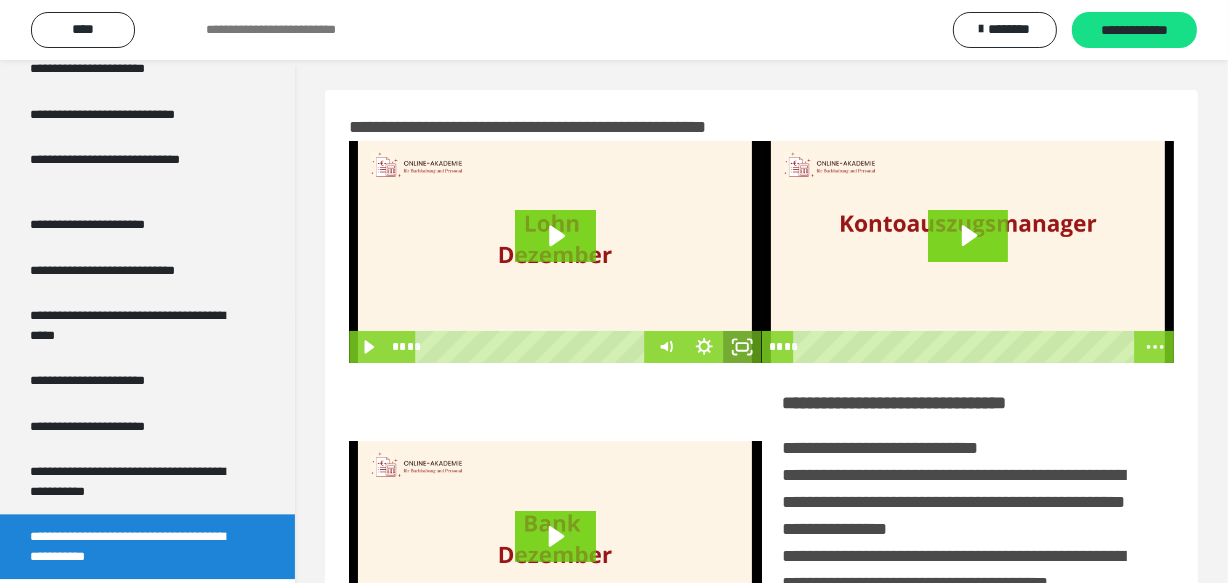click 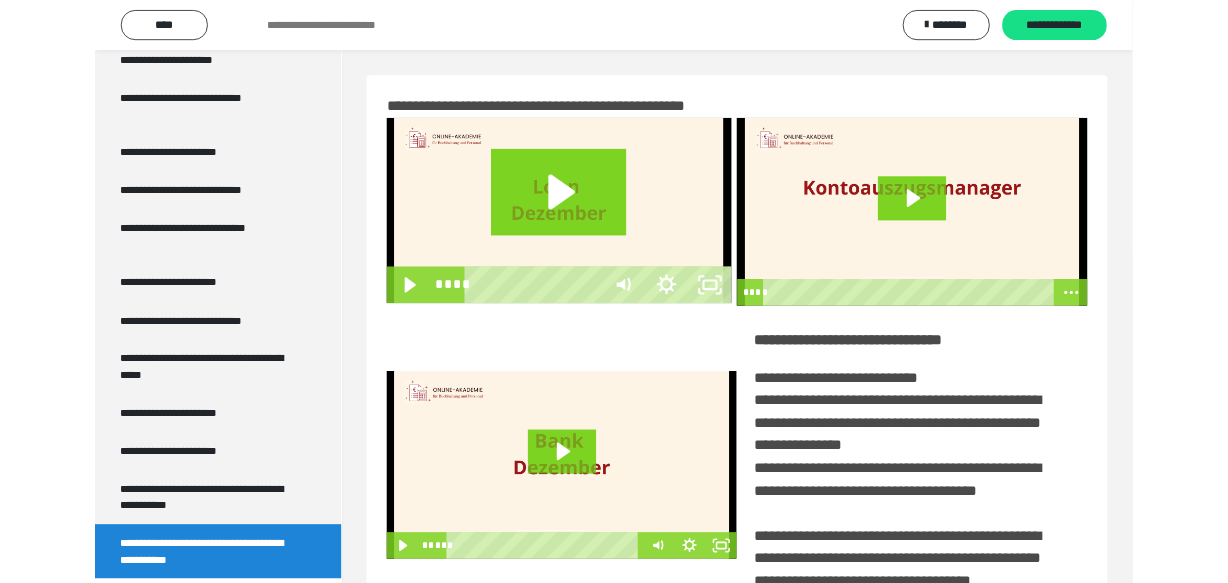 scroll, scrollTop: 3700, scrollLeft: 0, axis: vertical 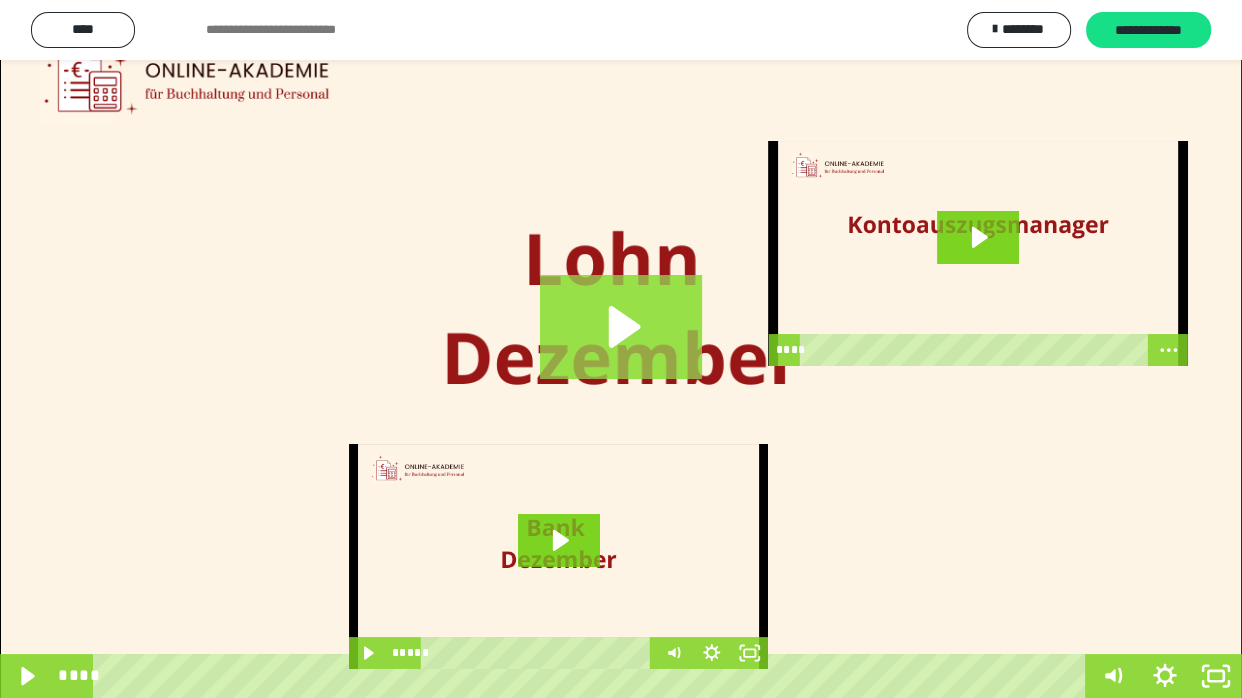 click 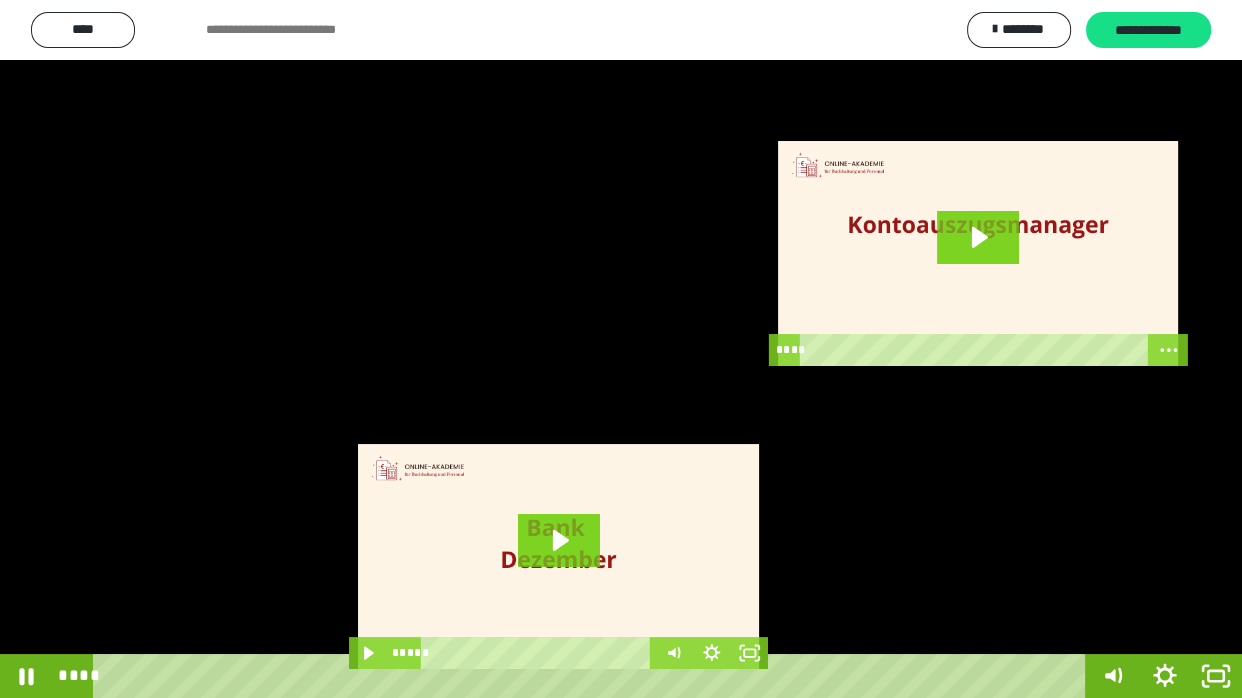click at bounding box center (621, 349) 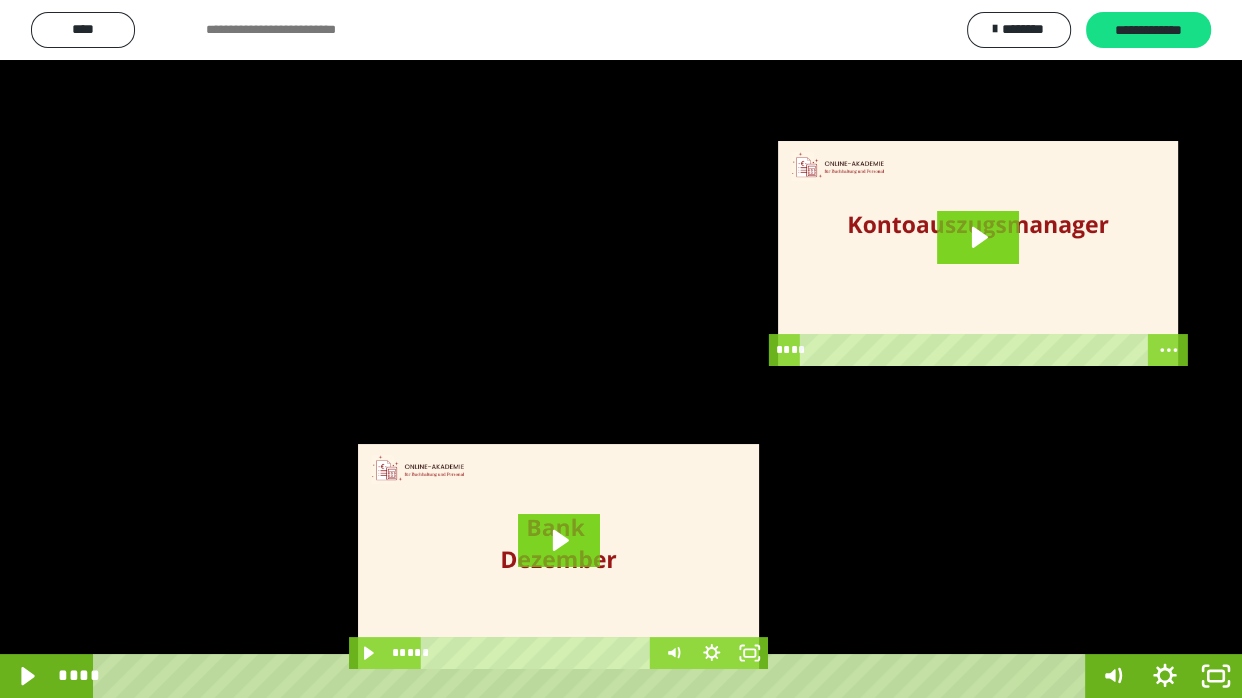 click at bounding box center (621, 349) 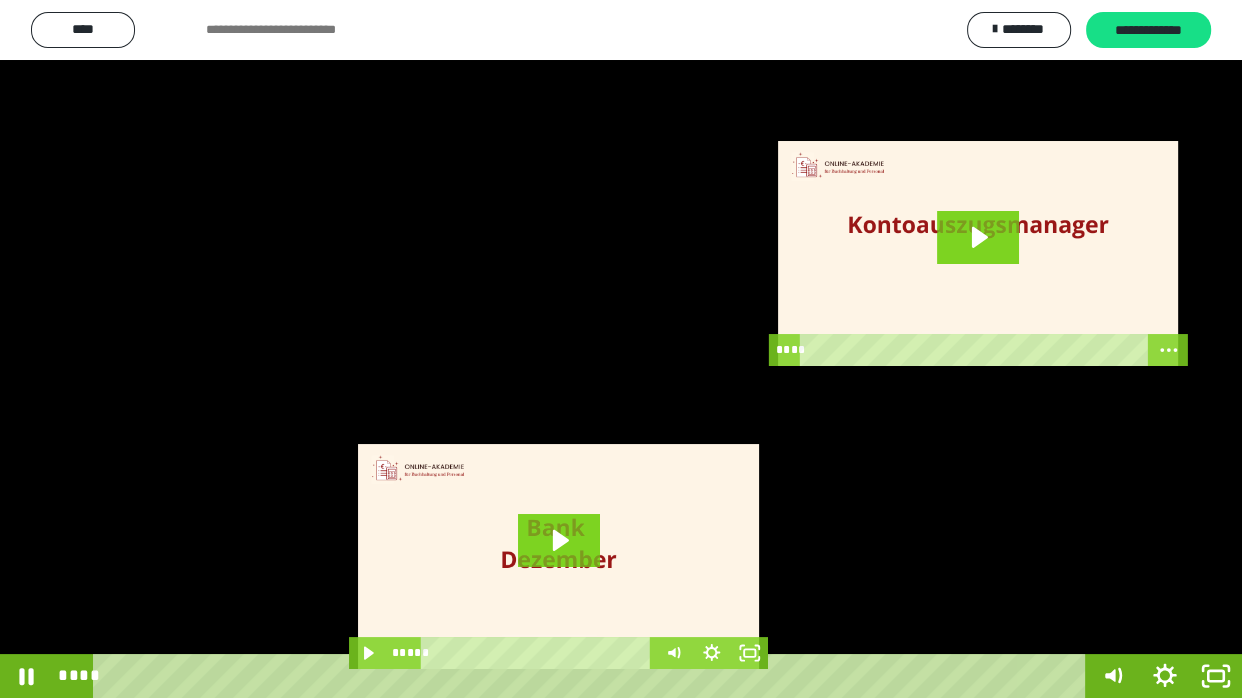 click at bounding box center (621, 349) 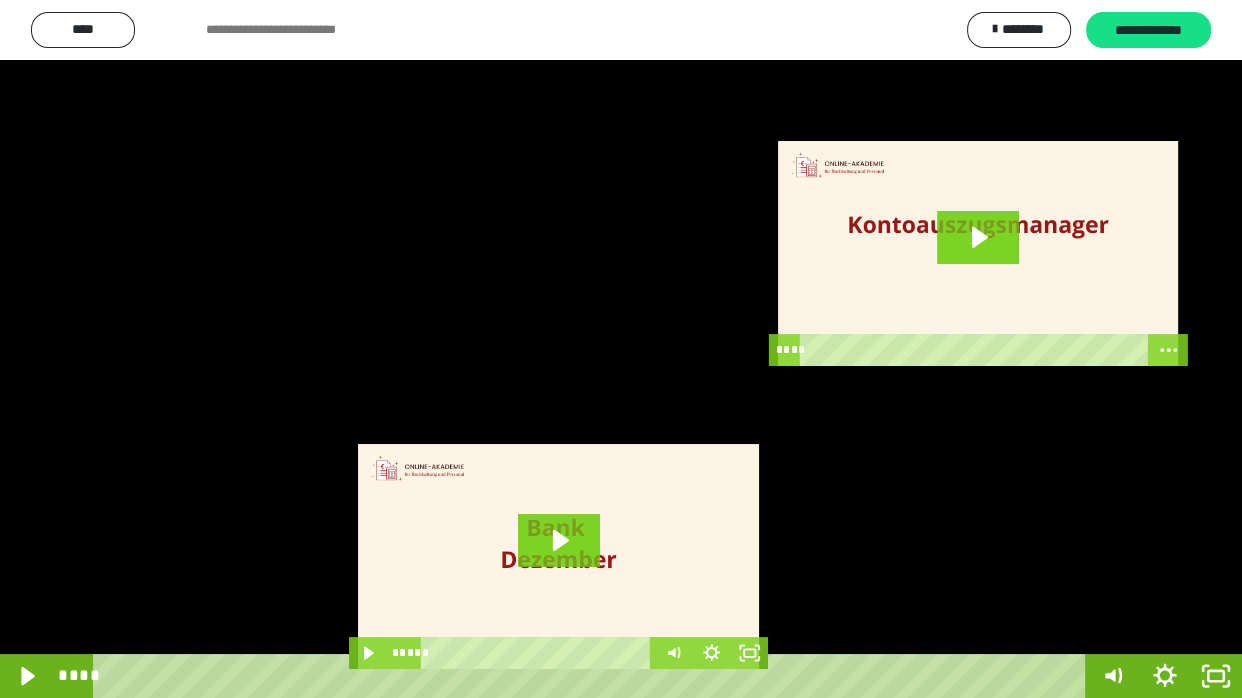 click at bounding box center (621, 349) 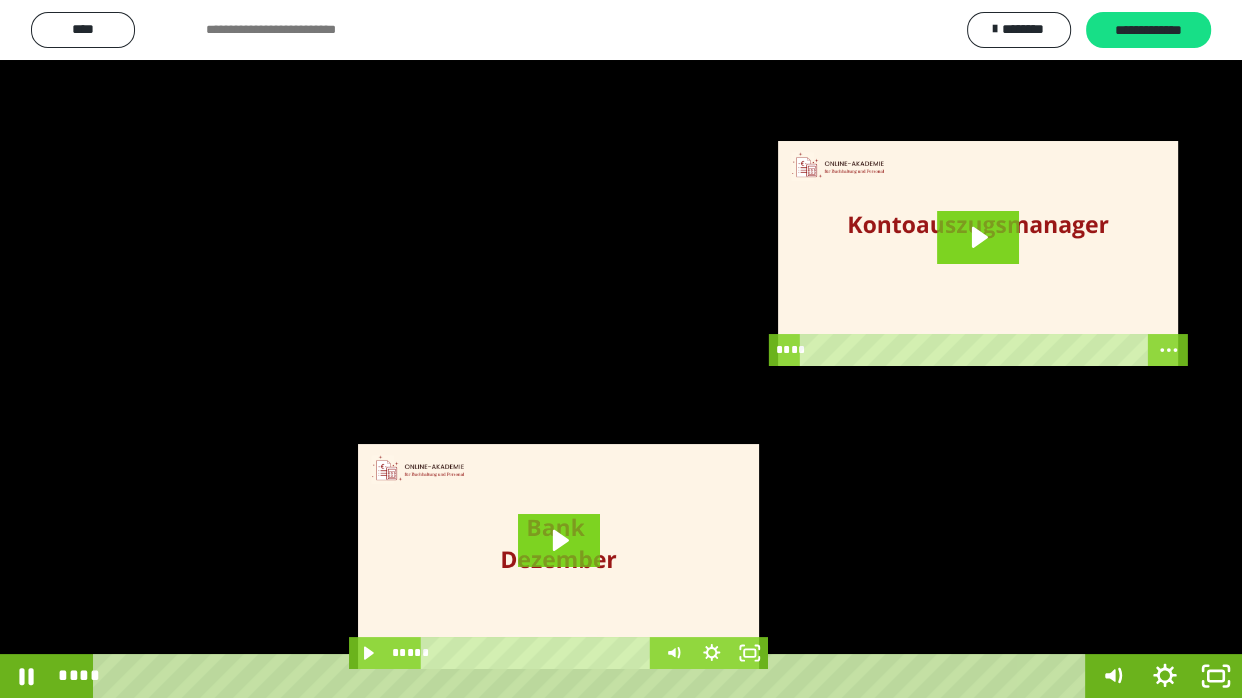 click at bounding box center (621, 349) 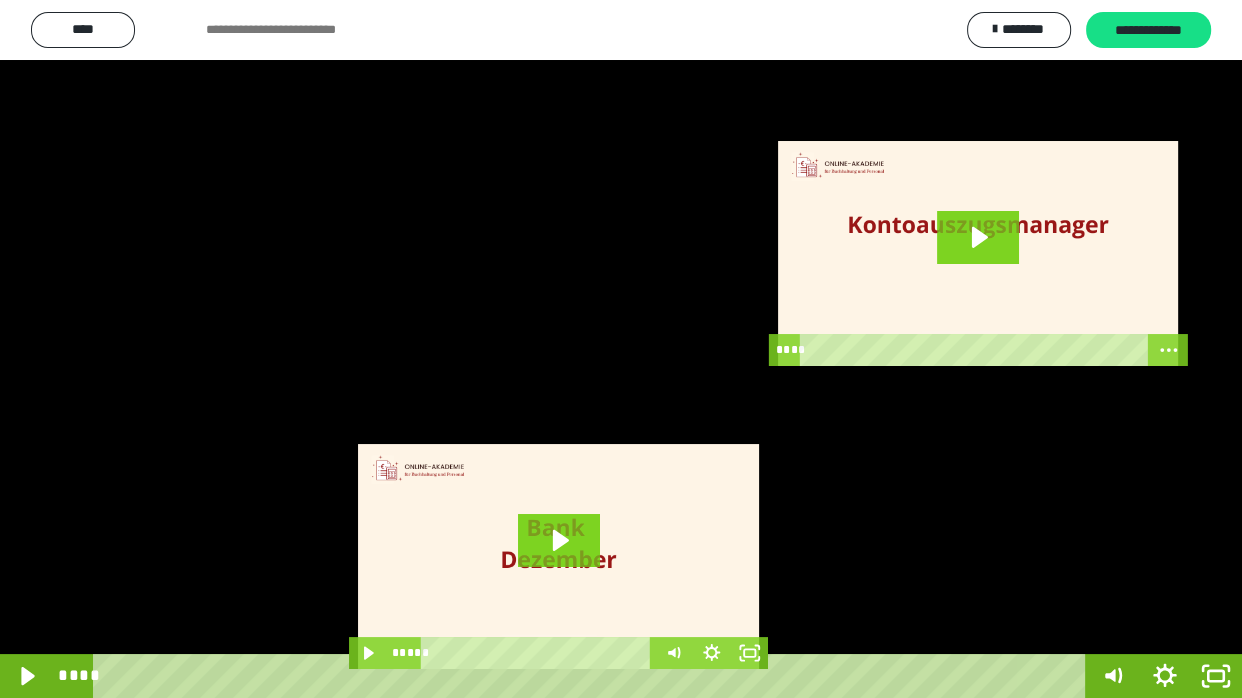 click at bounding box center [621, 349] 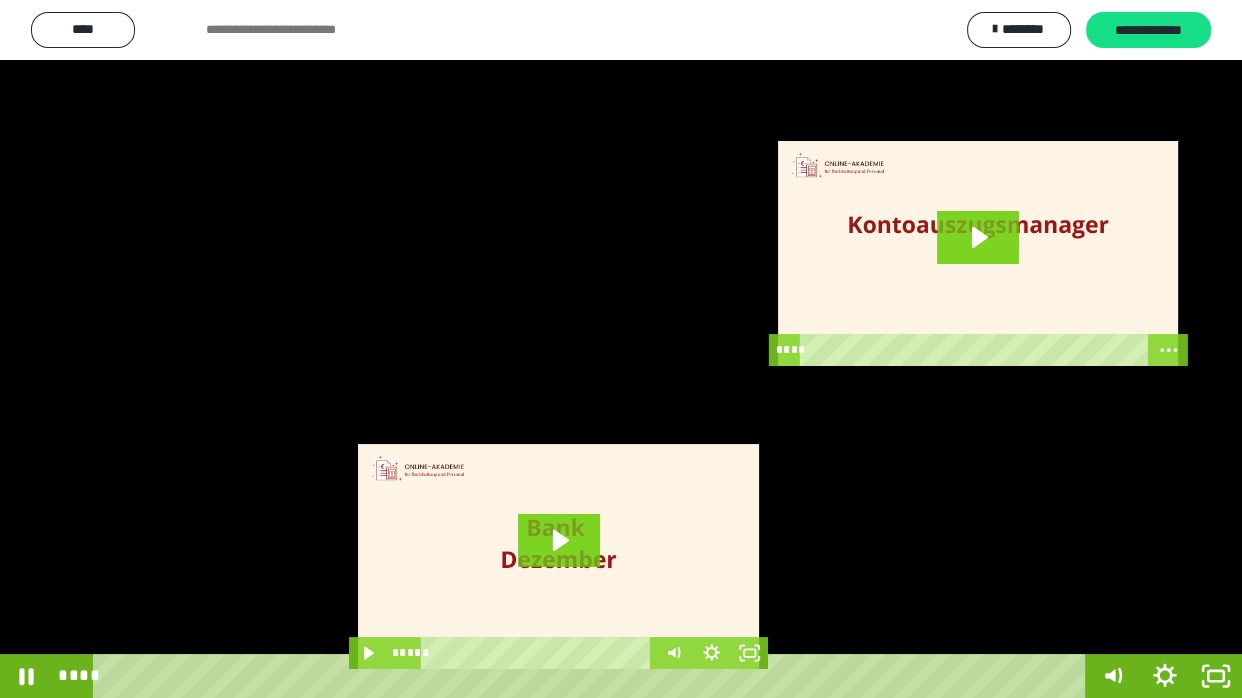 click at bounding box center [621, 349] 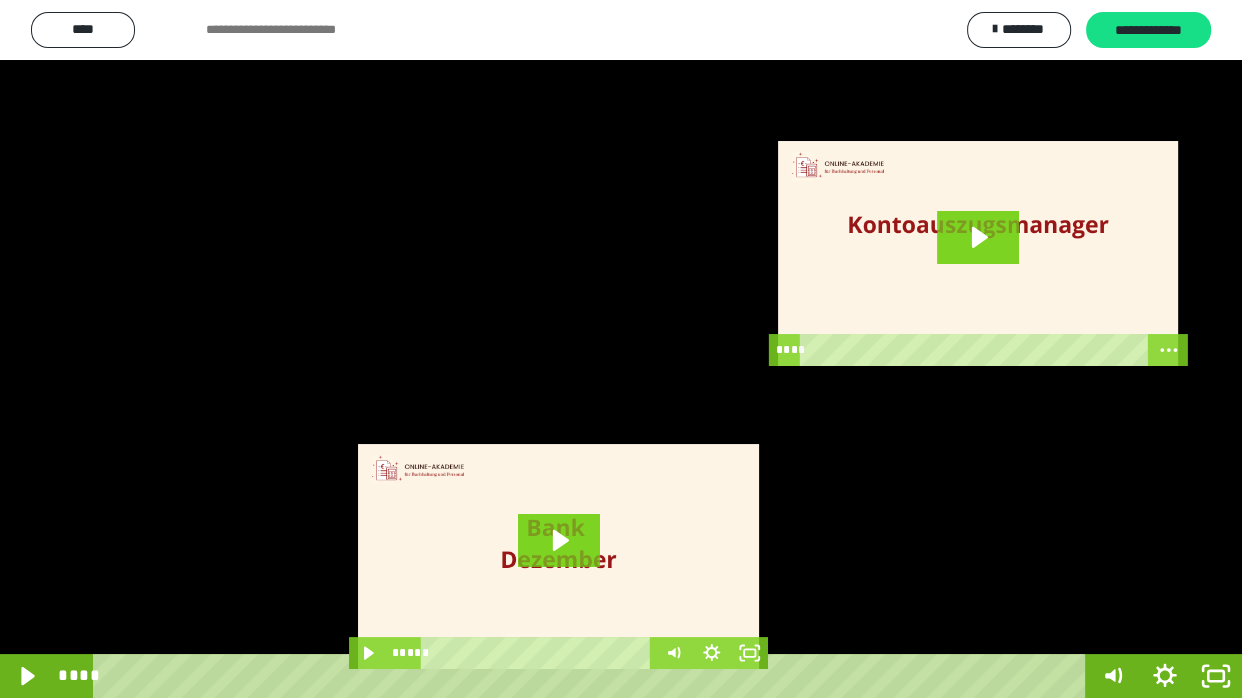 click at bounding box center (621, 349) 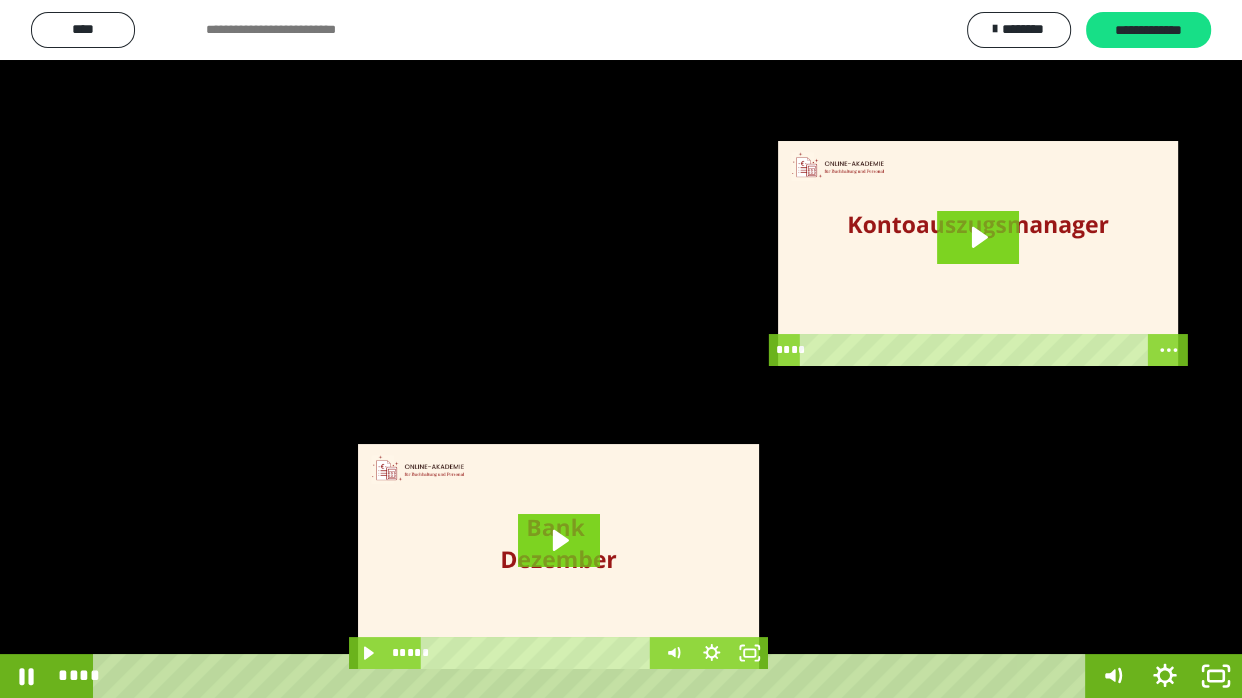 click at bounding box center (621, 349) 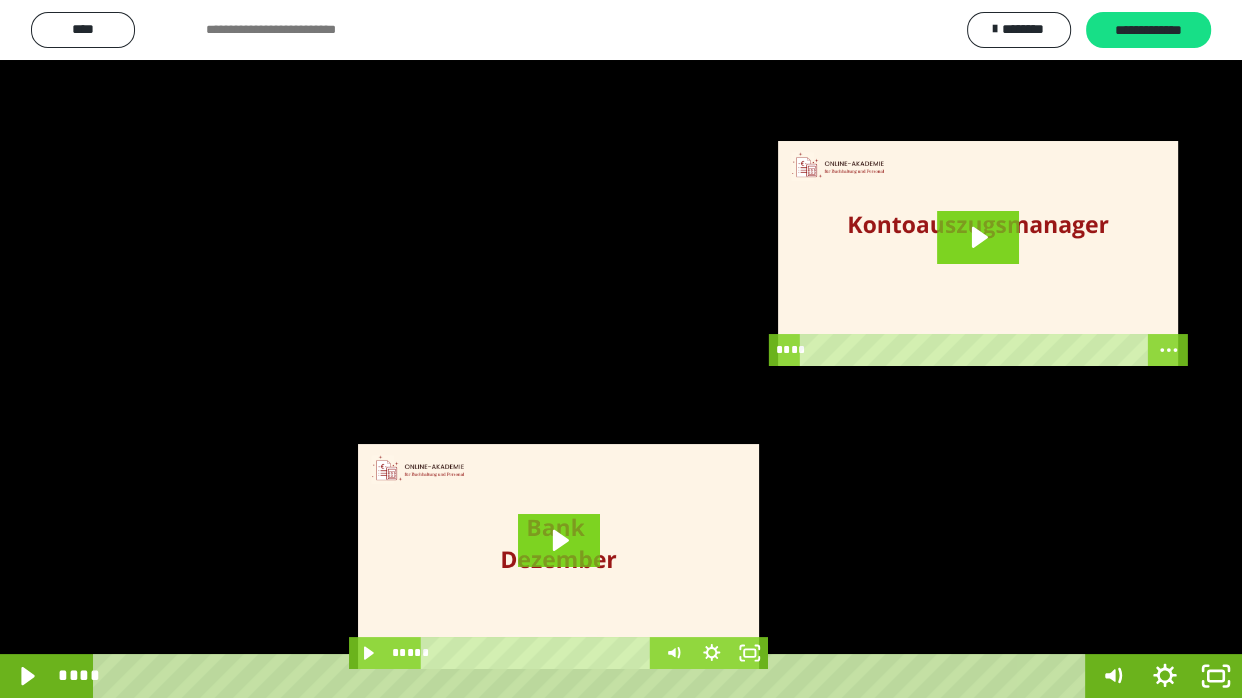 click at bounding box center (621, 349) 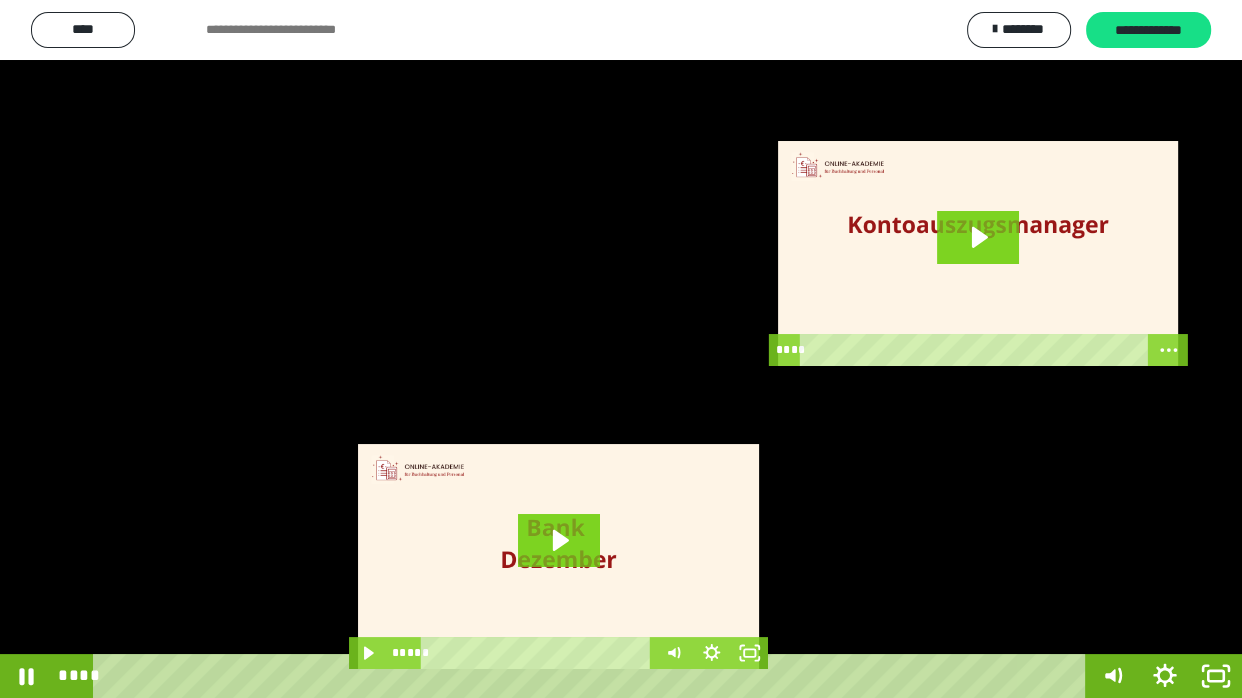 click at bounding box center (621, 349) 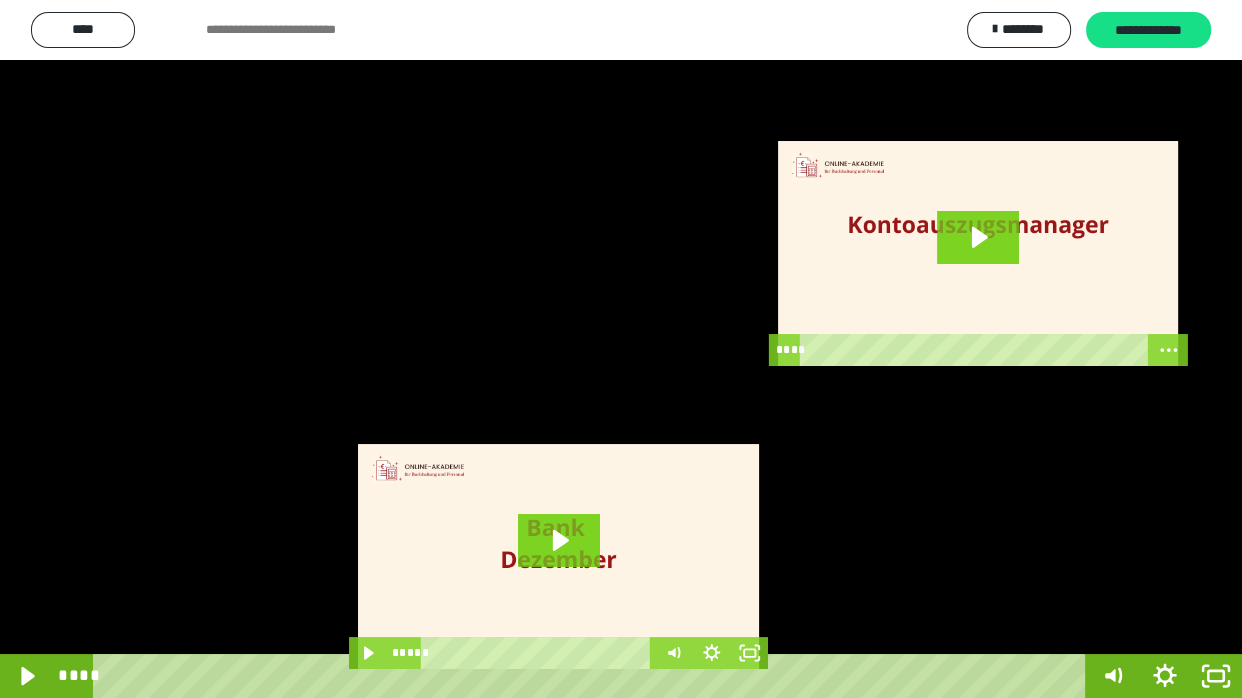 click at bounding box center [621, 349] 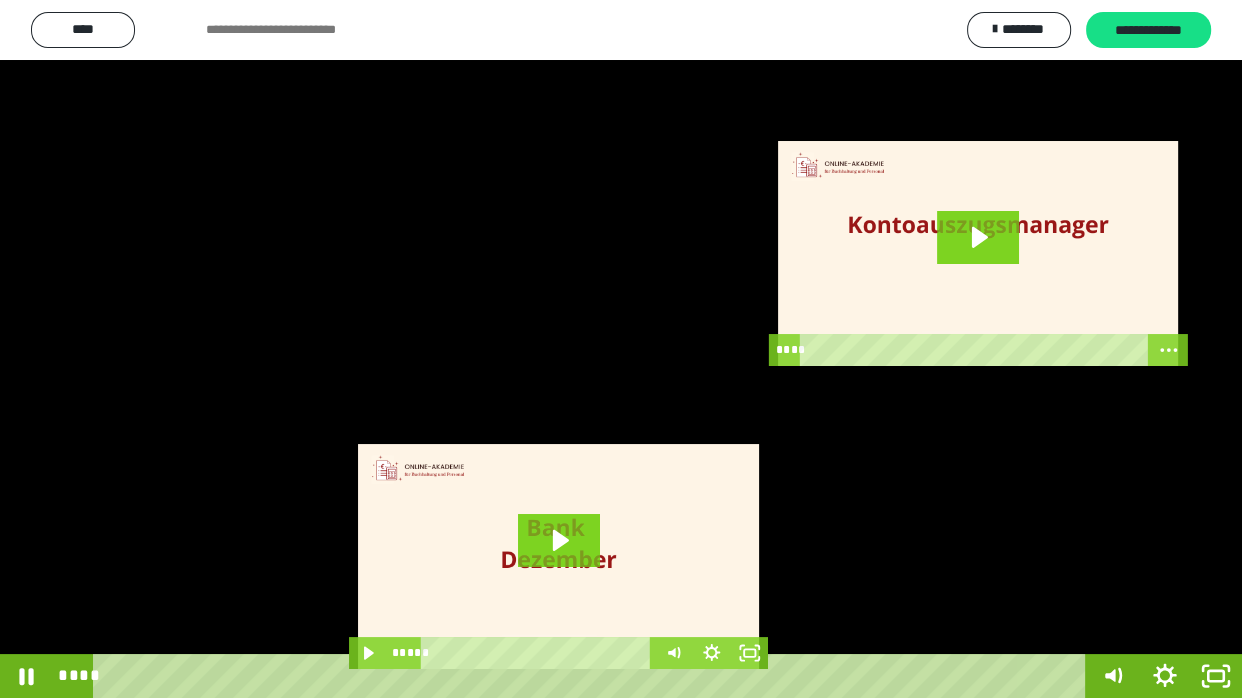 click at bounding box center (621, 349) 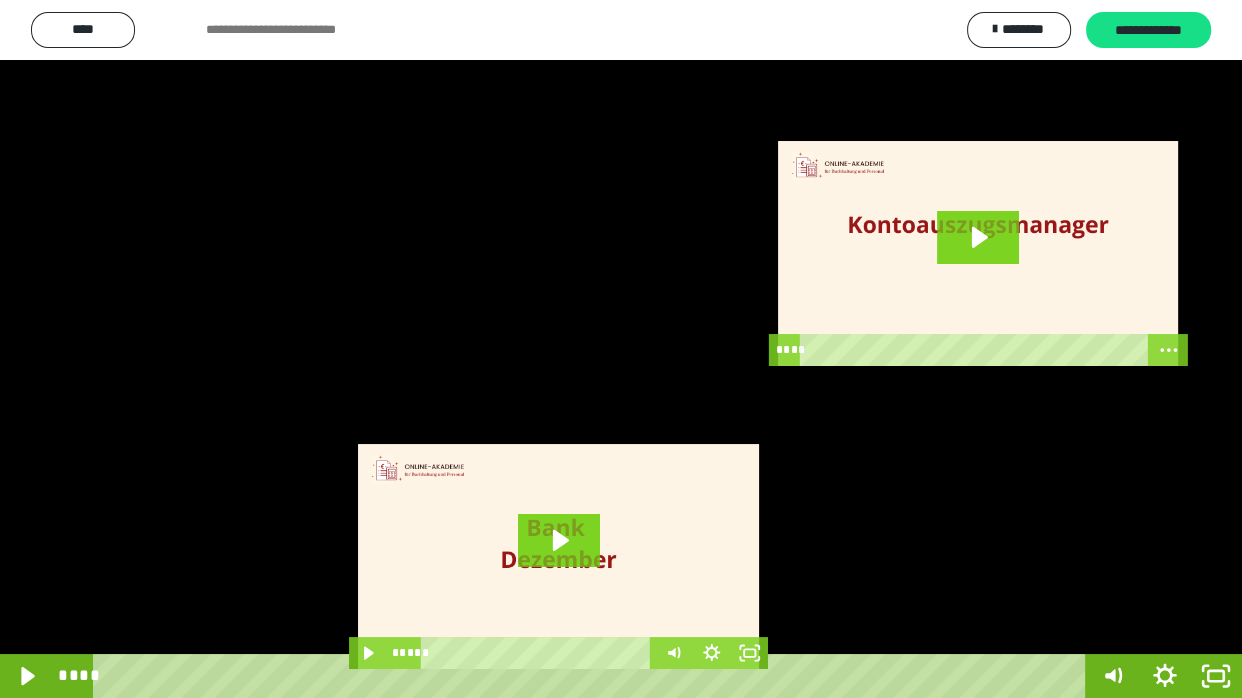 type 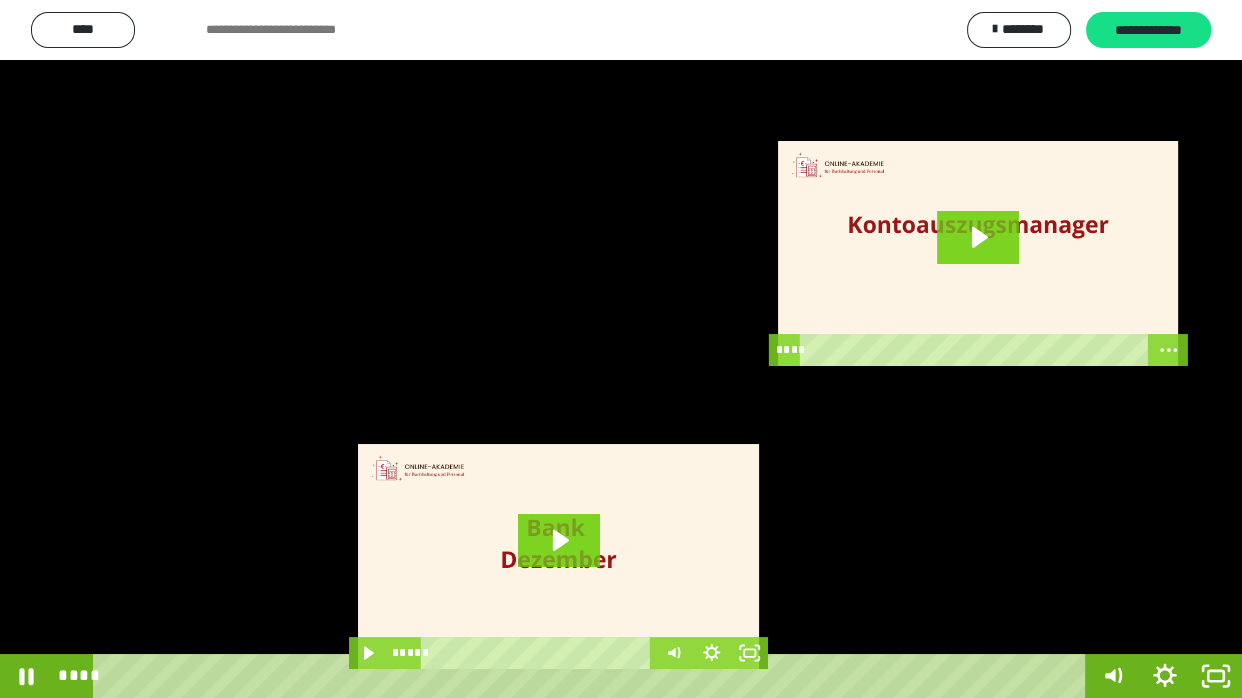 click at bounding box center [621, 349] 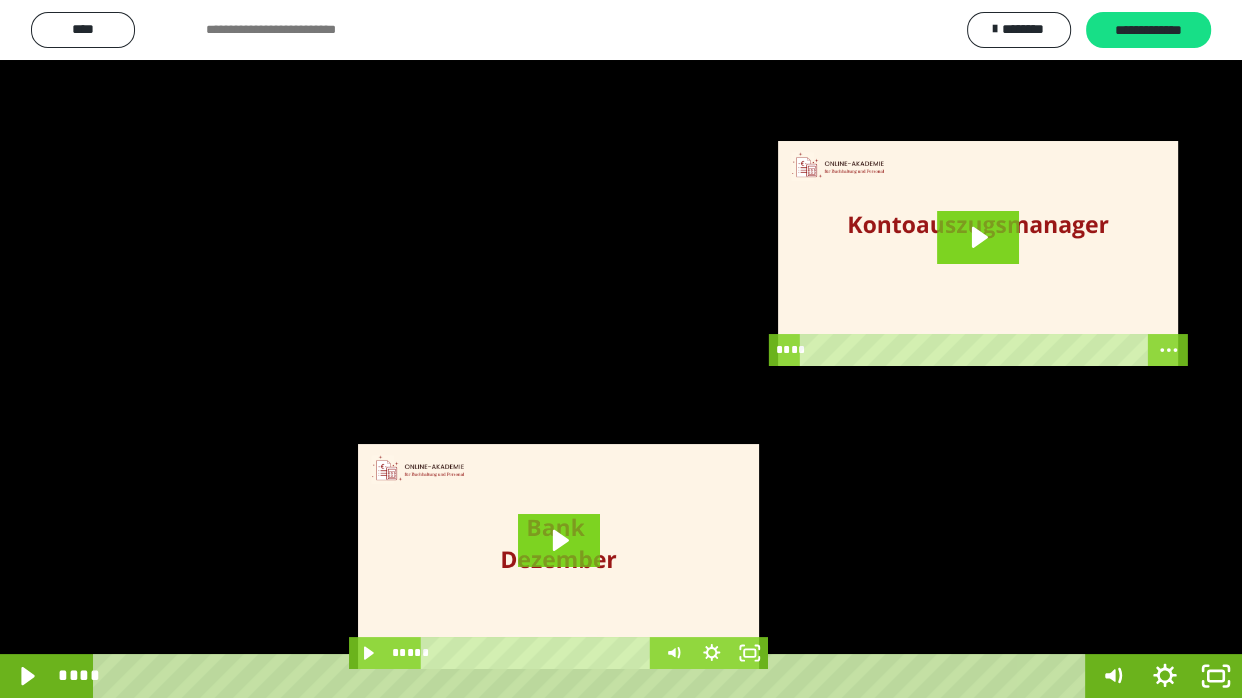 click at bounding box center [621, 349] 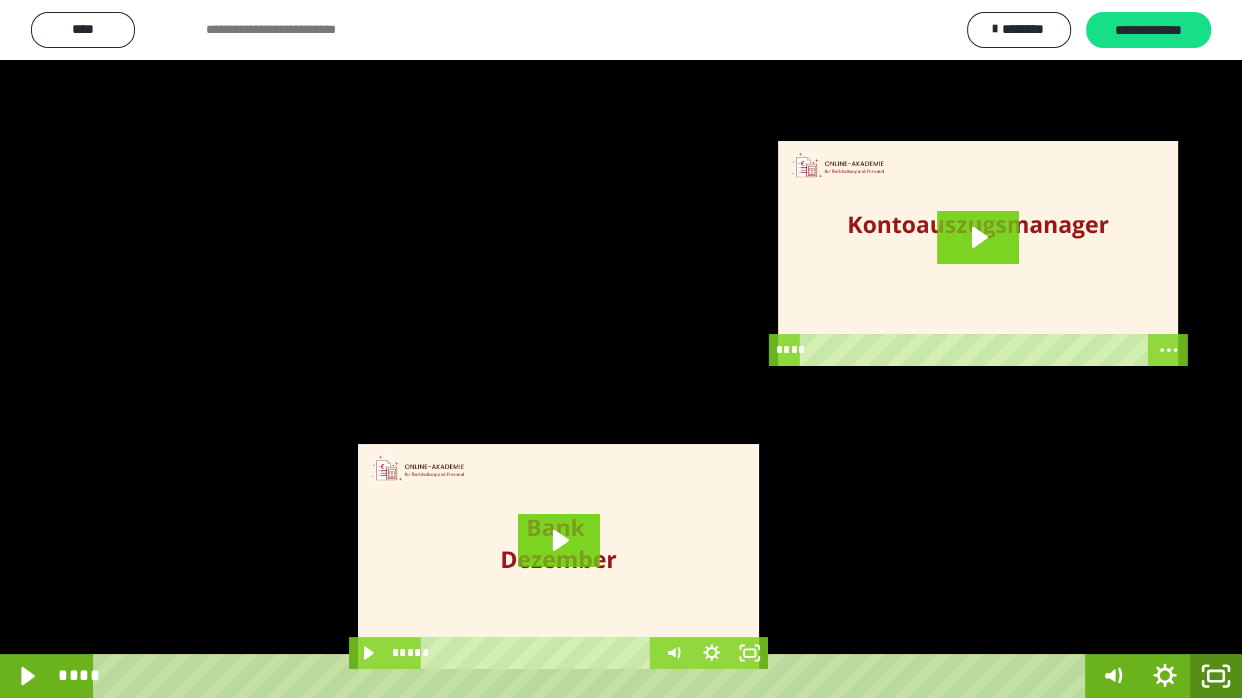 click 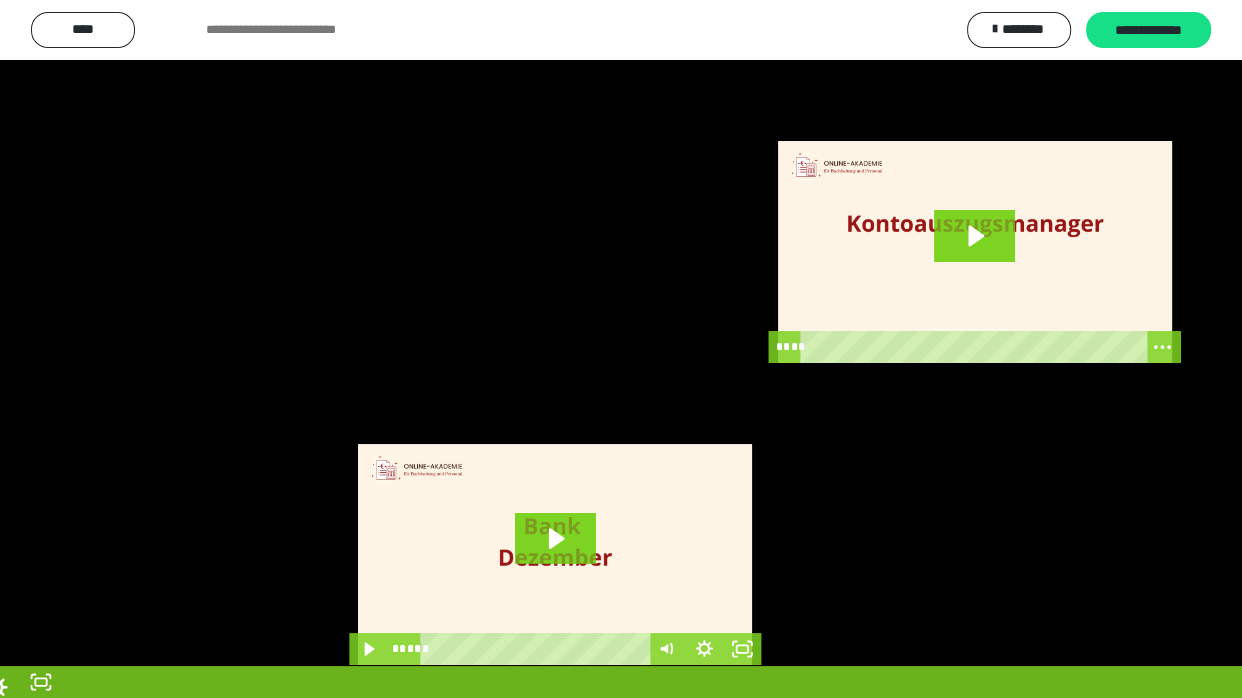 scroll, scrollTop: 3815, scrollLeft: 0, axis: vertical 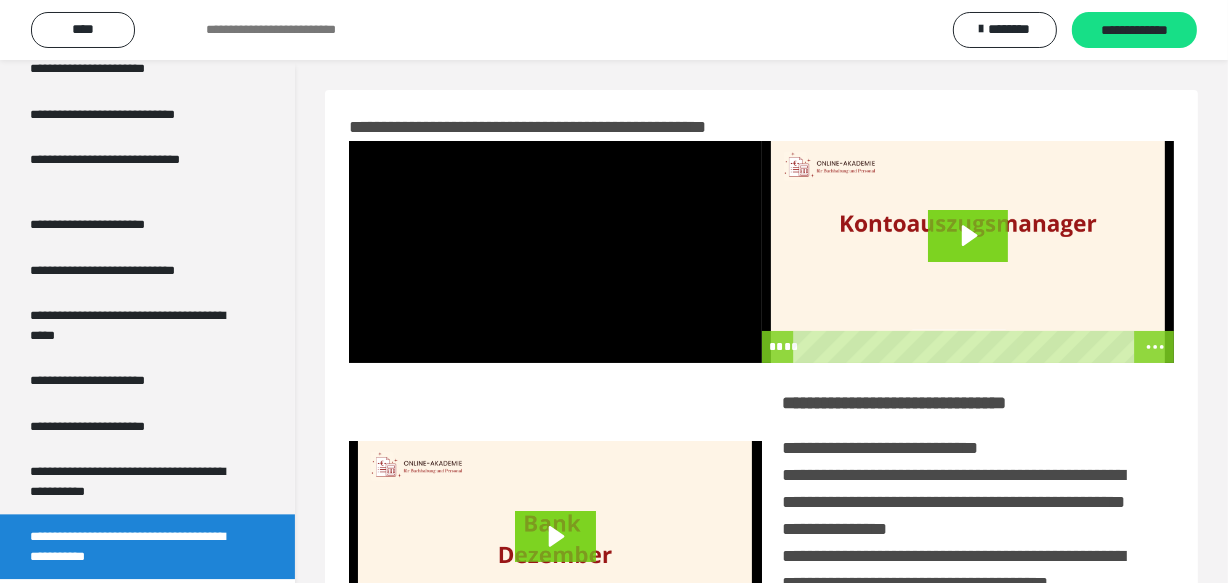 click at bounding box center [968, 252] 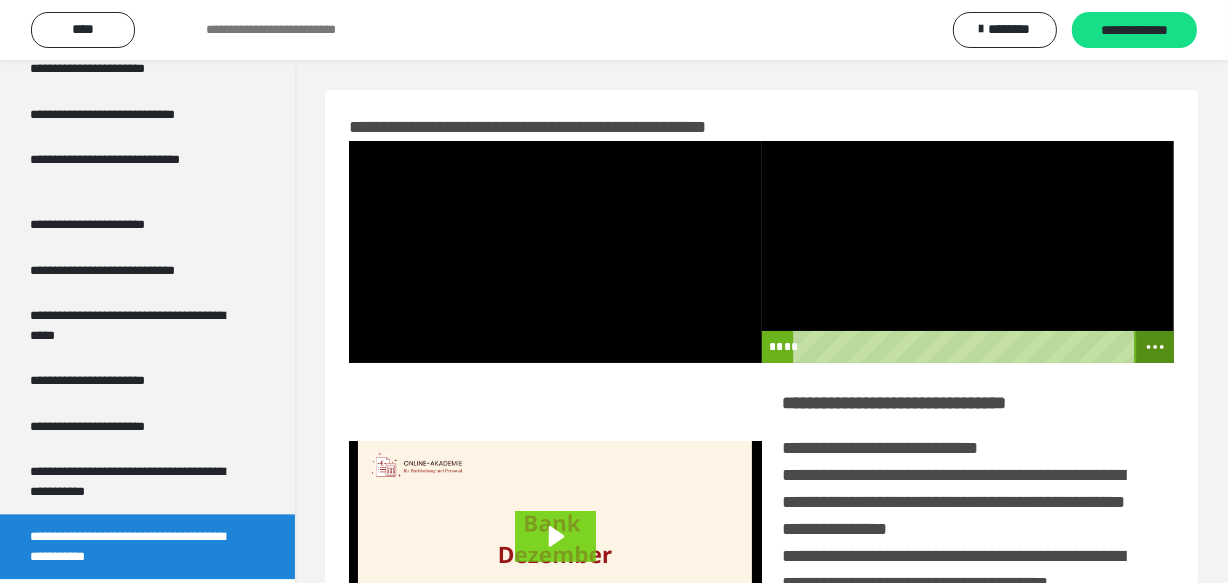 click 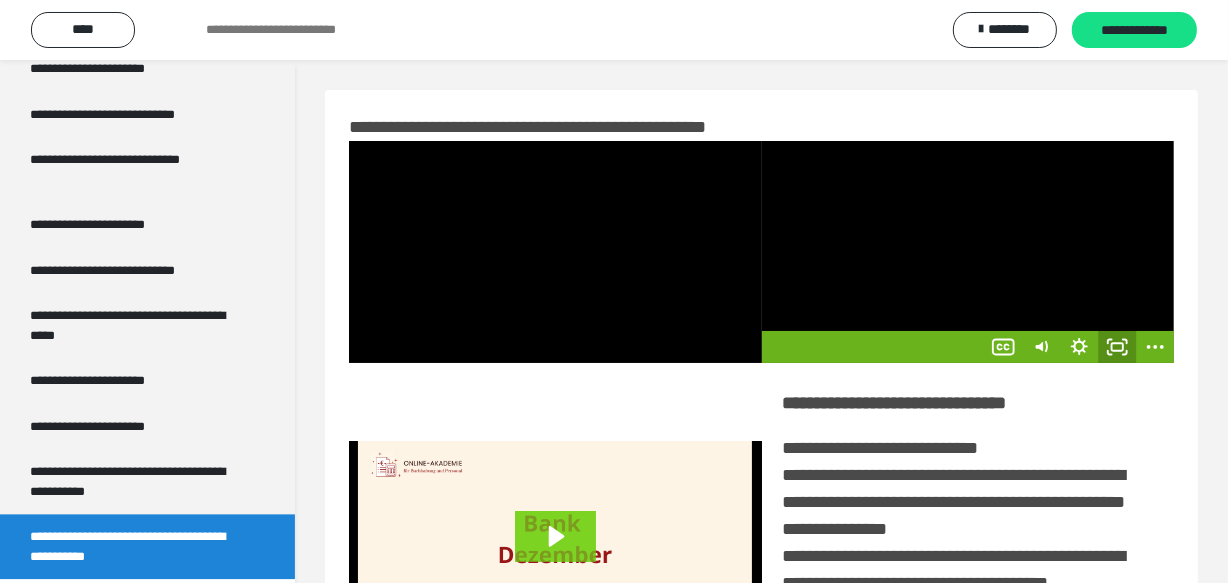 click 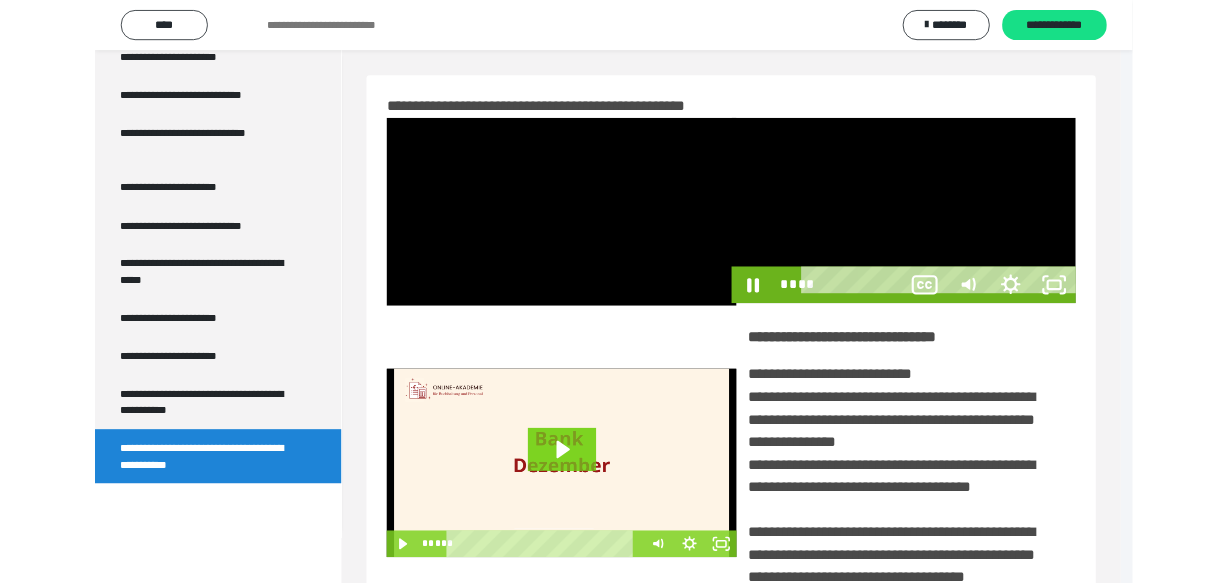 scroll, scrollTop: 3700, scrollLeft: 0, axis: vertical 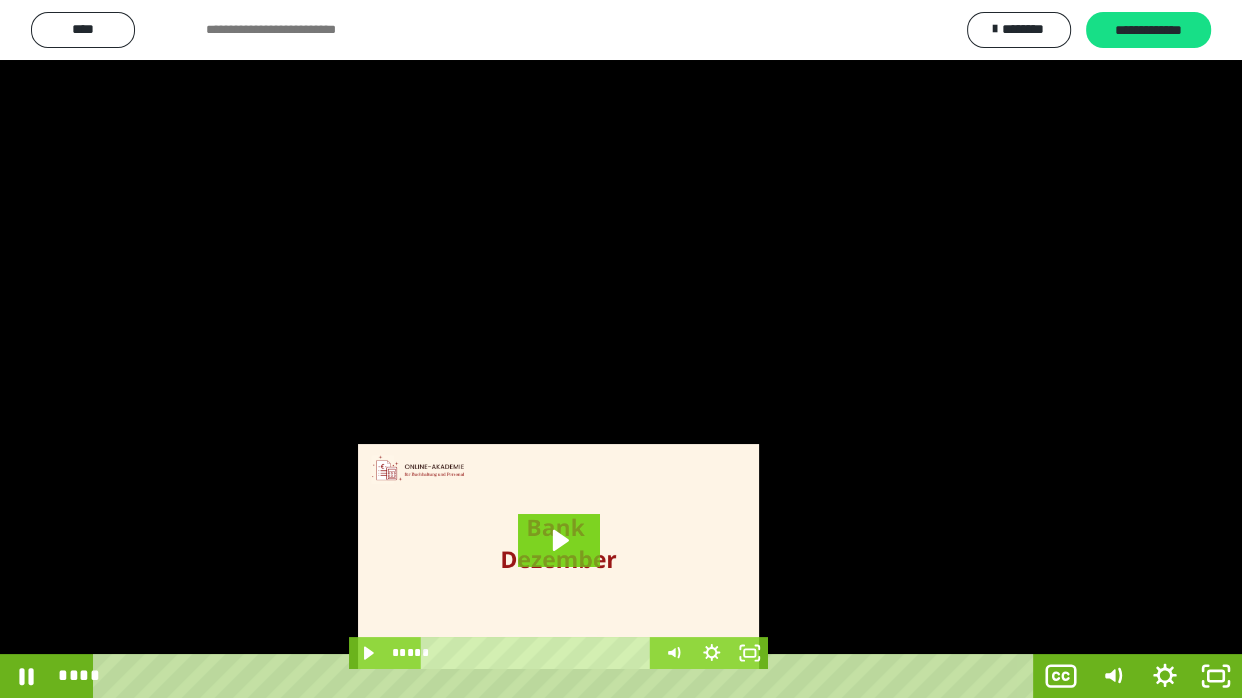 click at bounding box center (621, 349) 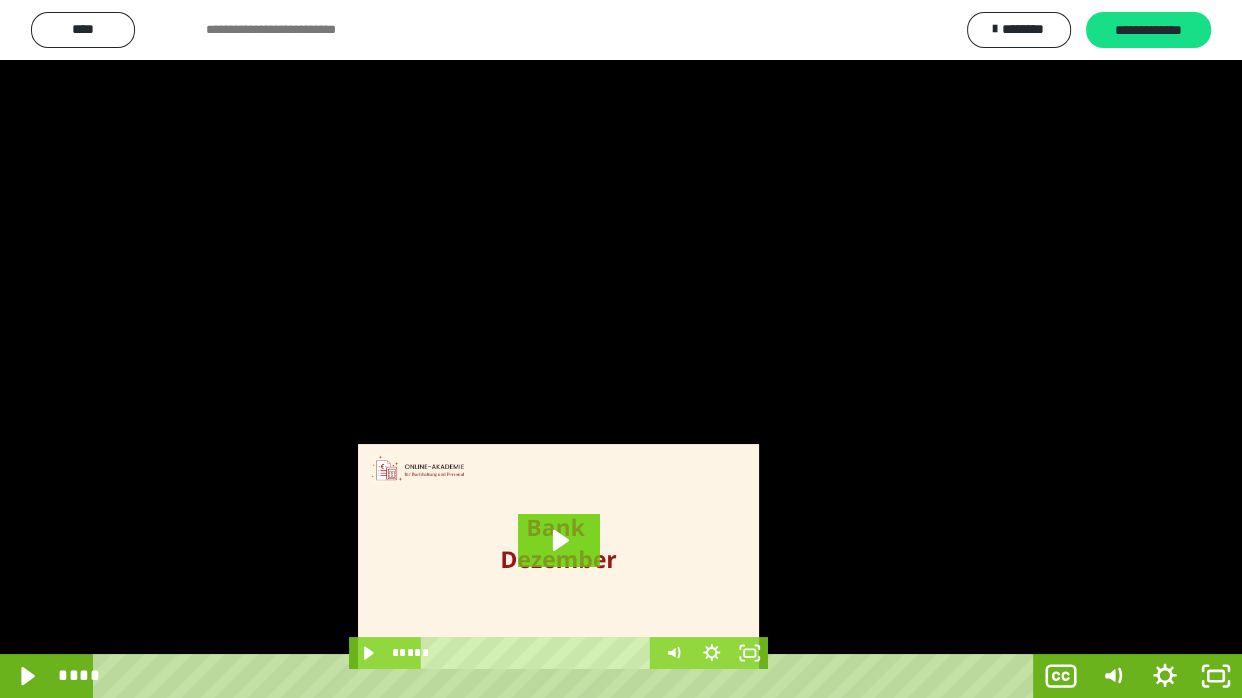 click at bounding box center (621, 349) 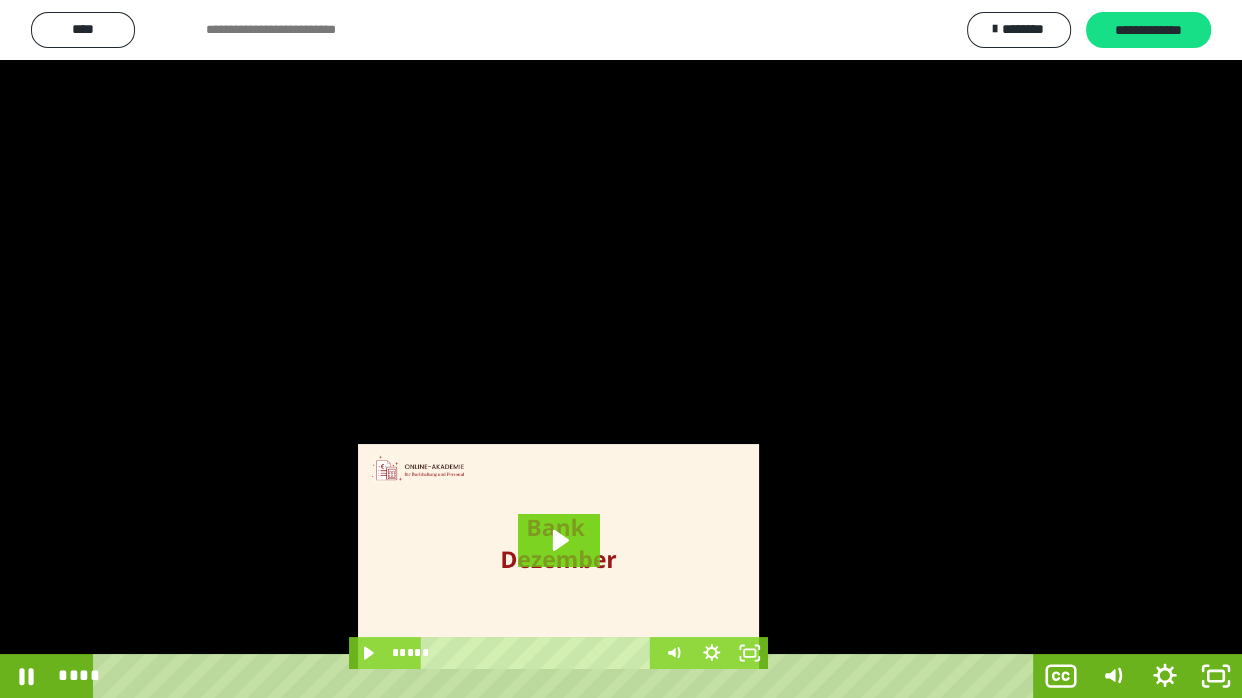 click at bounding box center [621, 349] 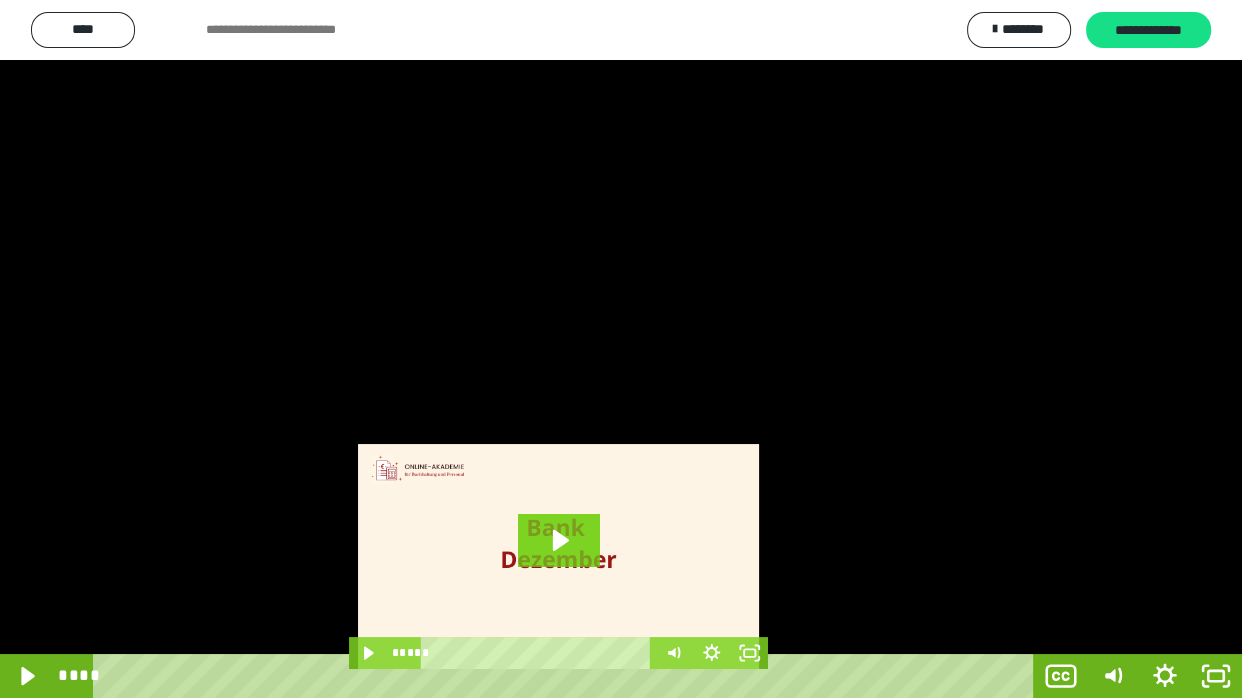 click at bounding box center (621, 349) 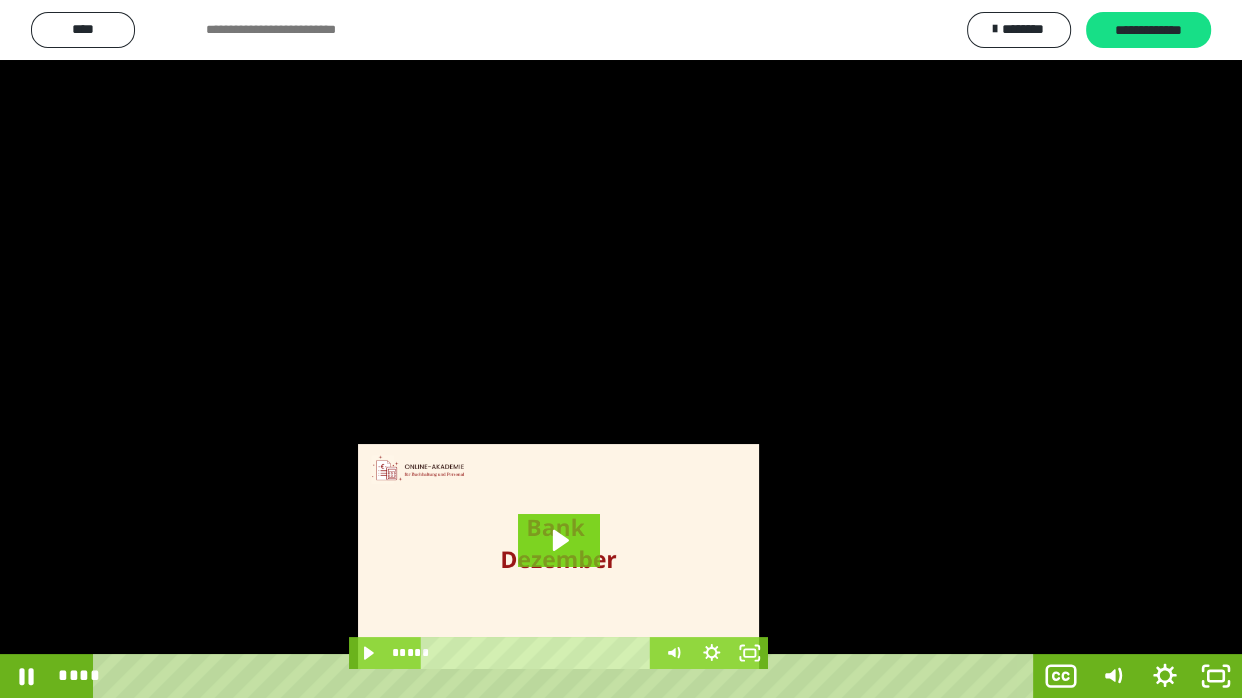 click at bounding box center [621, 349] 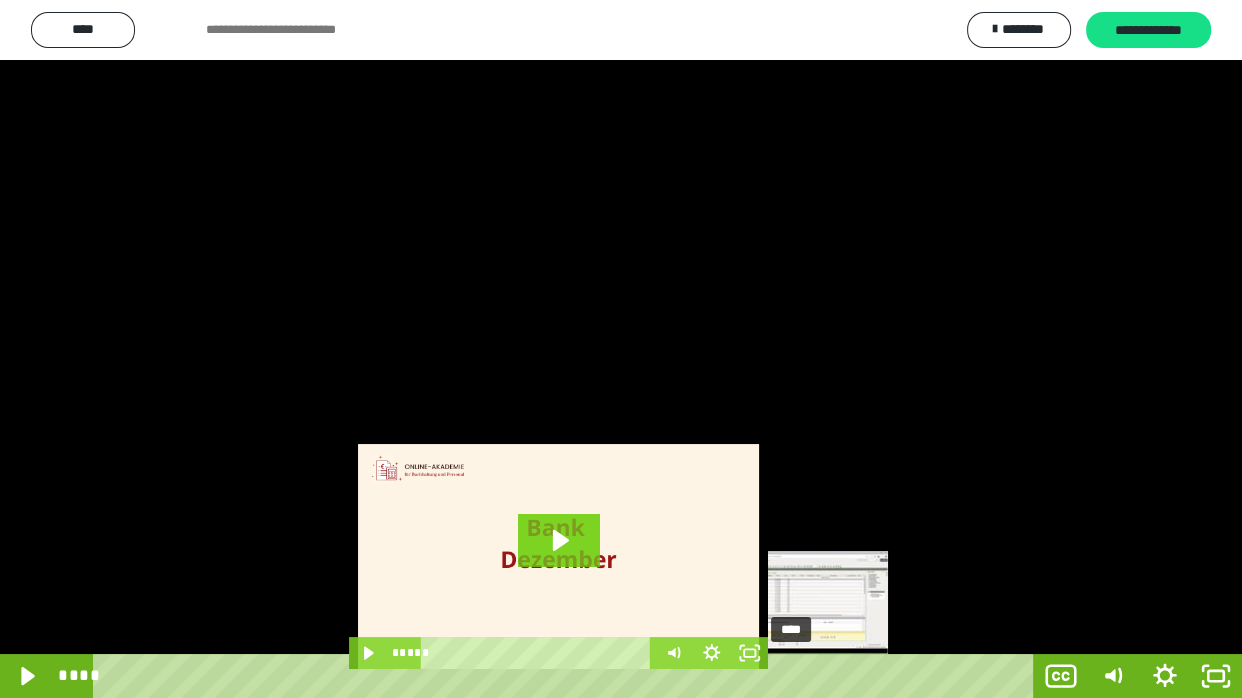 click on "****" at bounding box center (567, 676) 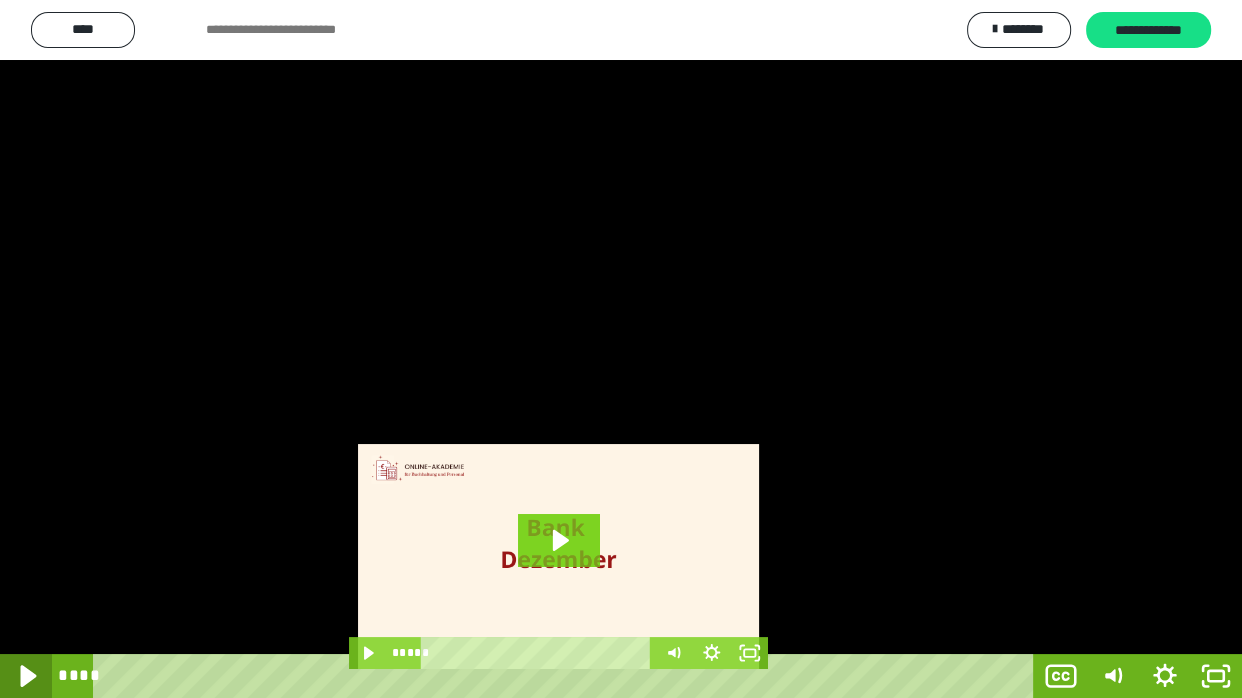 click 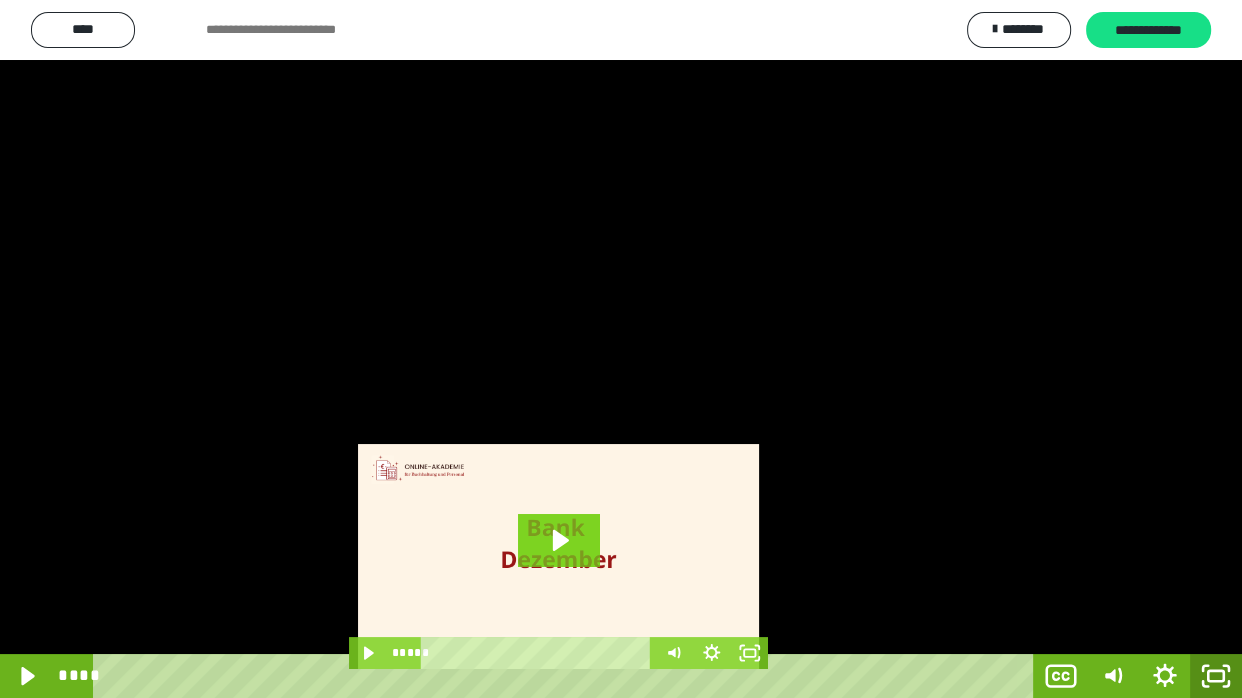 click 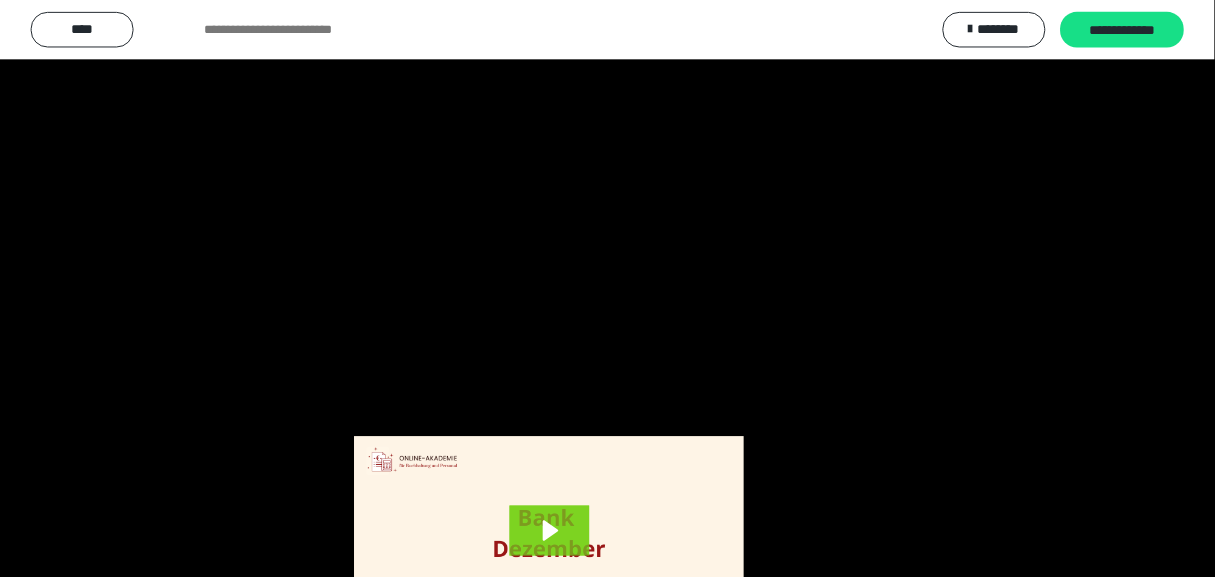 scroll, scrollTop: 3815, scrollLeft: 0, axis: vertical 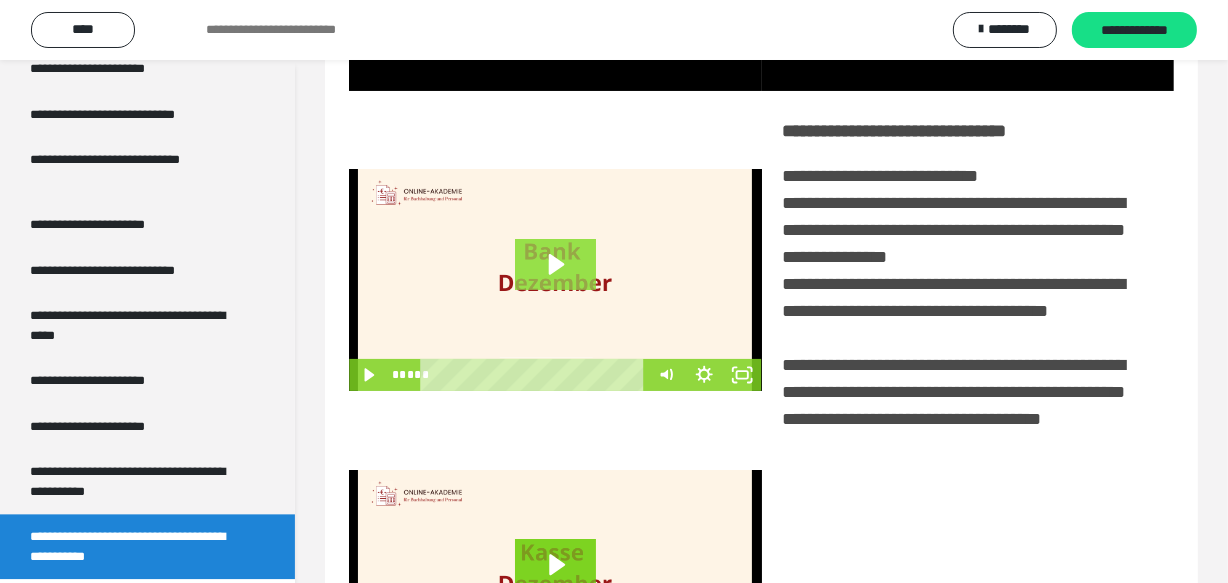 click 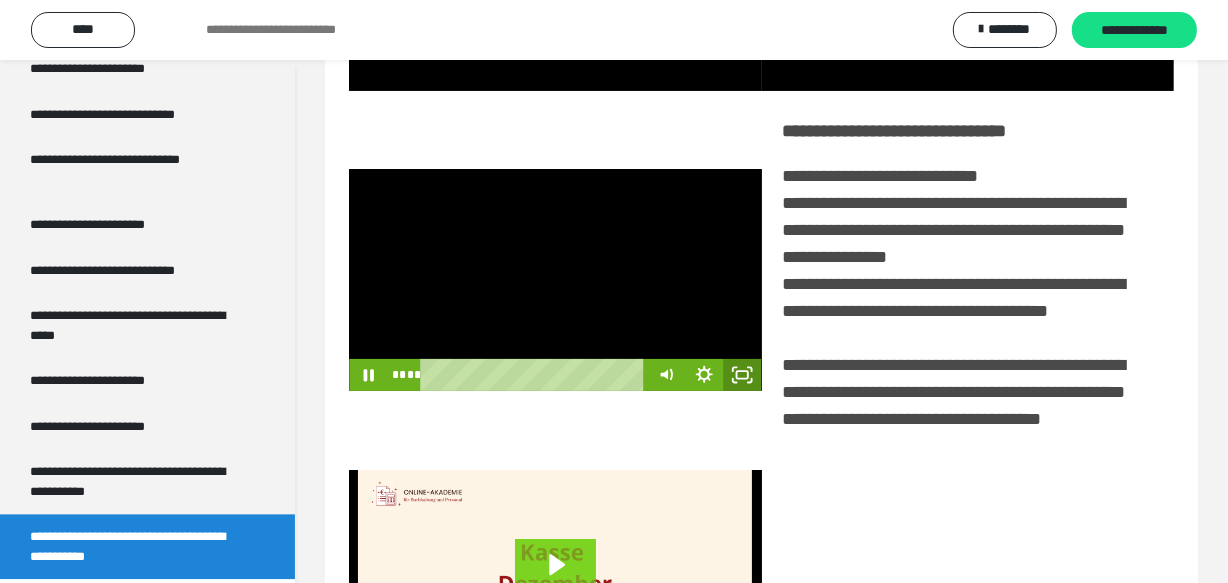 click 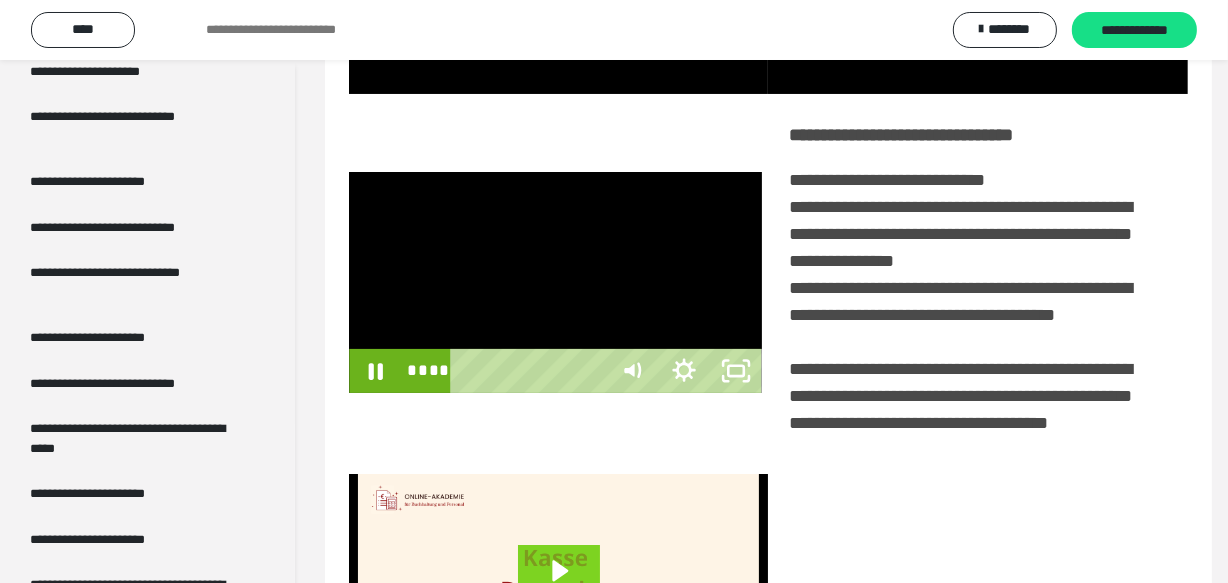 scroll, scrollTop: 3700, scrollLeft: 0, axis: vertical 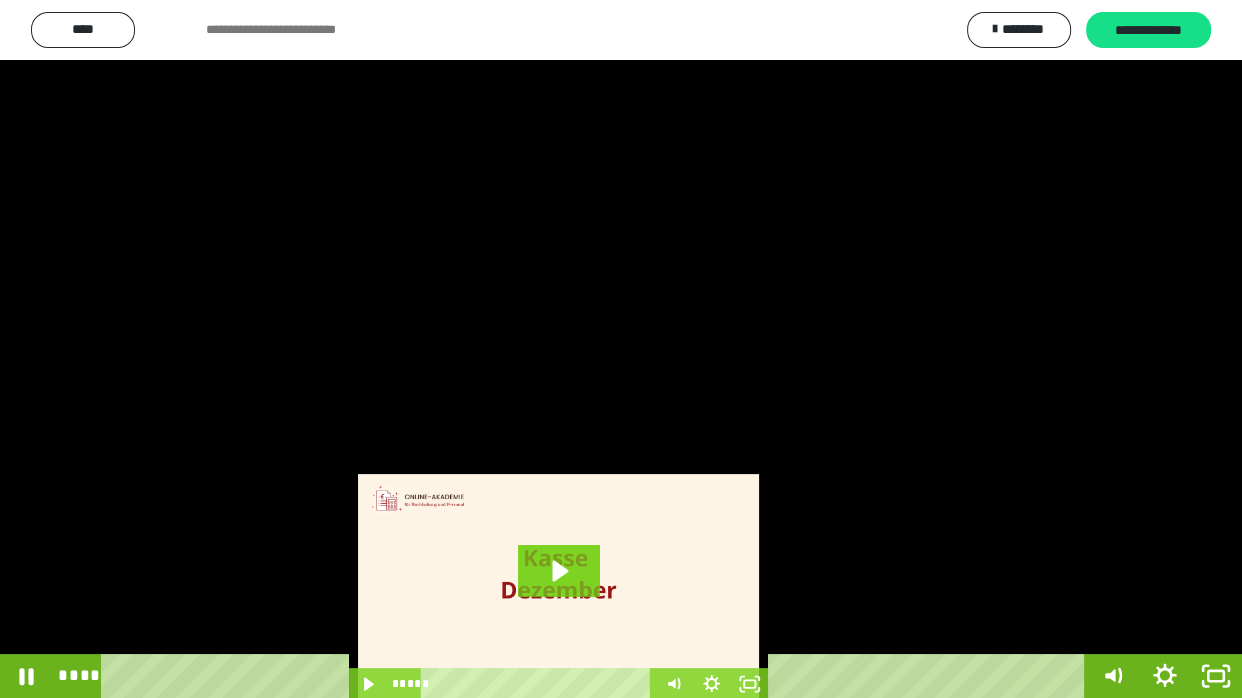 click at bounding box center (621, 349) 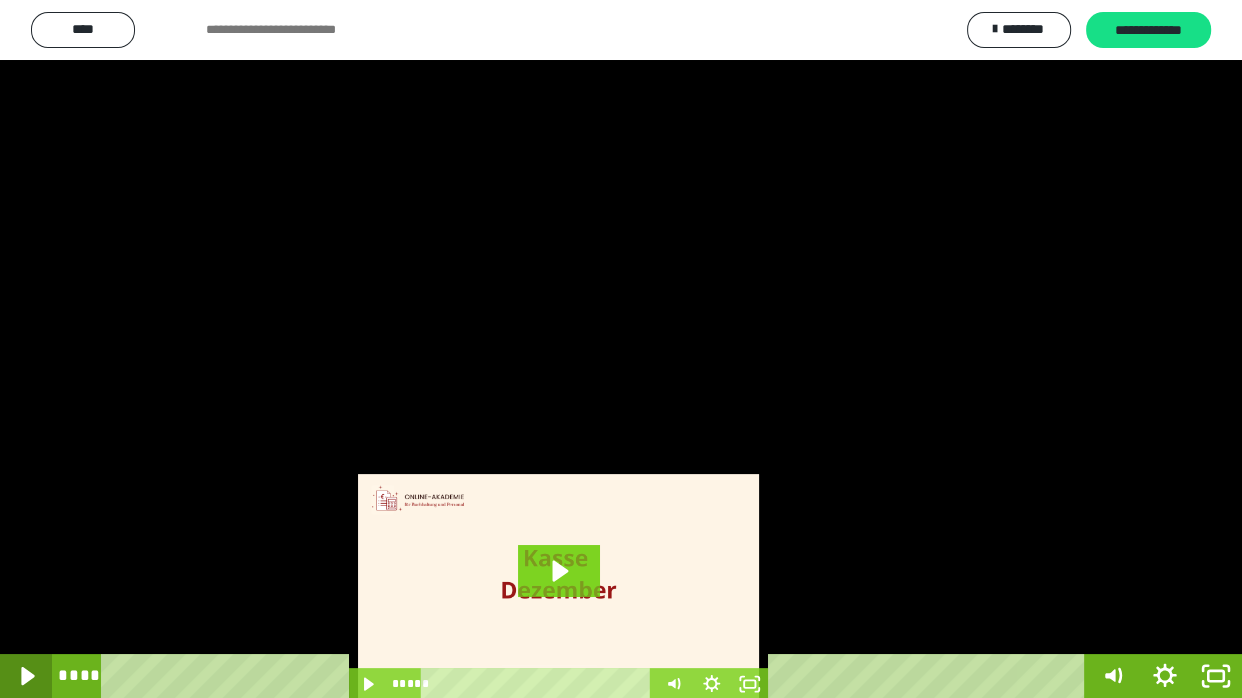 click 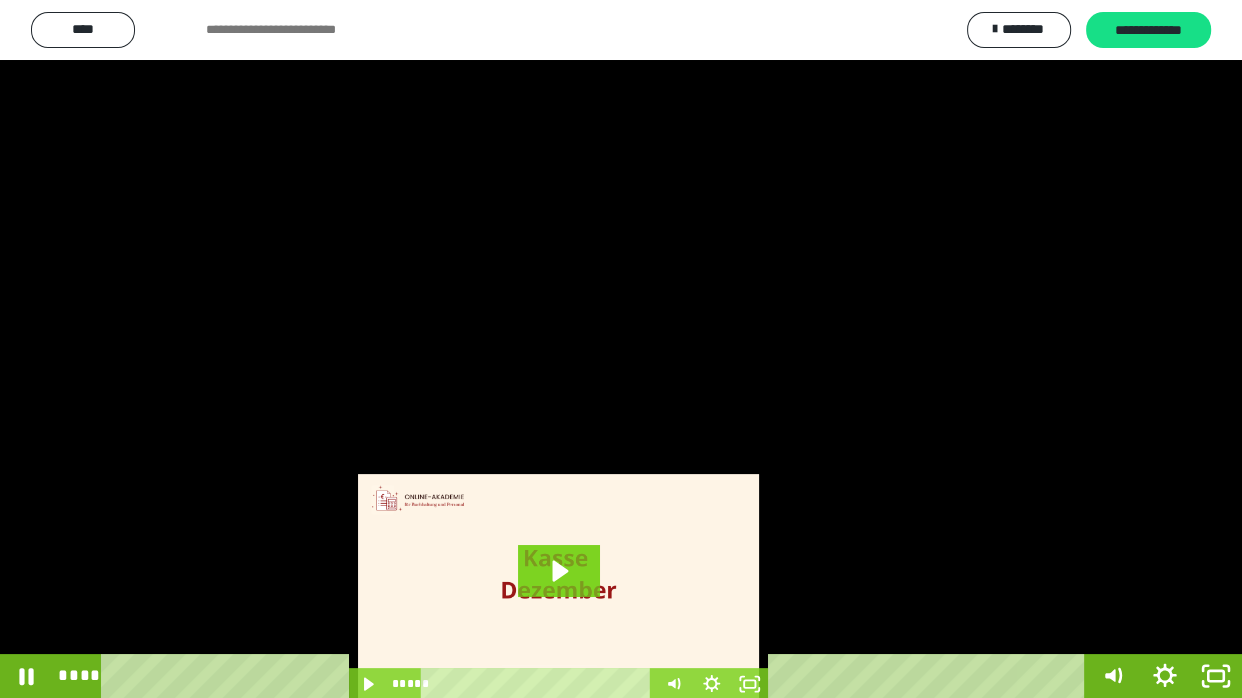 click at bounding box center [621, 349] 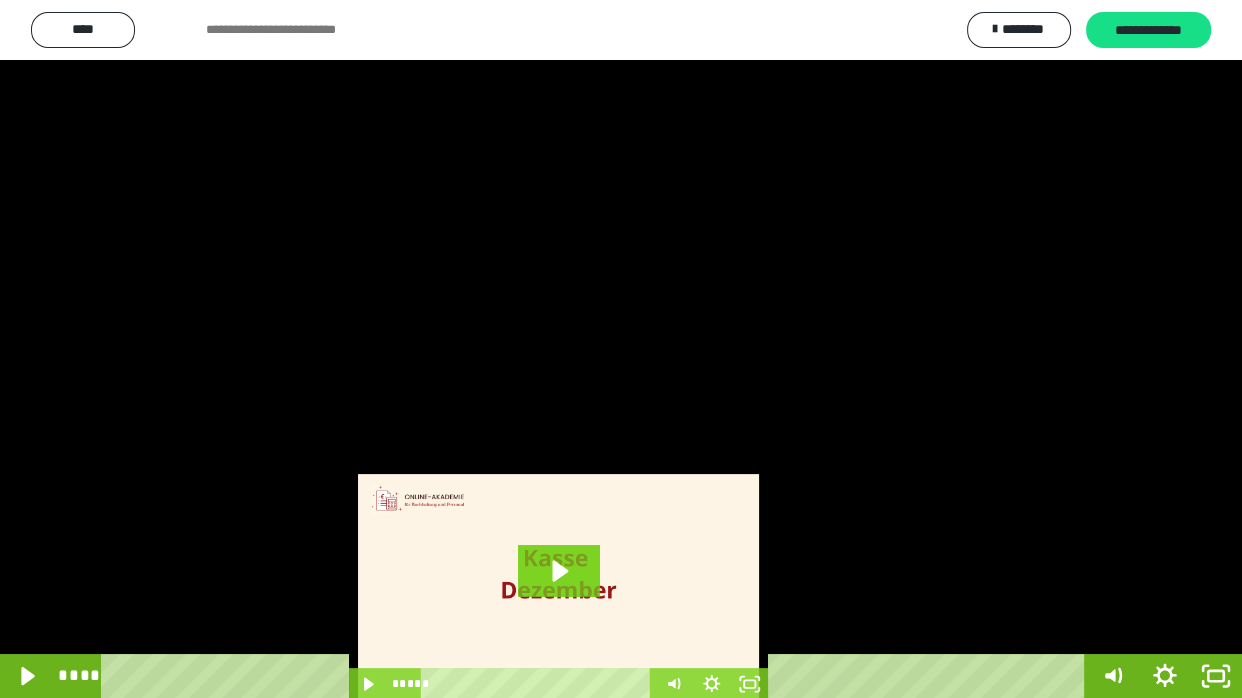 click at bounding box center [621, 349] 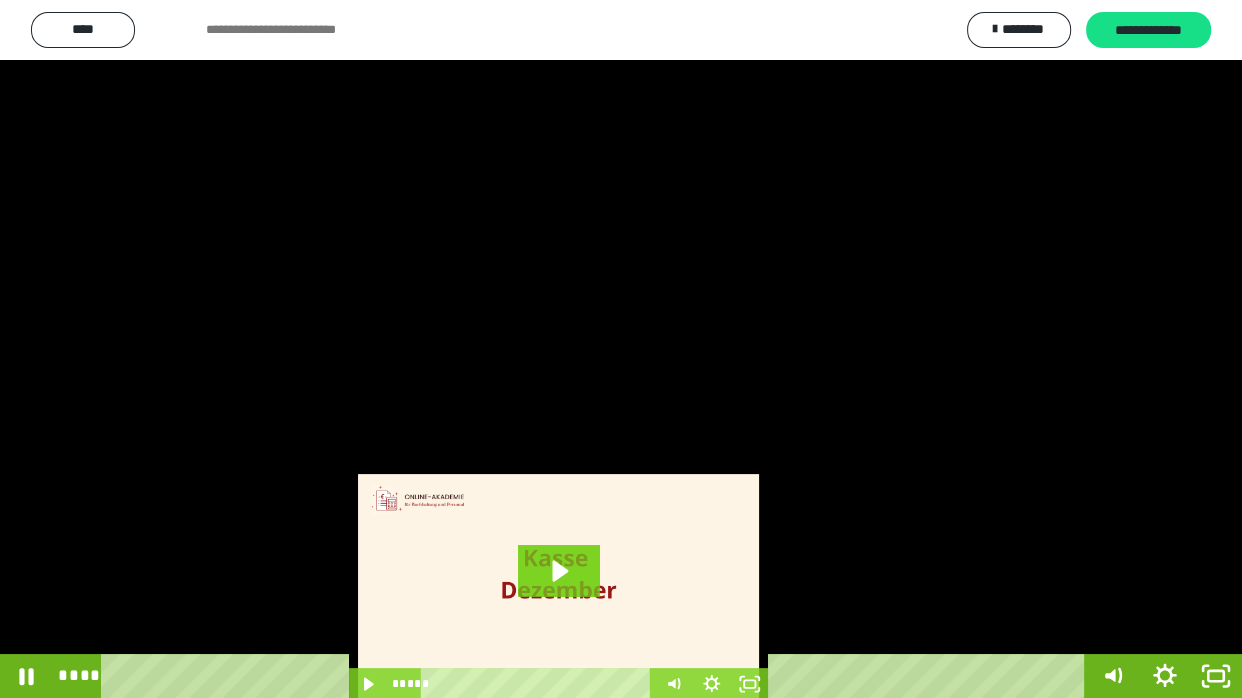 click at bounding box center (621, 349) 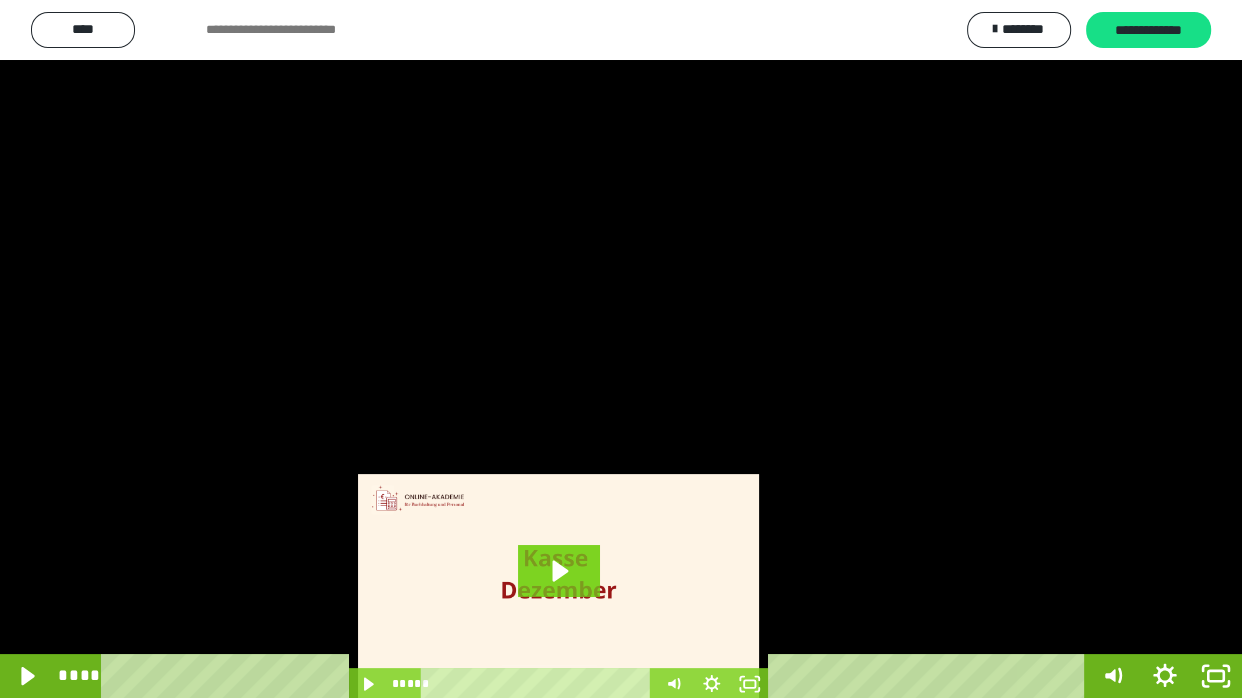 click at bounding box center [621, 349] 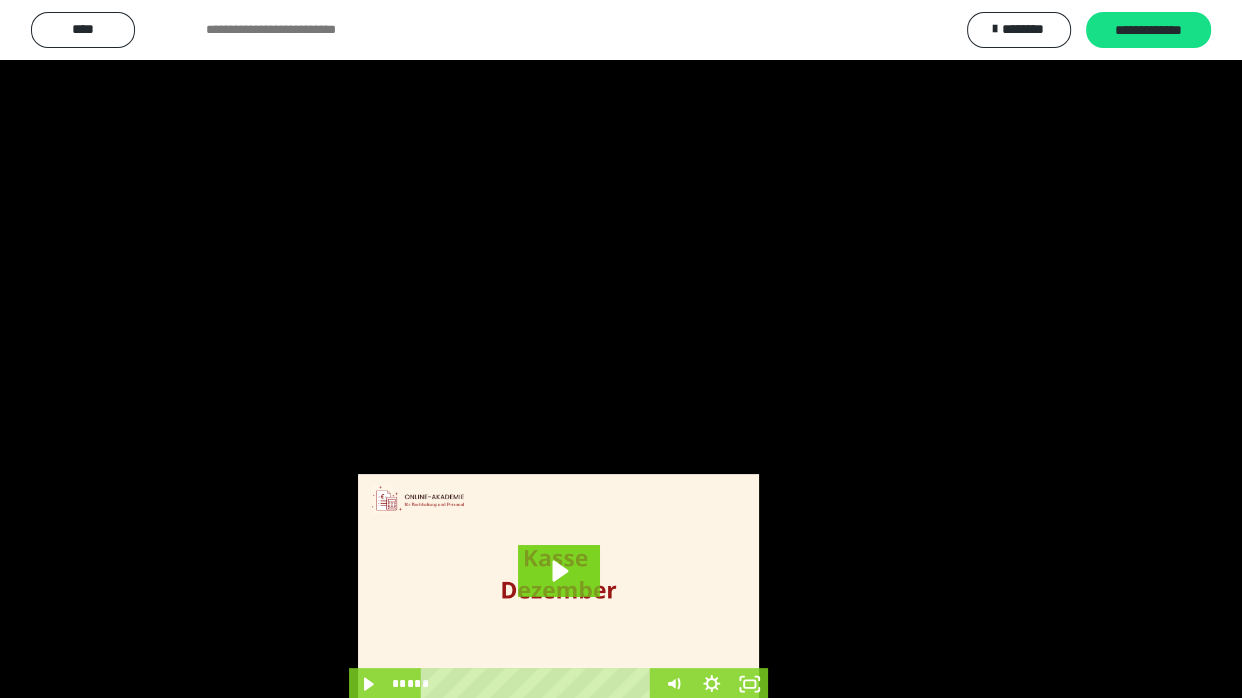 type 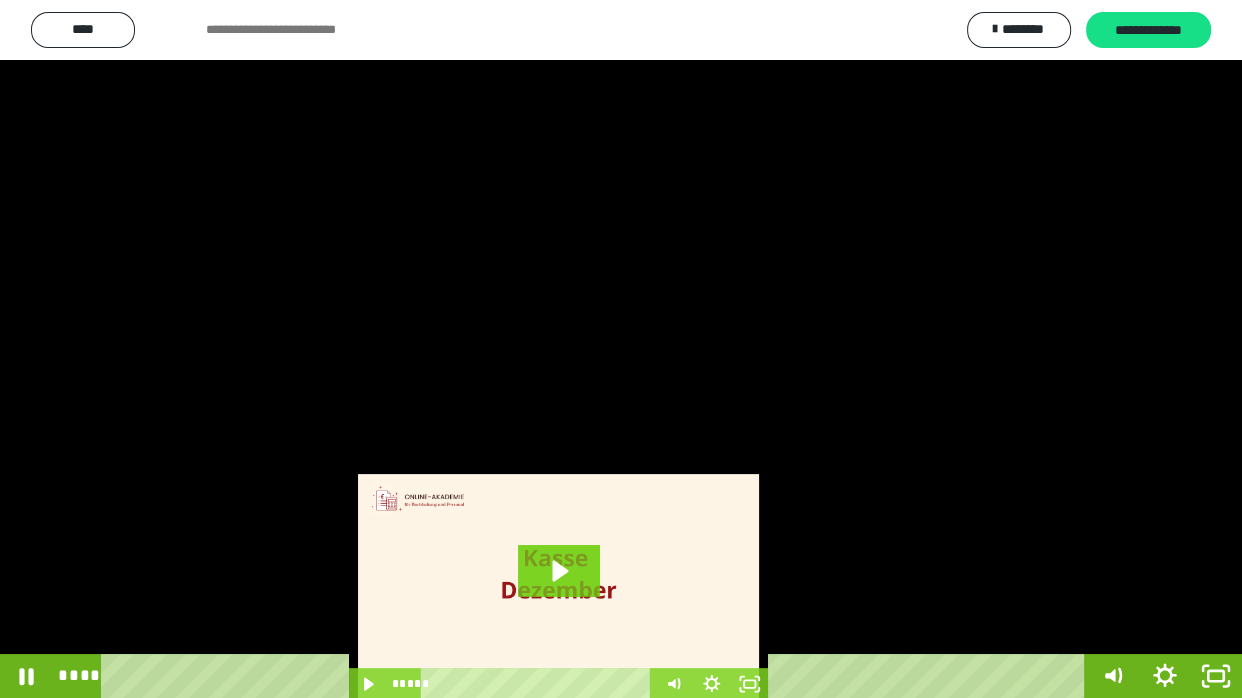click at bounding box center (621, 349) 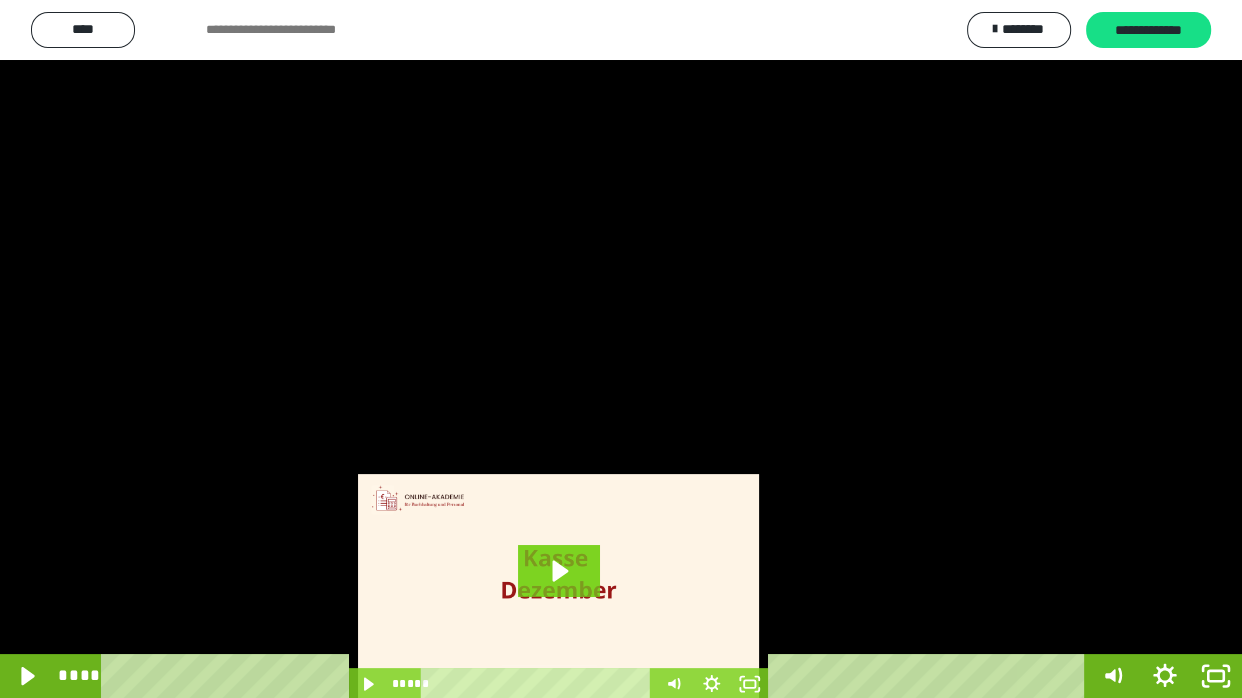 click at bounding box center (621, 349) 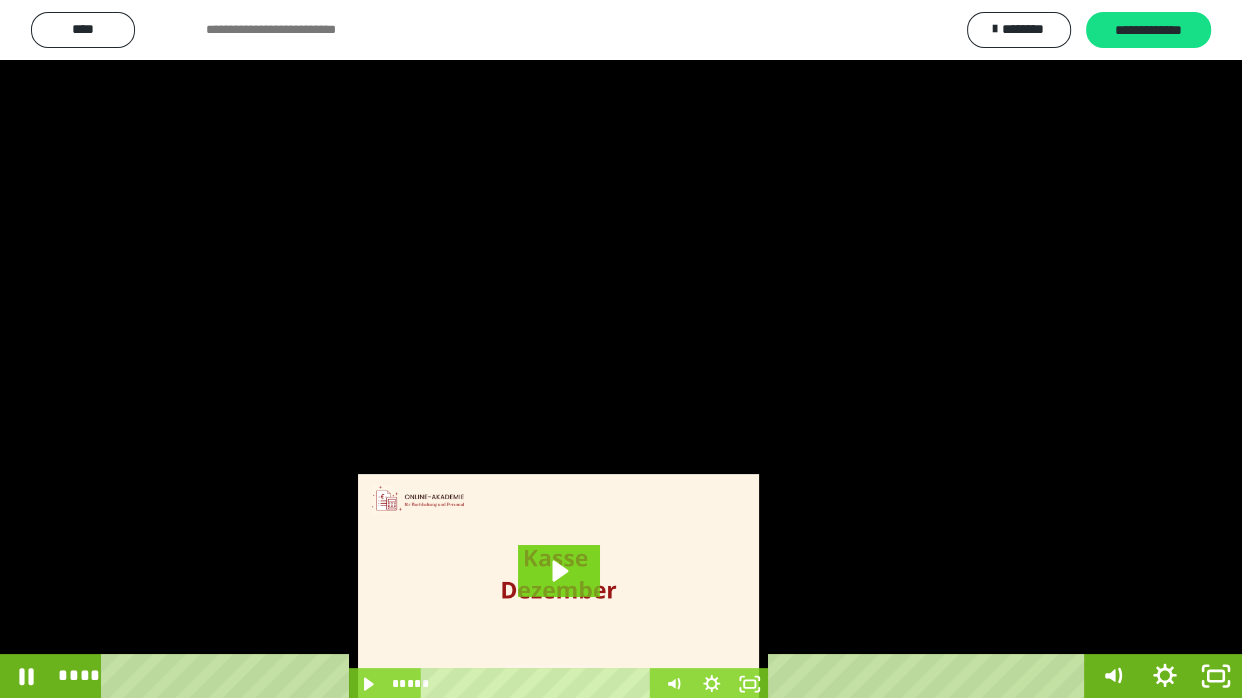 click at bounding box center [621, 349] 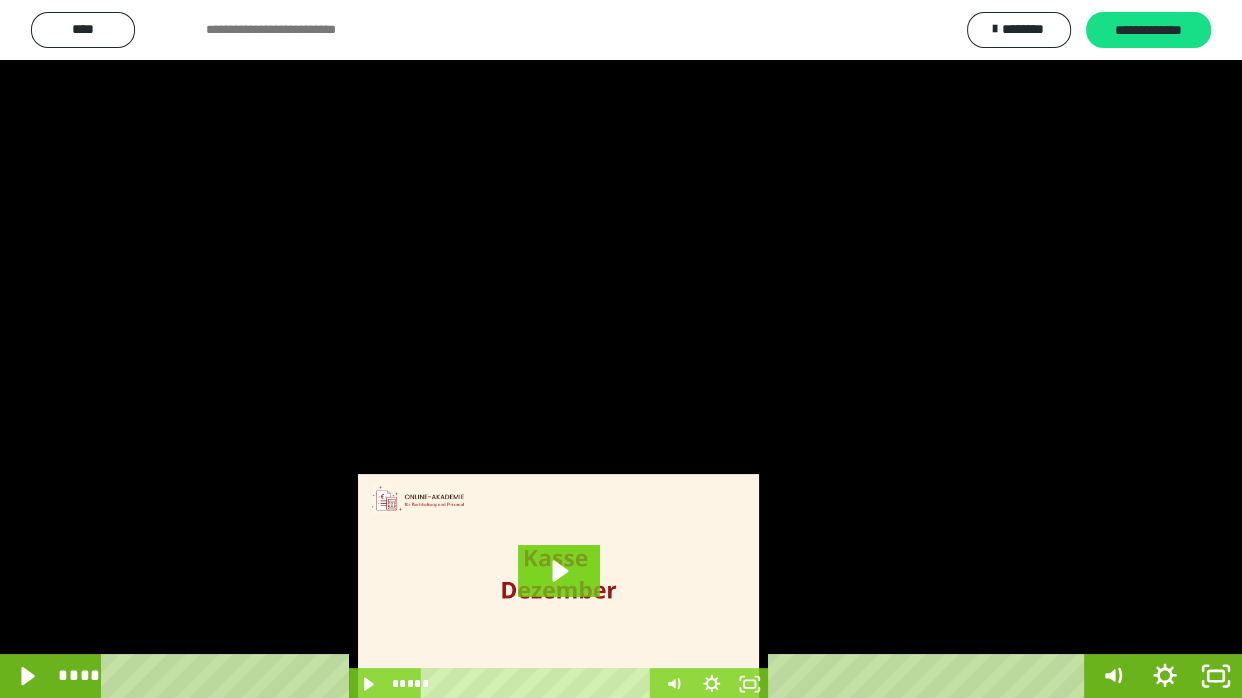 click at bounding box center (621, 349) 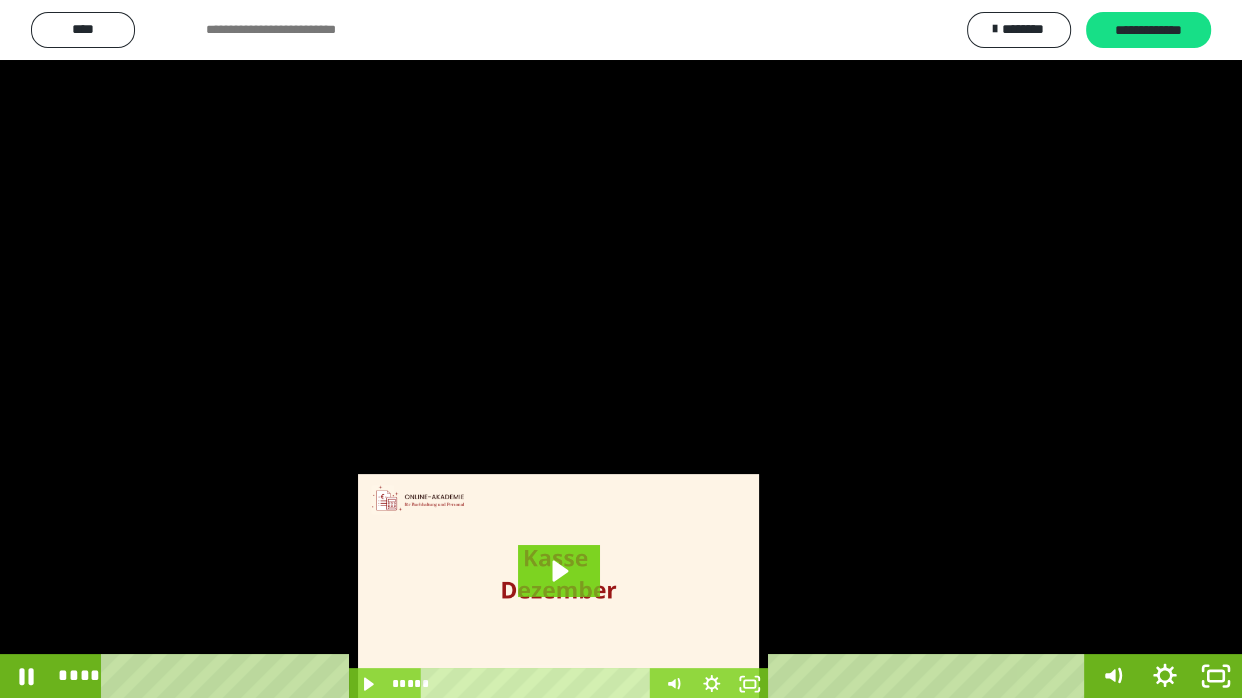 click at bounding box center [621, 349] 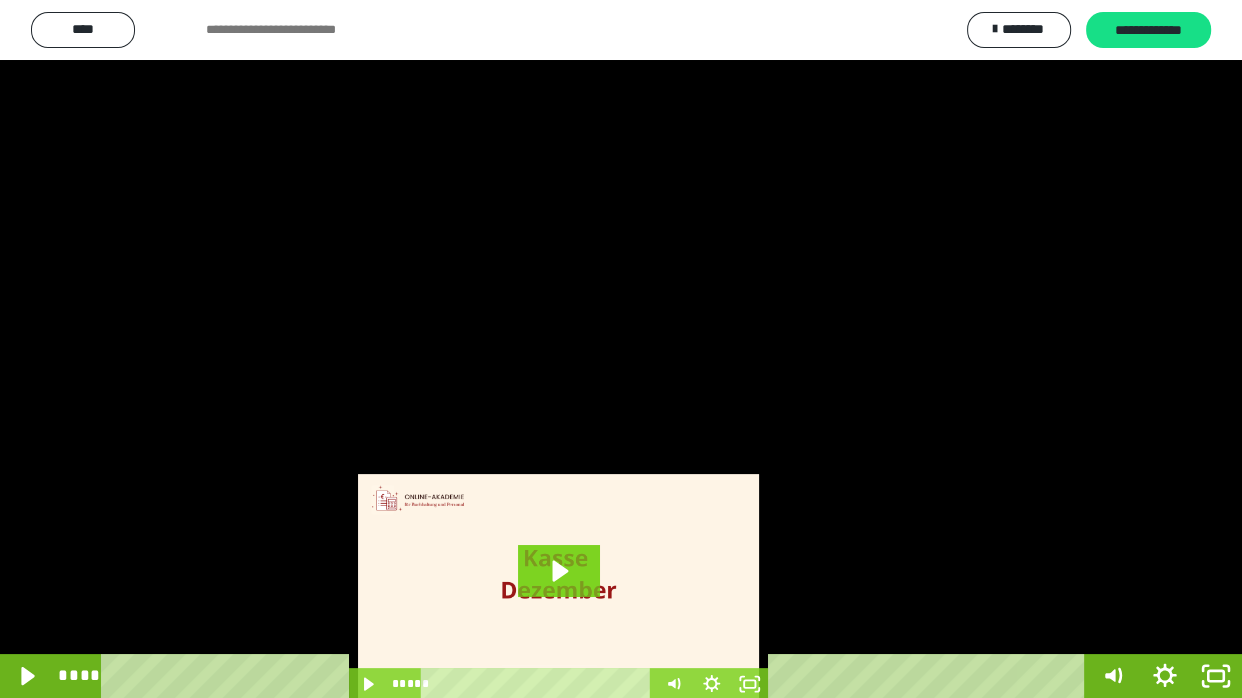 click at bounding box center (621, 349) 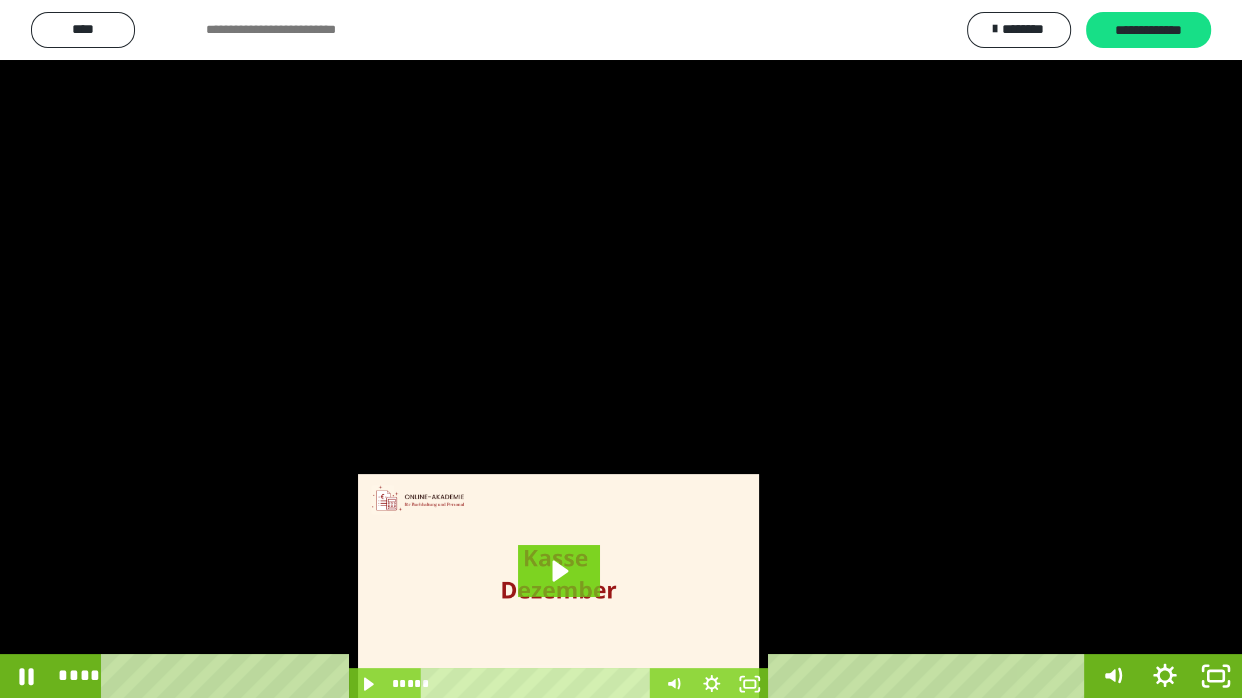 click at bounding box center [621, 349] 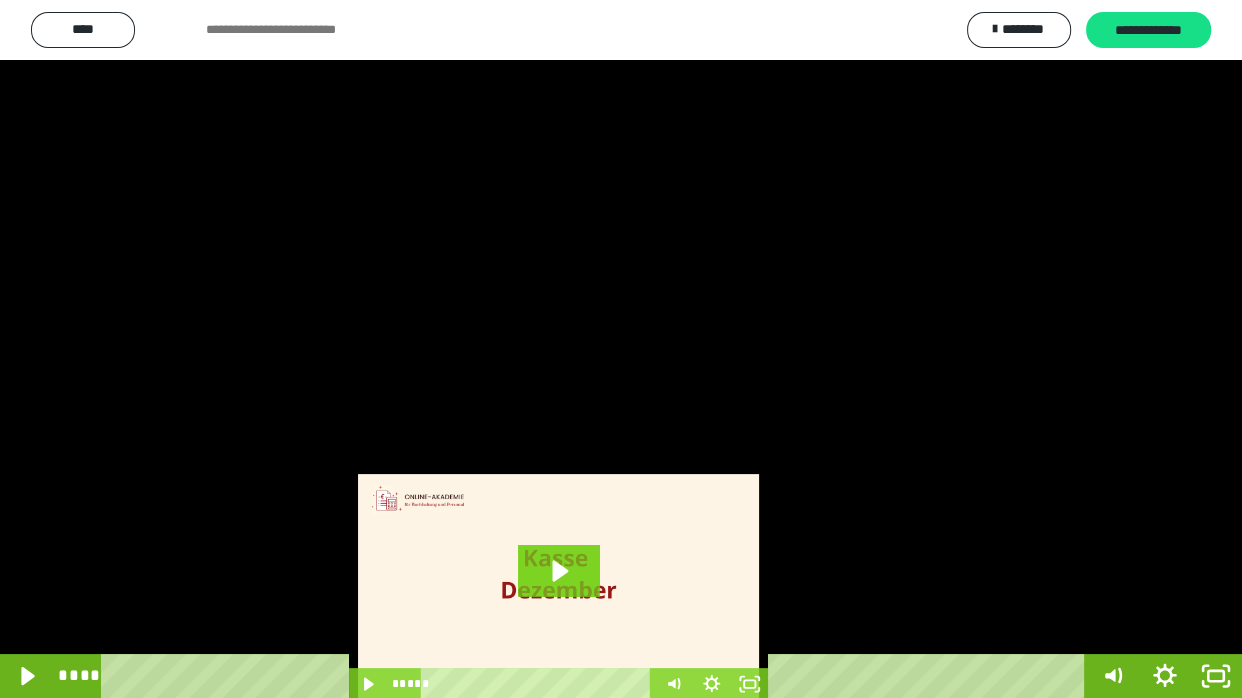 click at bounding box center [621, 349] 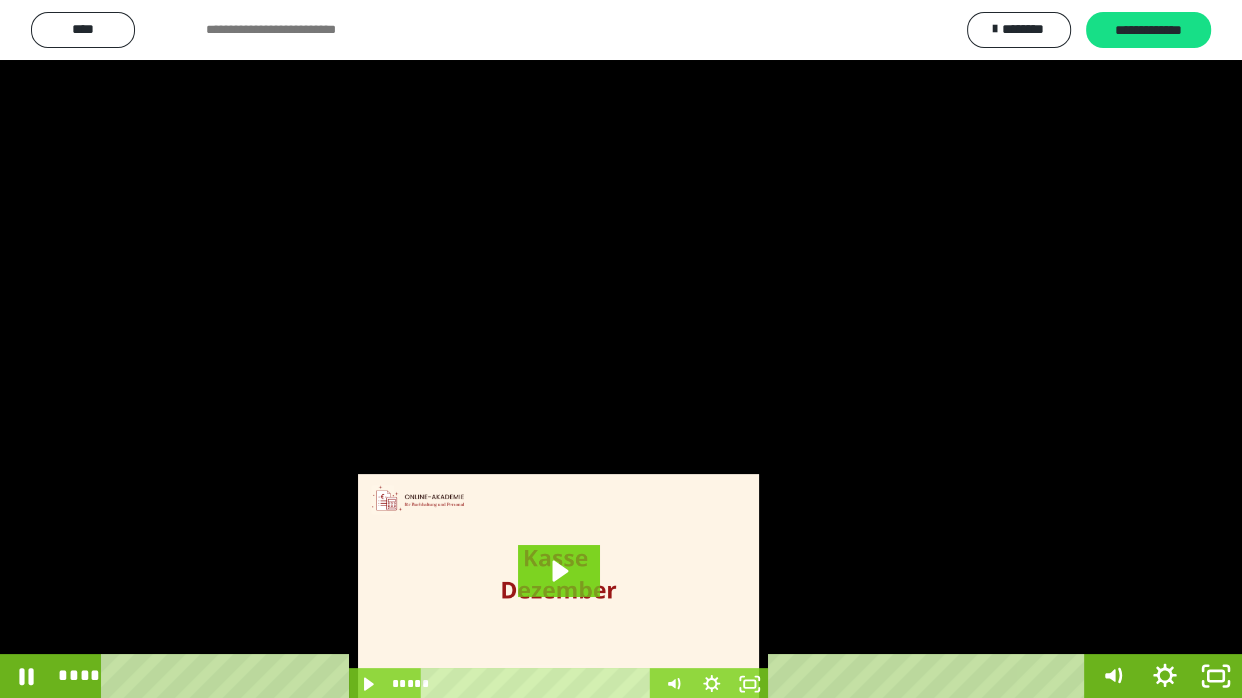 click at bounding box center (621, 349) 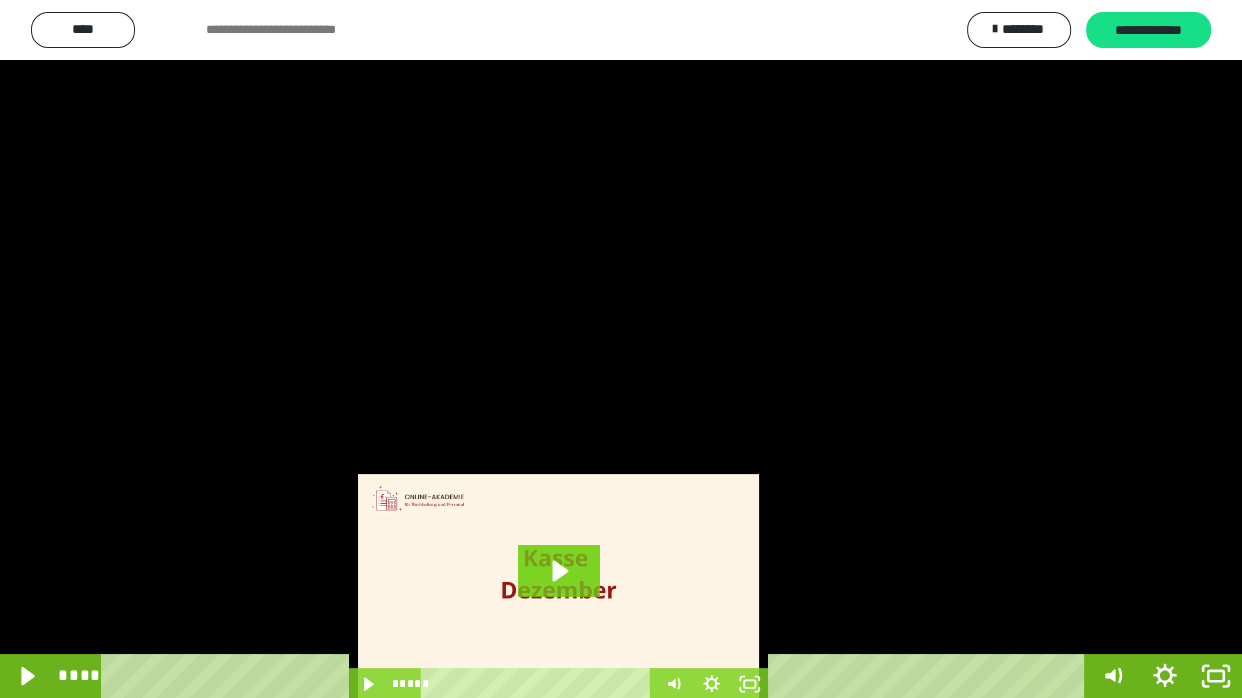 click at bounding box center (621, 349) 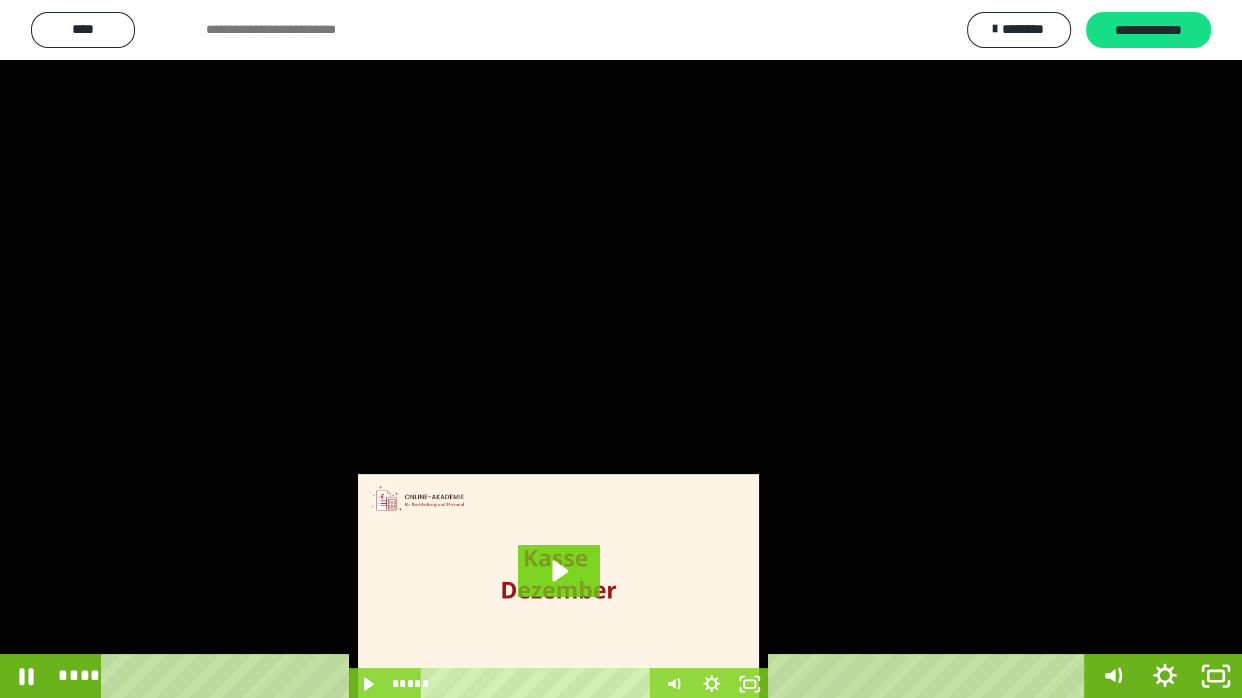 click at bounding box center (621, 349) 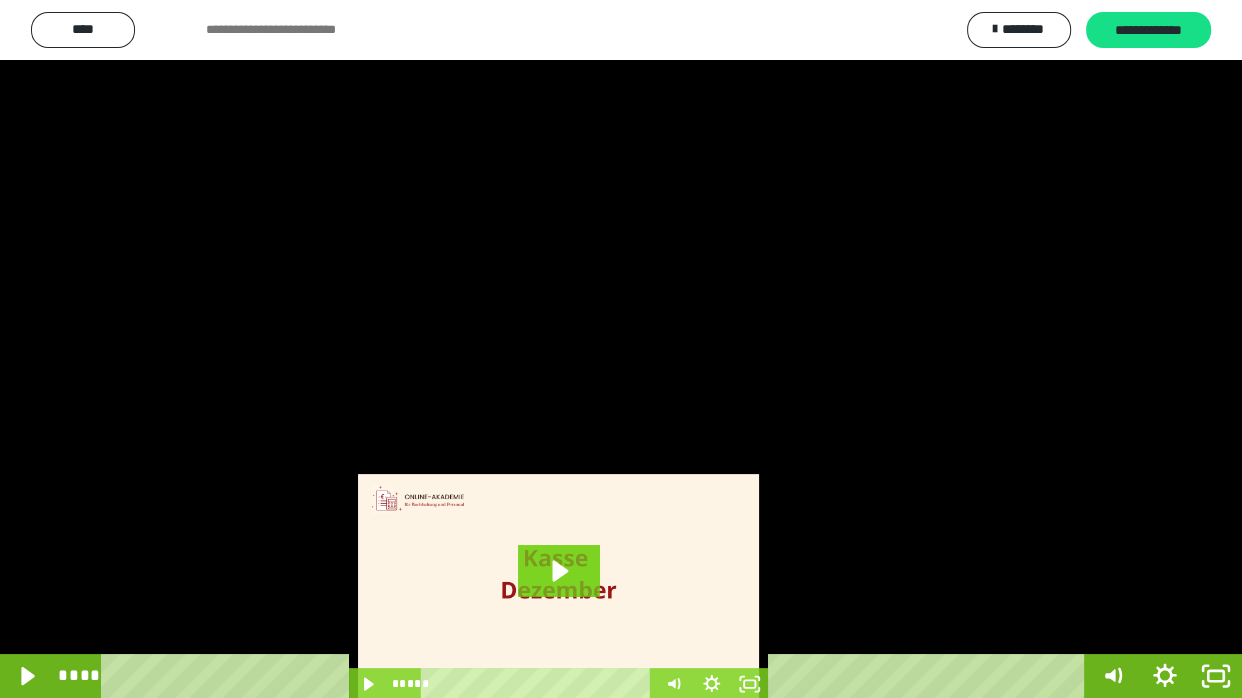 click at bounding box center (621, 349) 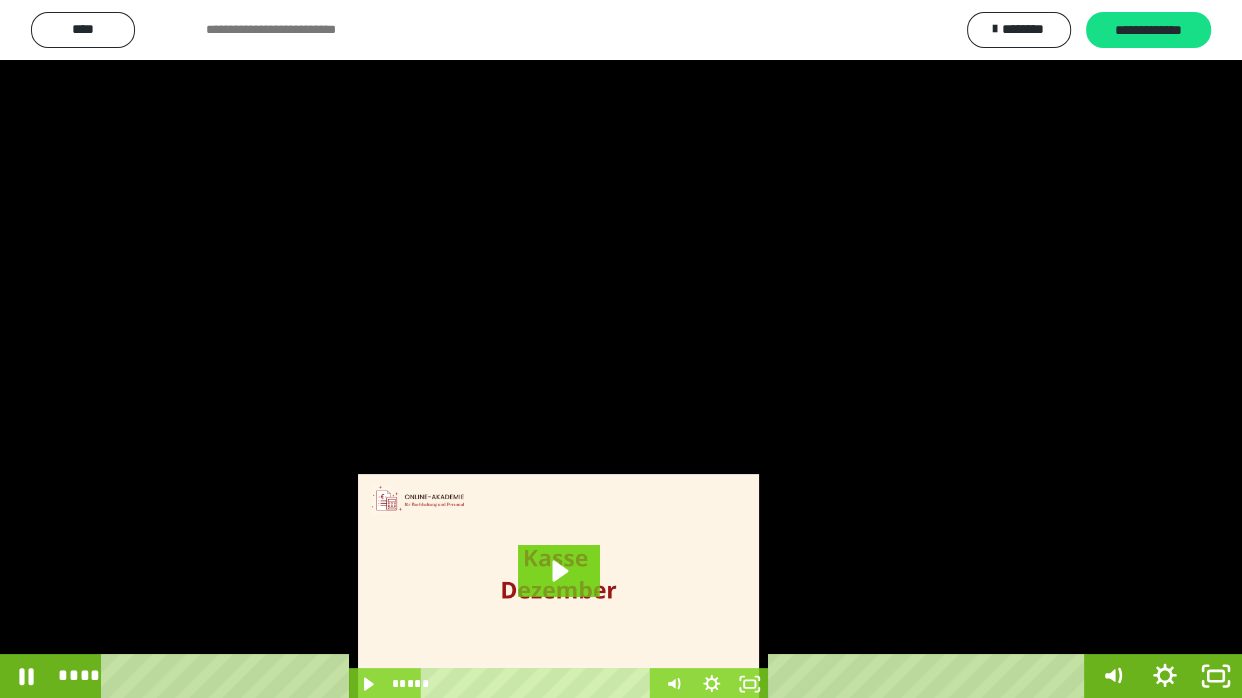 click at bounding box center [621, 349] 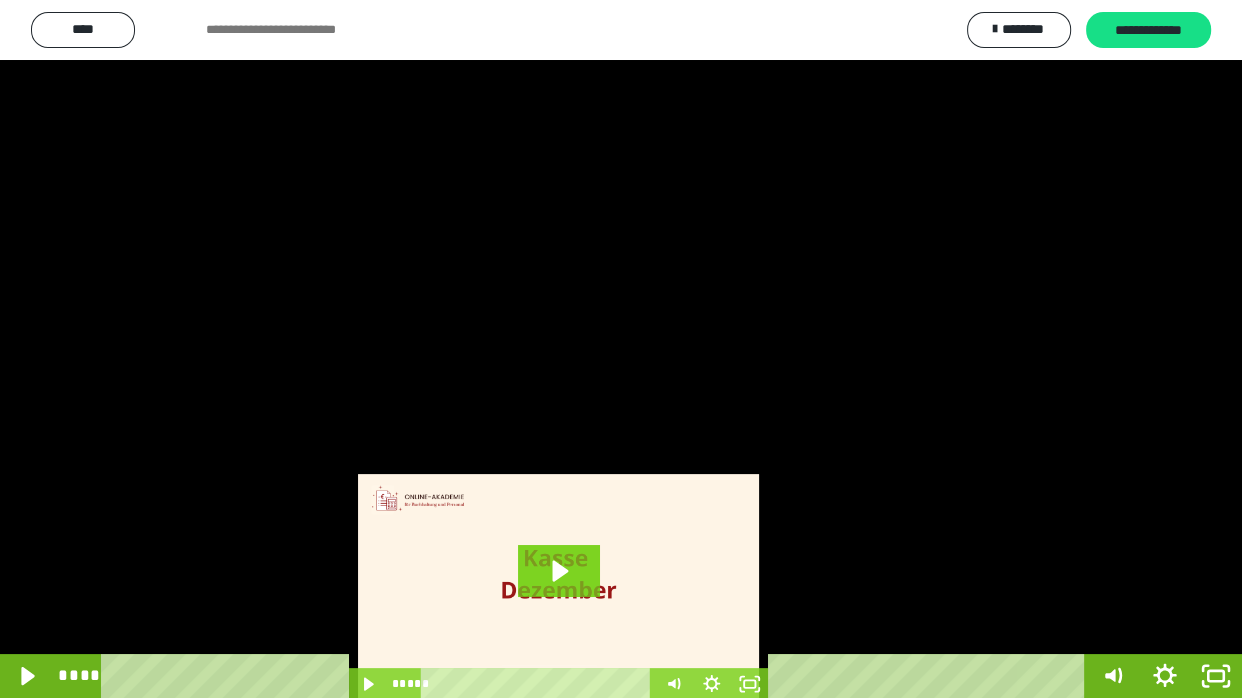 click on "****" at bounding box center [597, 676] 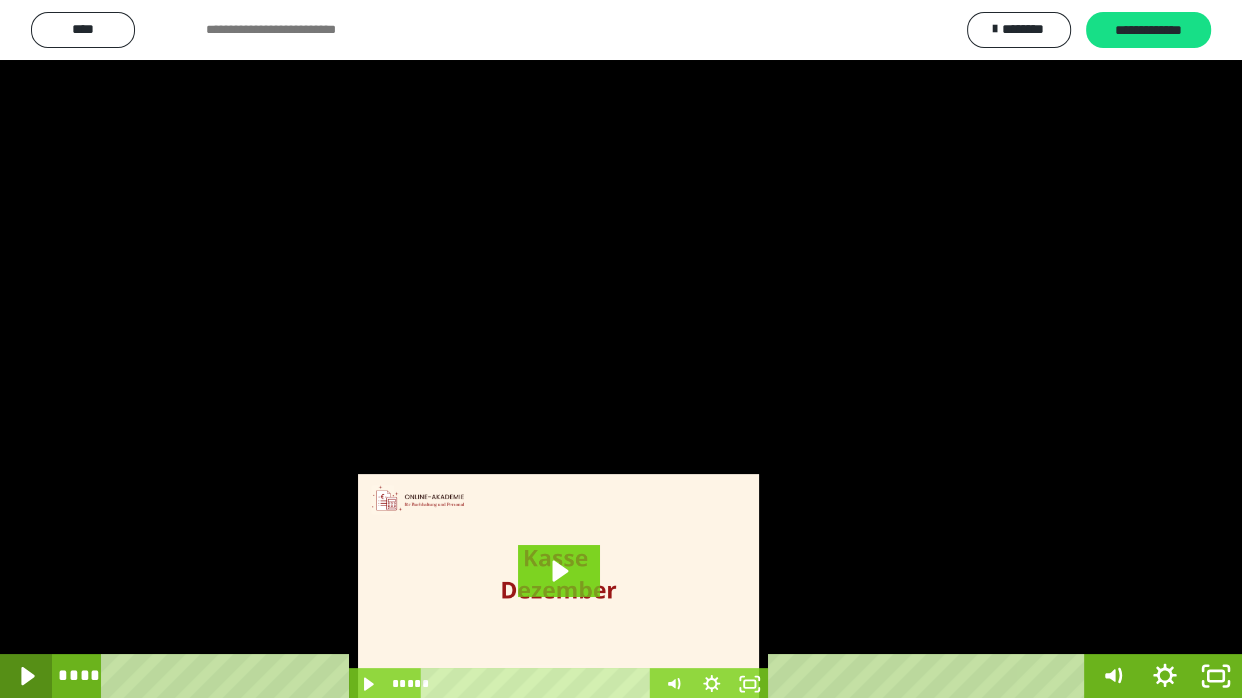 click 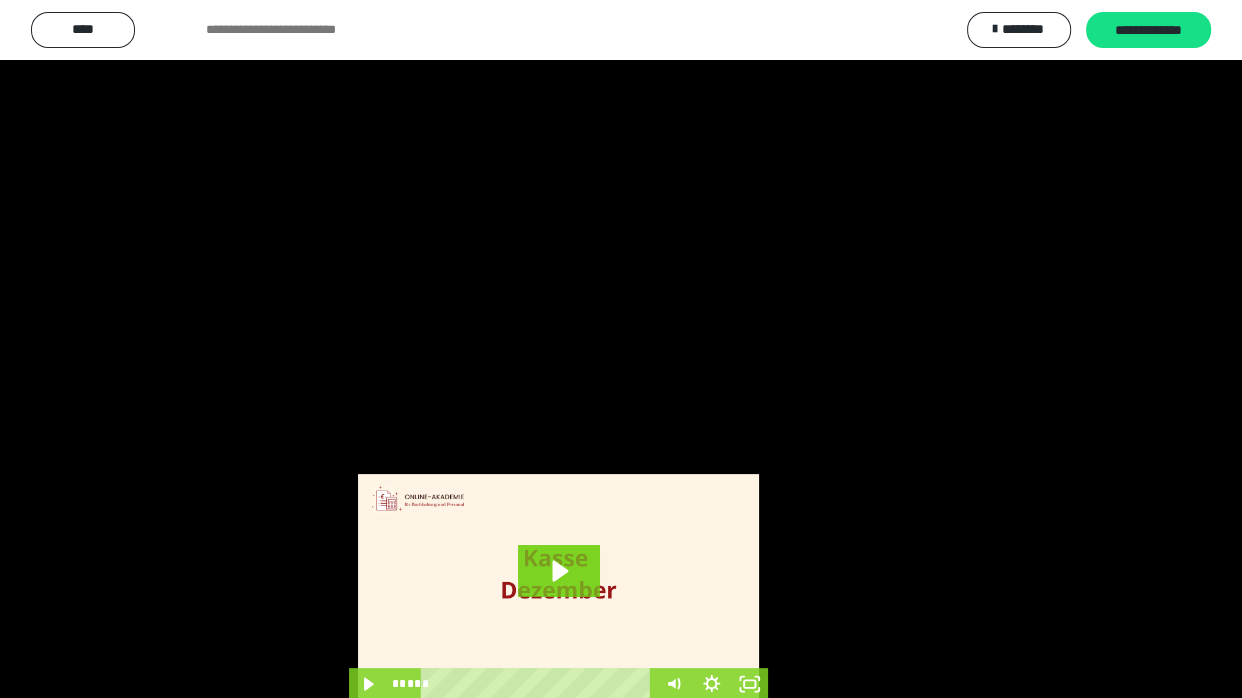 type 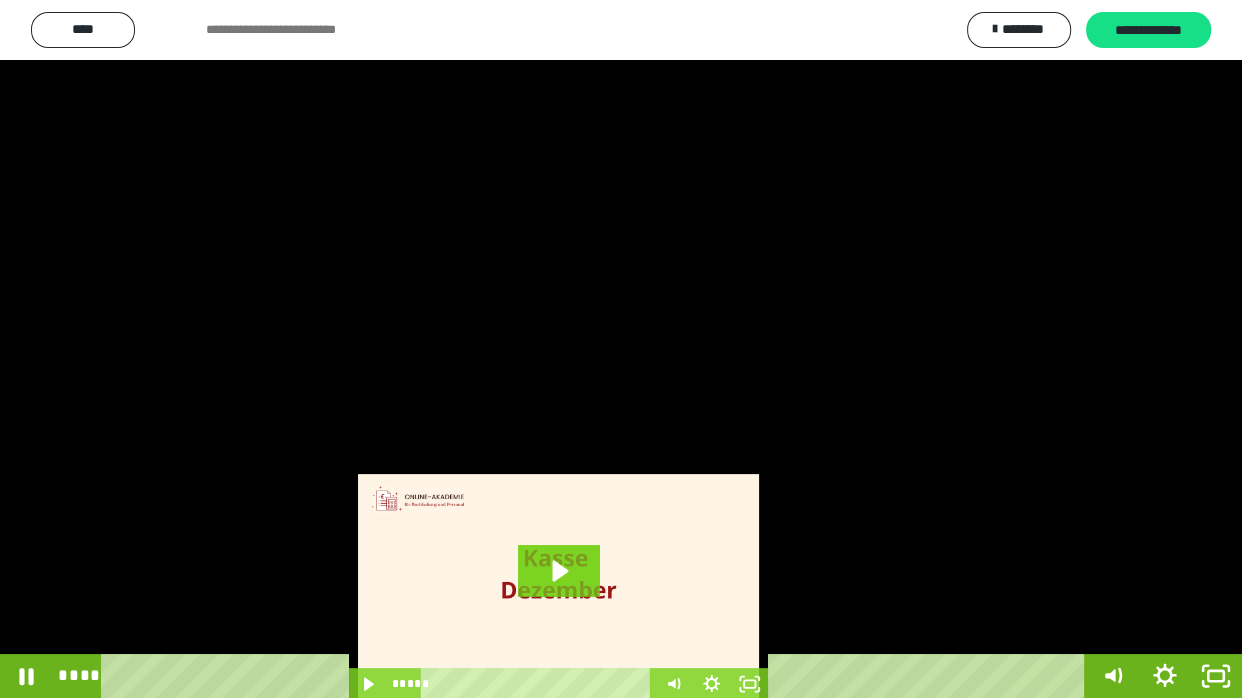 click on "****" at bounding box center (597, 676) 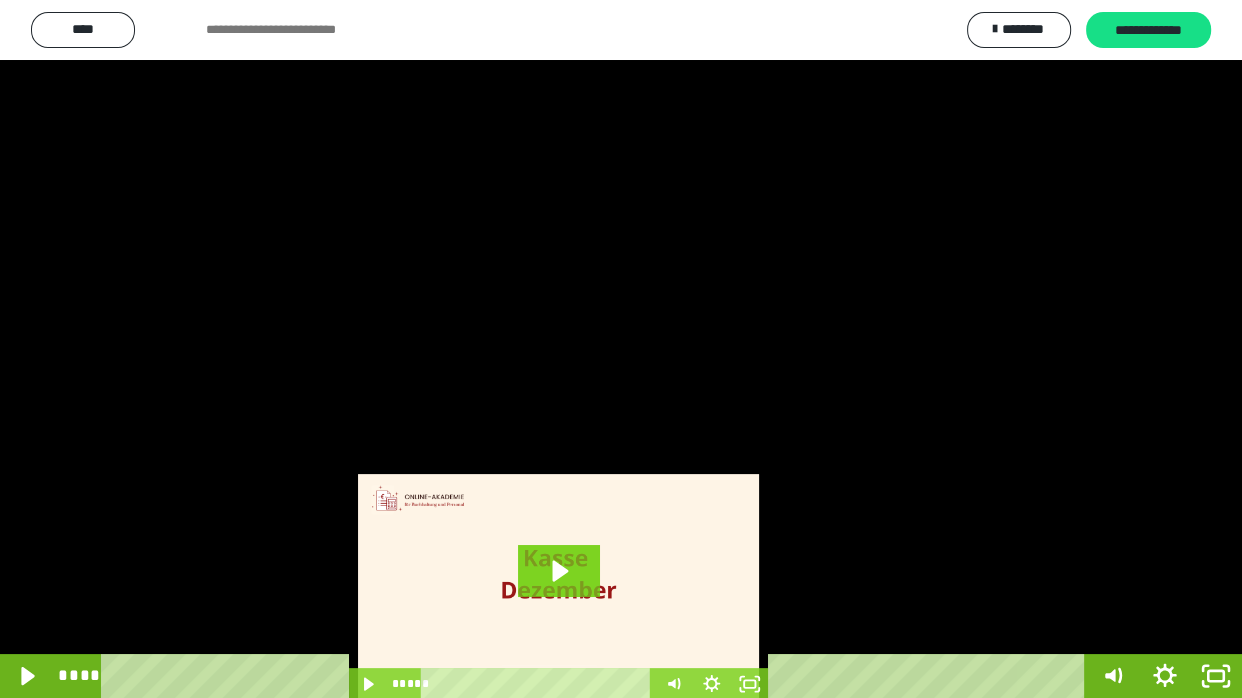 click at bounding box center [621, 349] 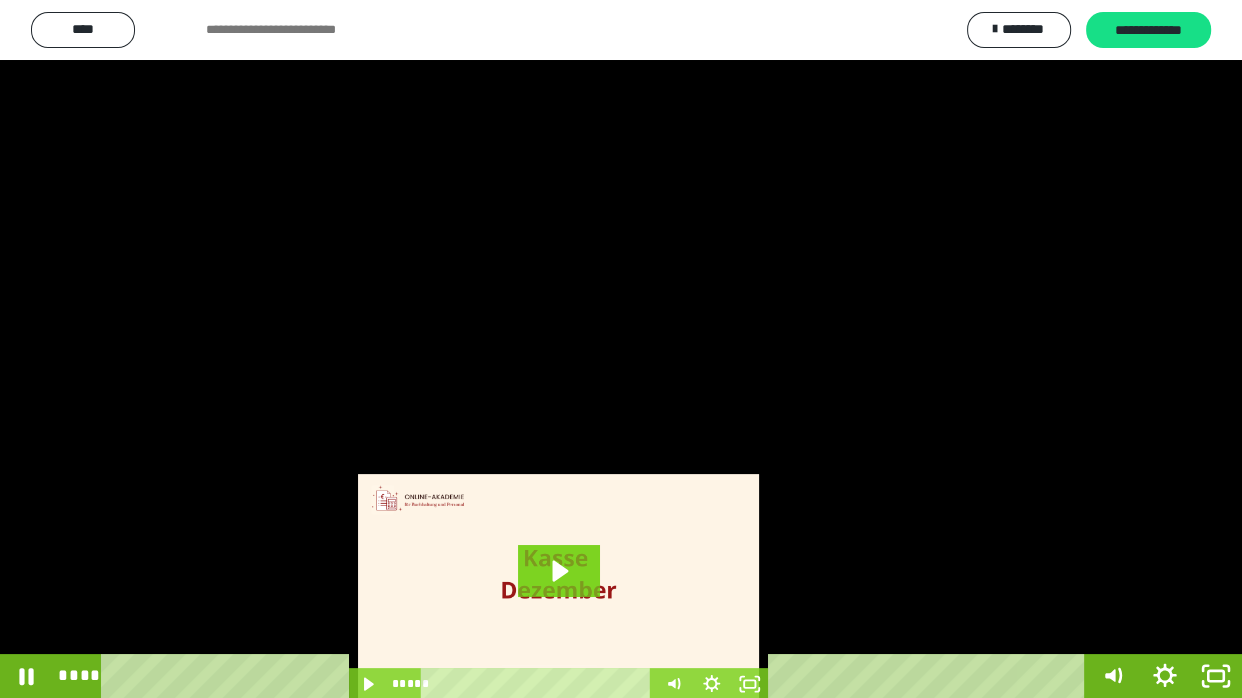 click at bounding box center [621, 349] 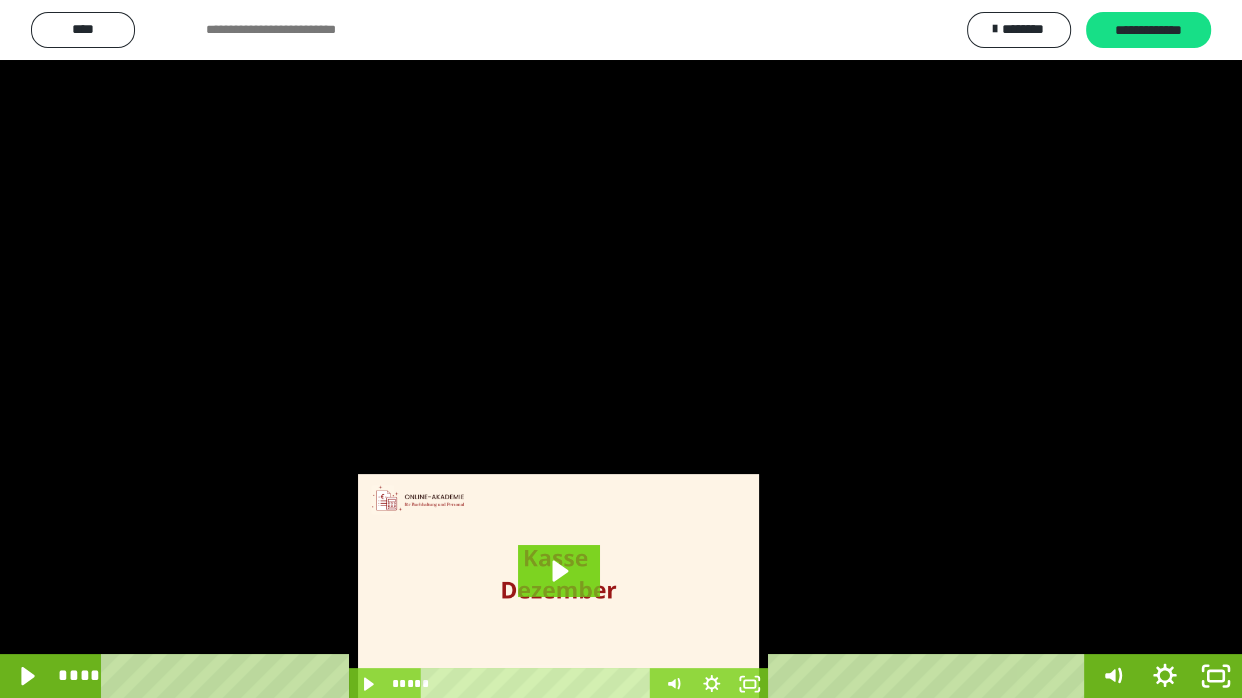 click at bounding box center (621, 349) 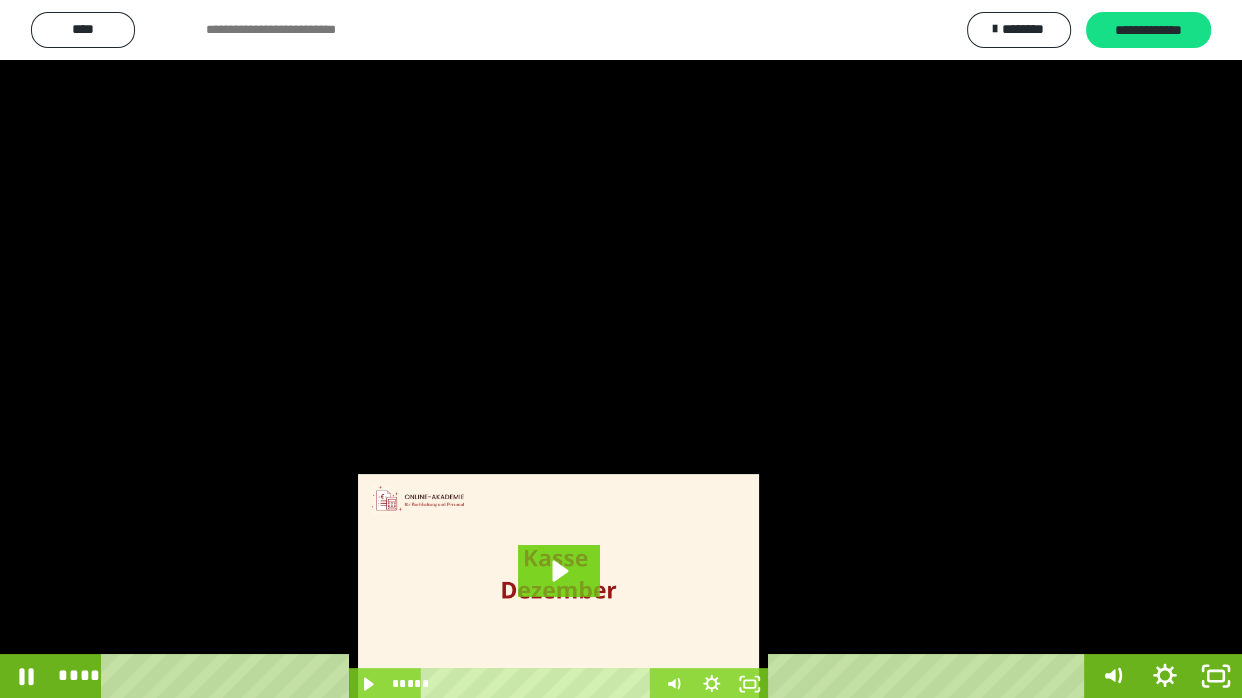 click at bounding box center (621, 349) 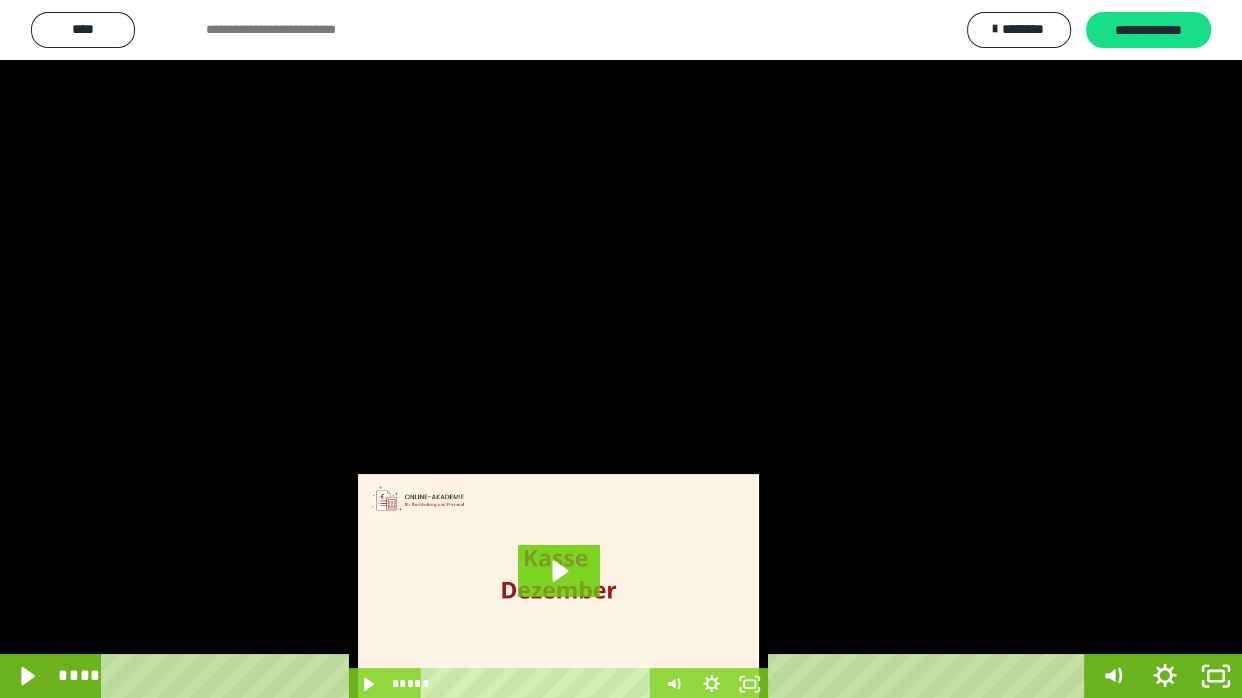 click at bounding box center [621, 349] 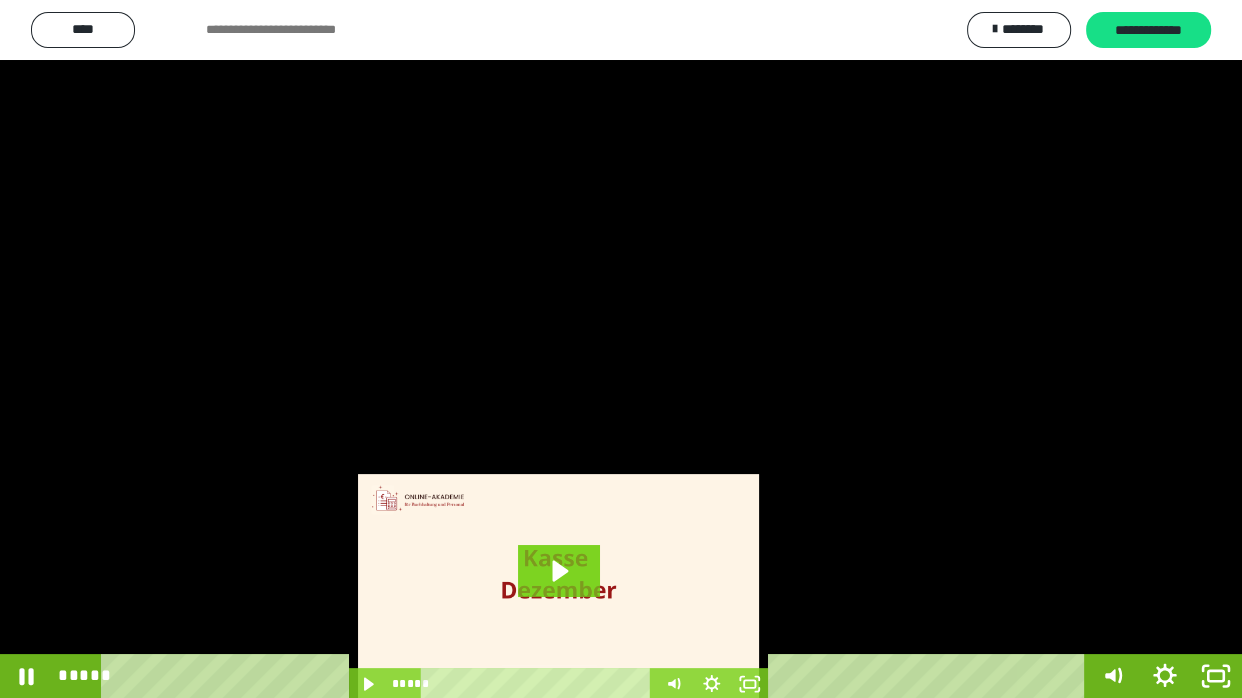 click at bounding box center (621, 349) 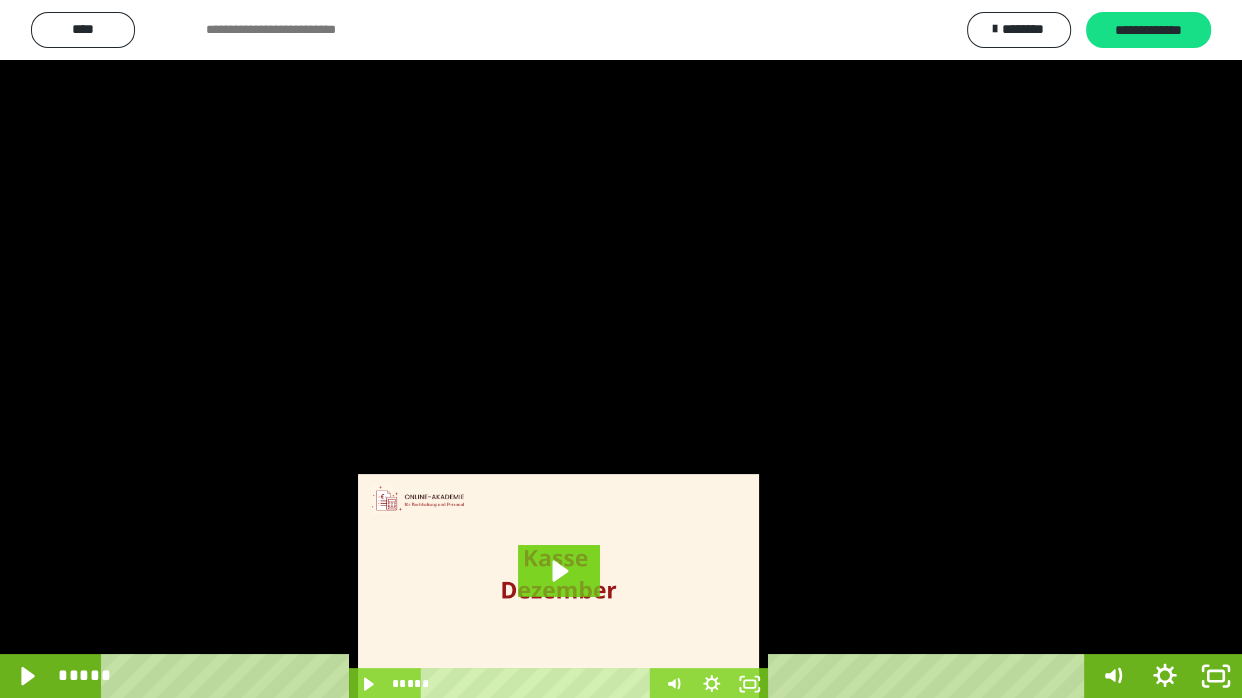 click at bounding box center [621, 349] 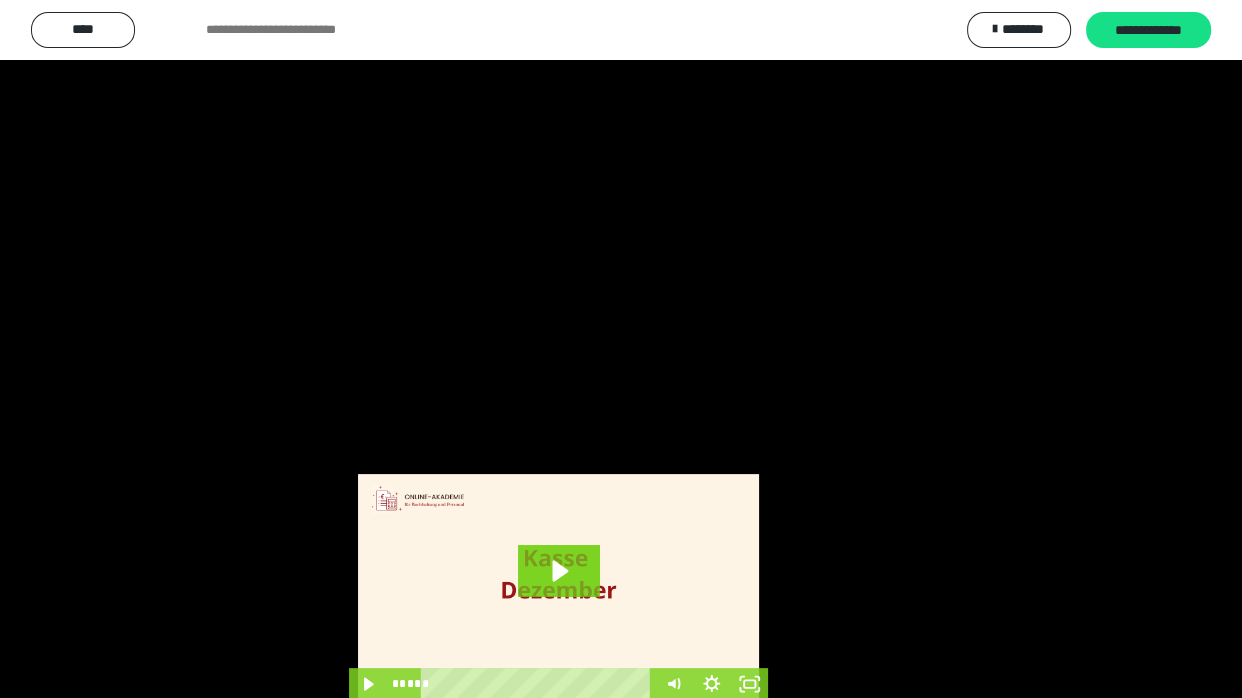 click at bounding box center [621, 349] 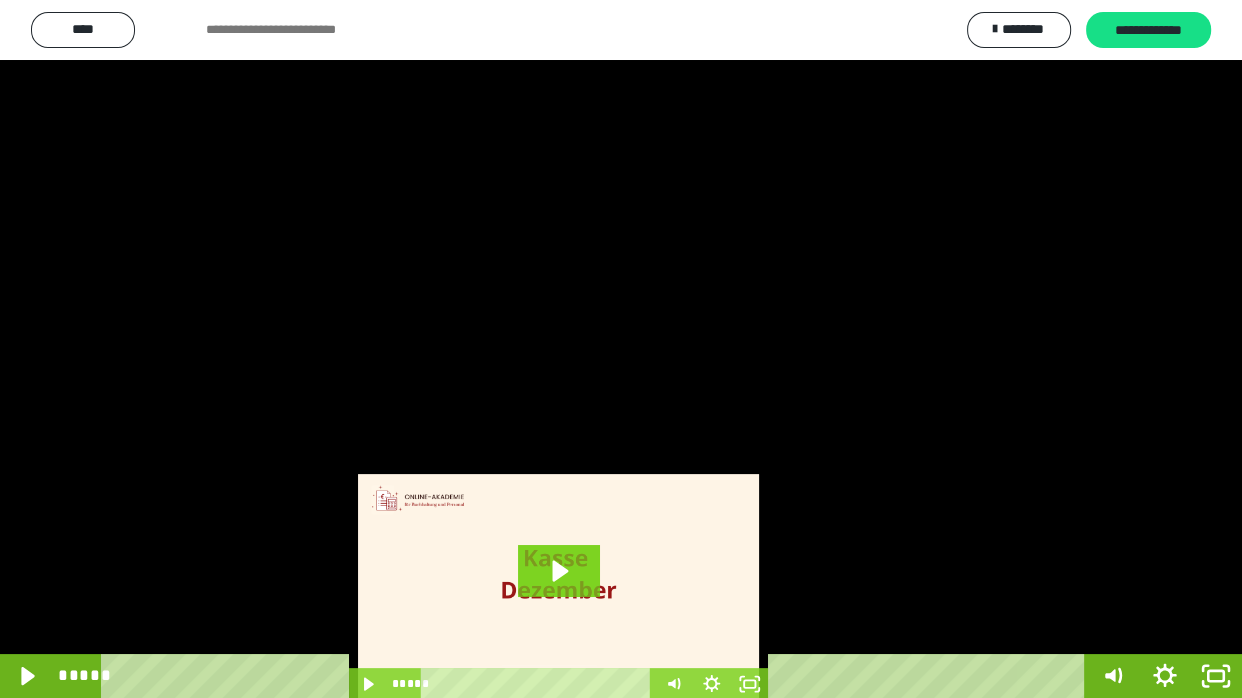 click at bounding box center (621, 349) 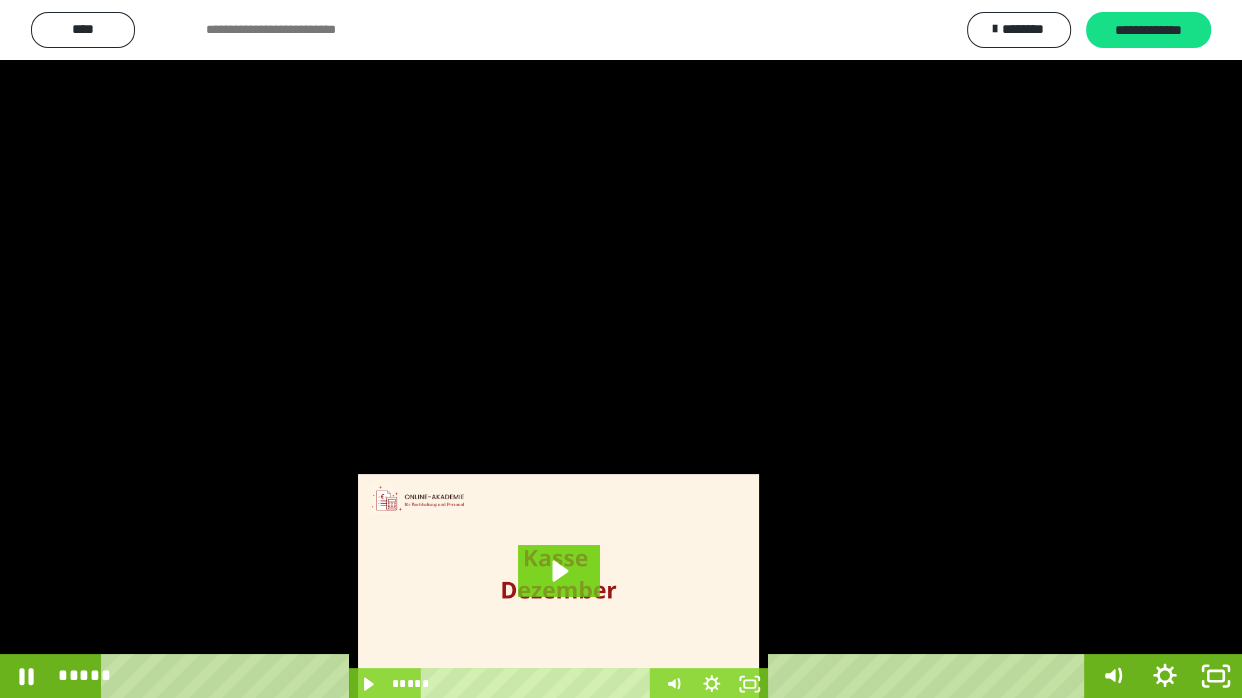 click at bounding box center (621, 349) 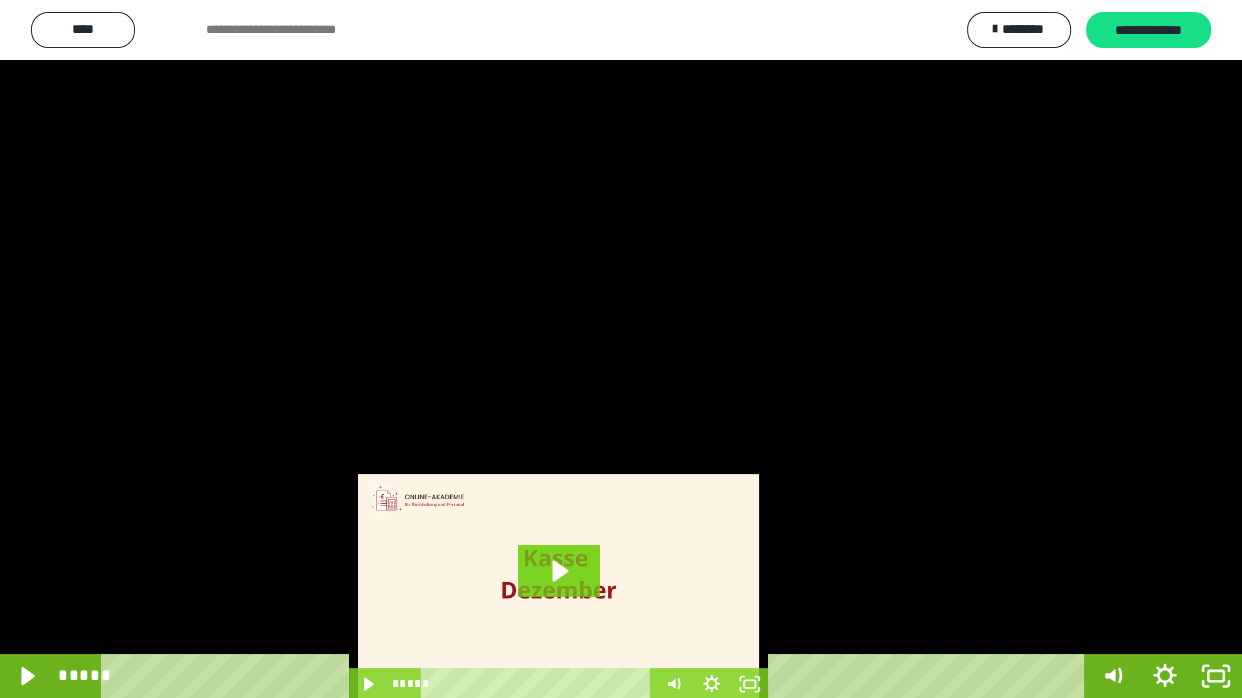 click at bounding box center [621, 349] 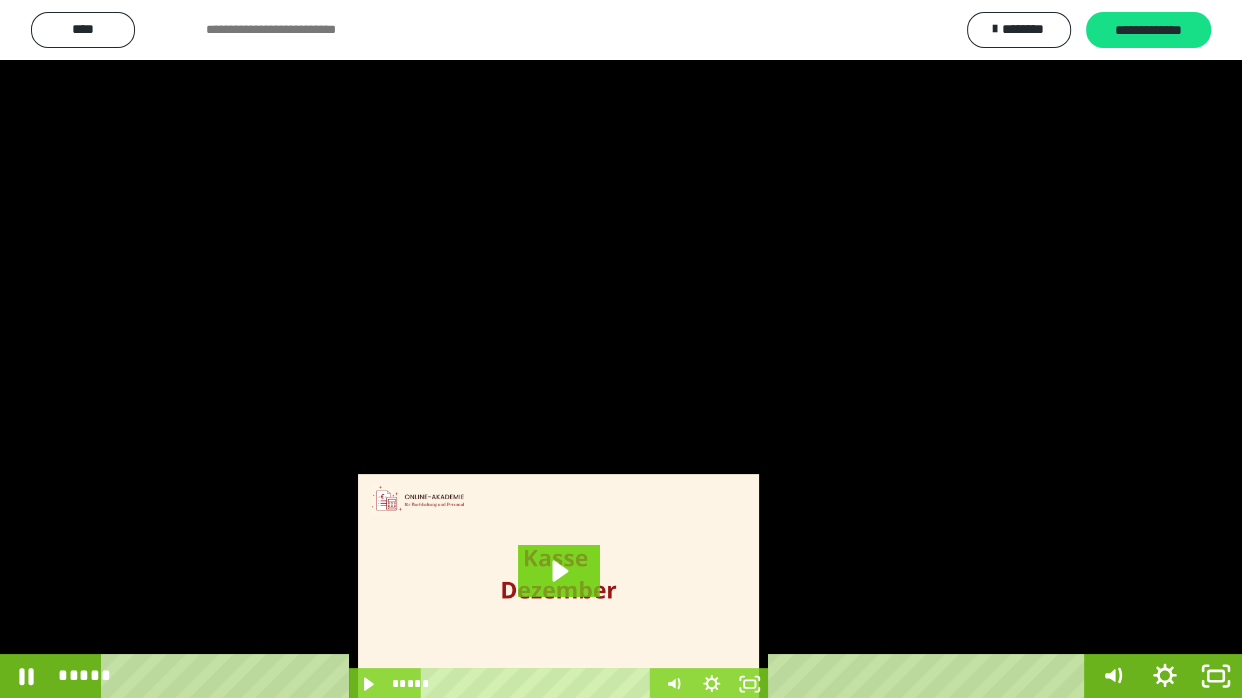 click at bounding box center (621, 349) 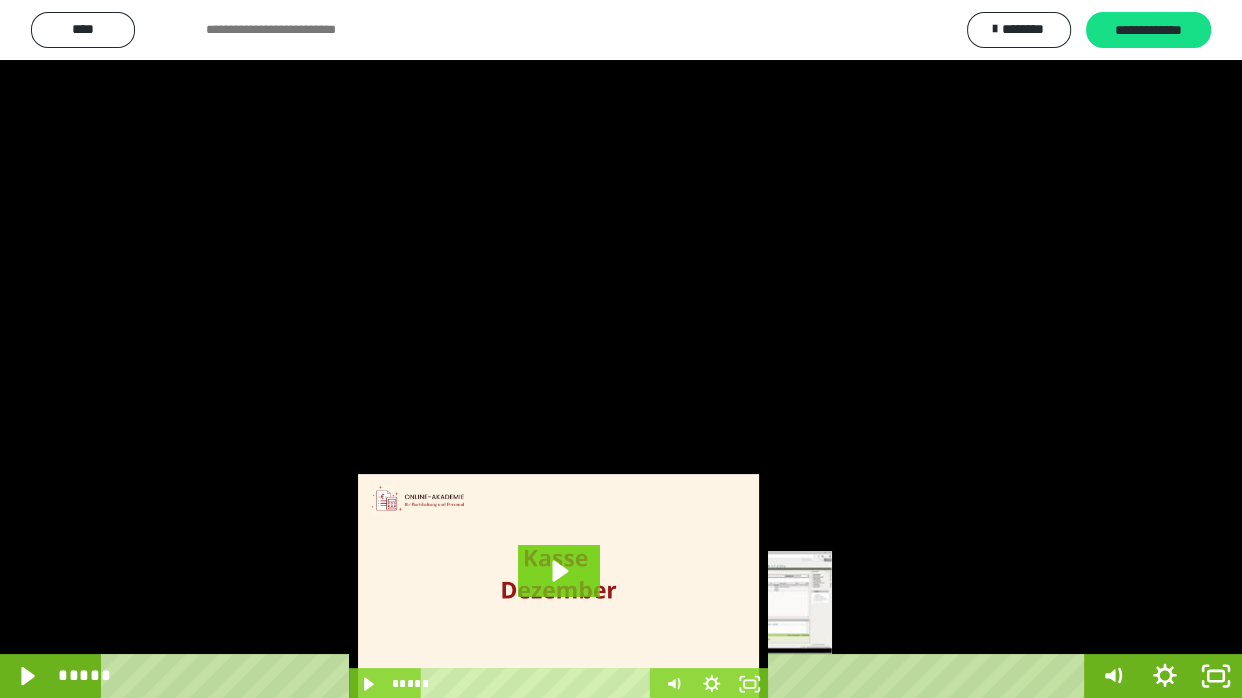 click on "*****" at bounding box center (597, 676) 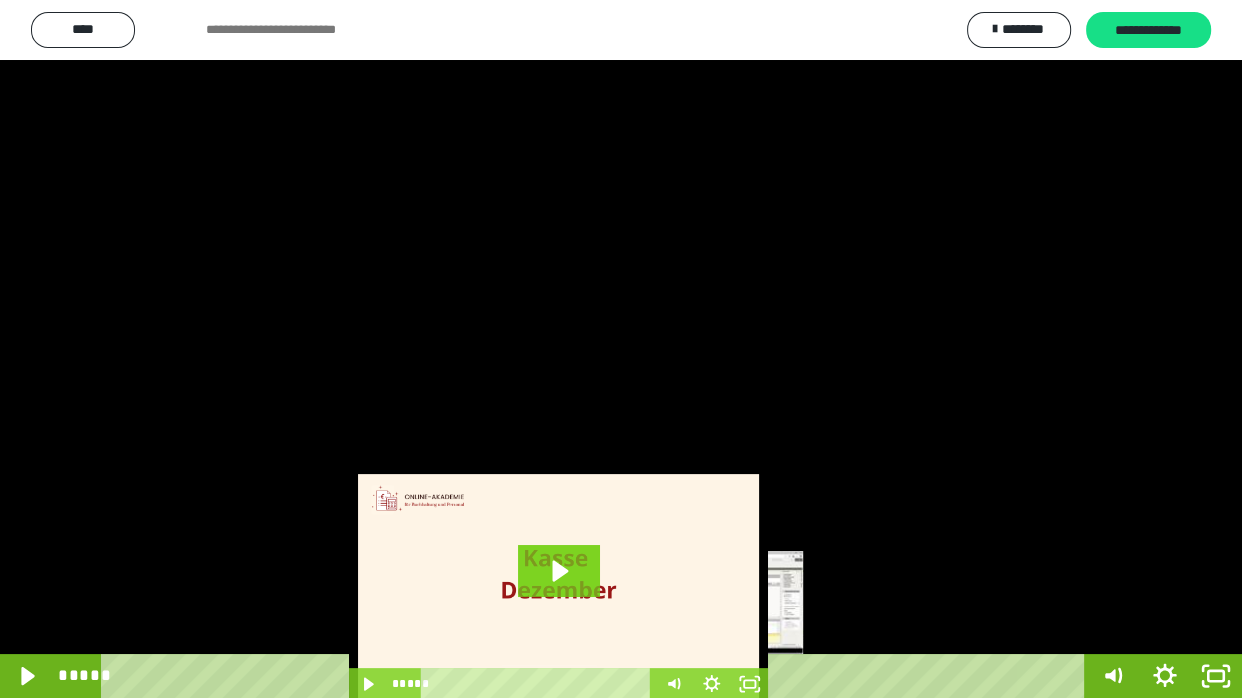 click on "*****" at bounding box center [597, 676] 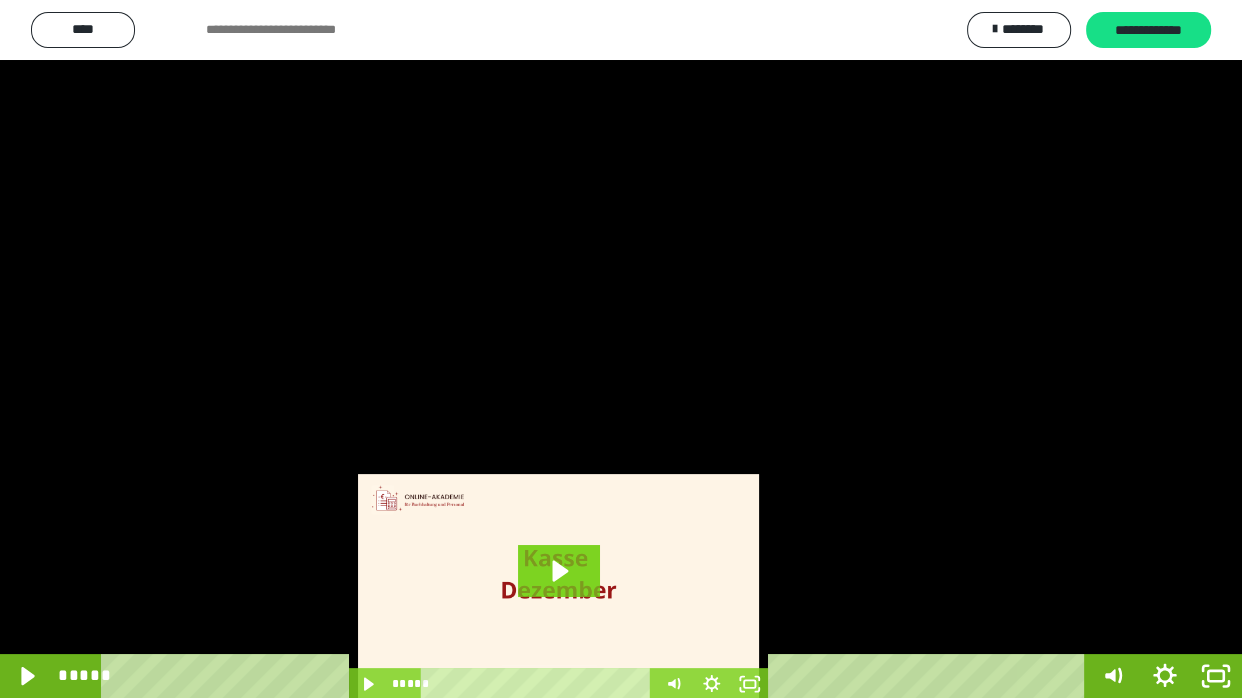 click at bounding box center [621, 349] 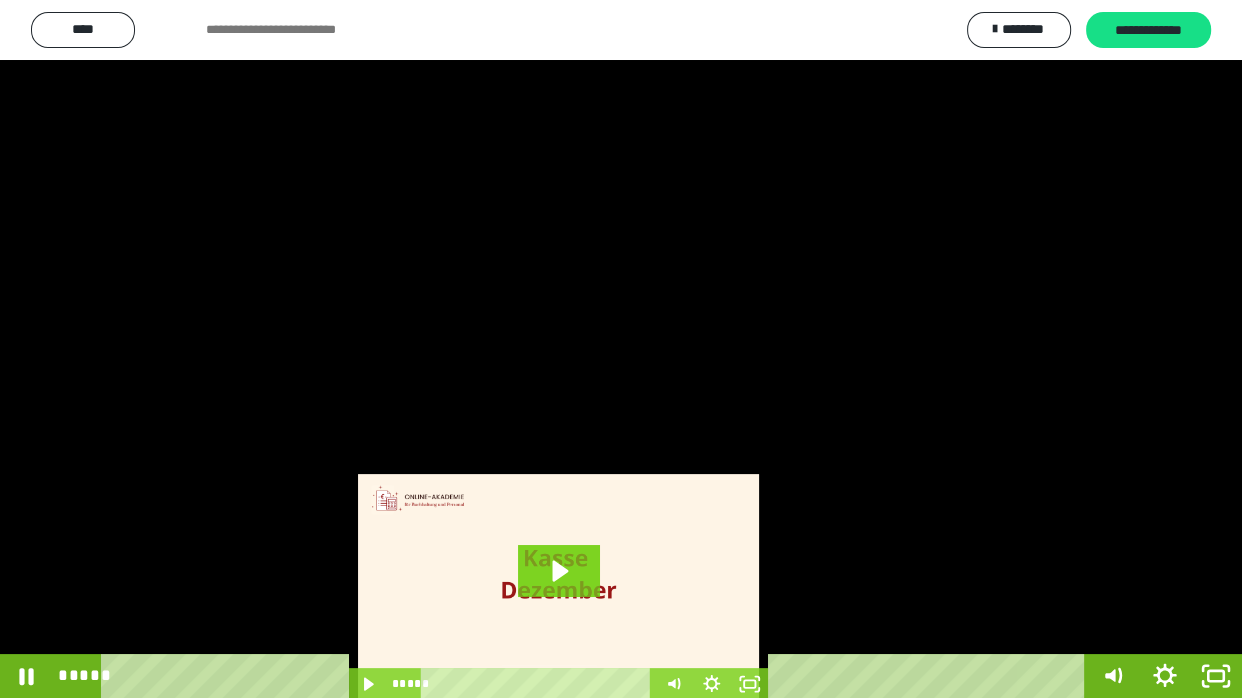 click at bounding box center (621, 349) 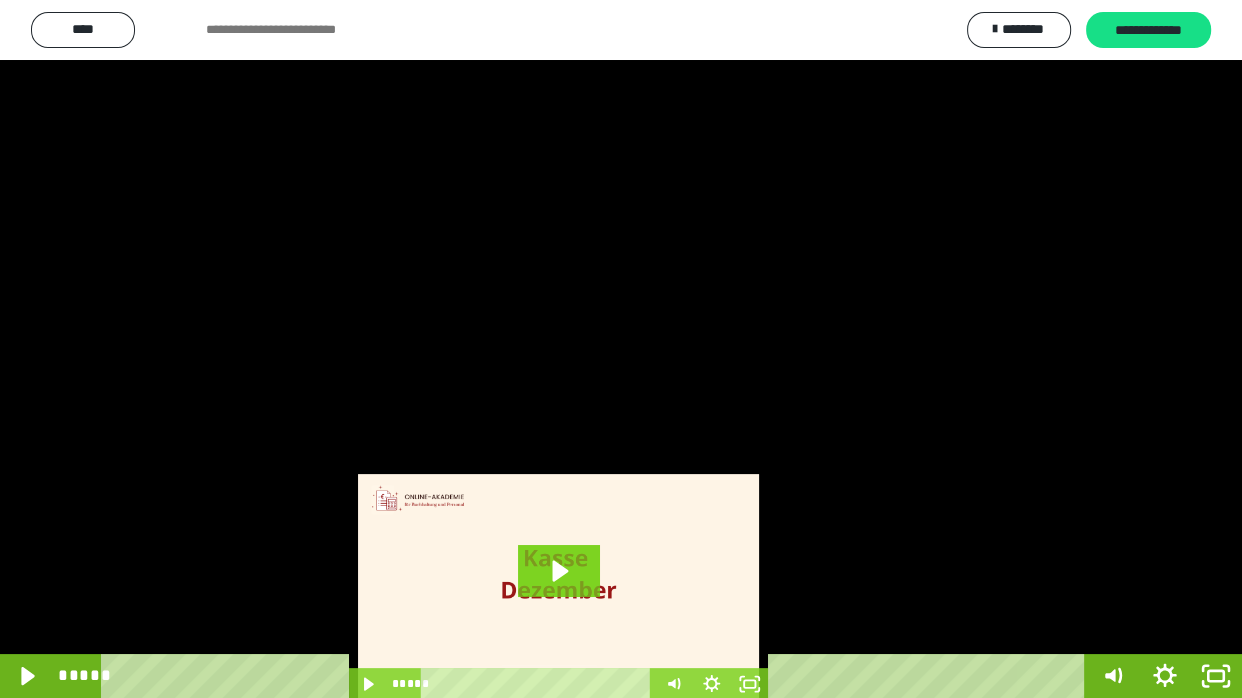 click at bounding box center [621, 349] 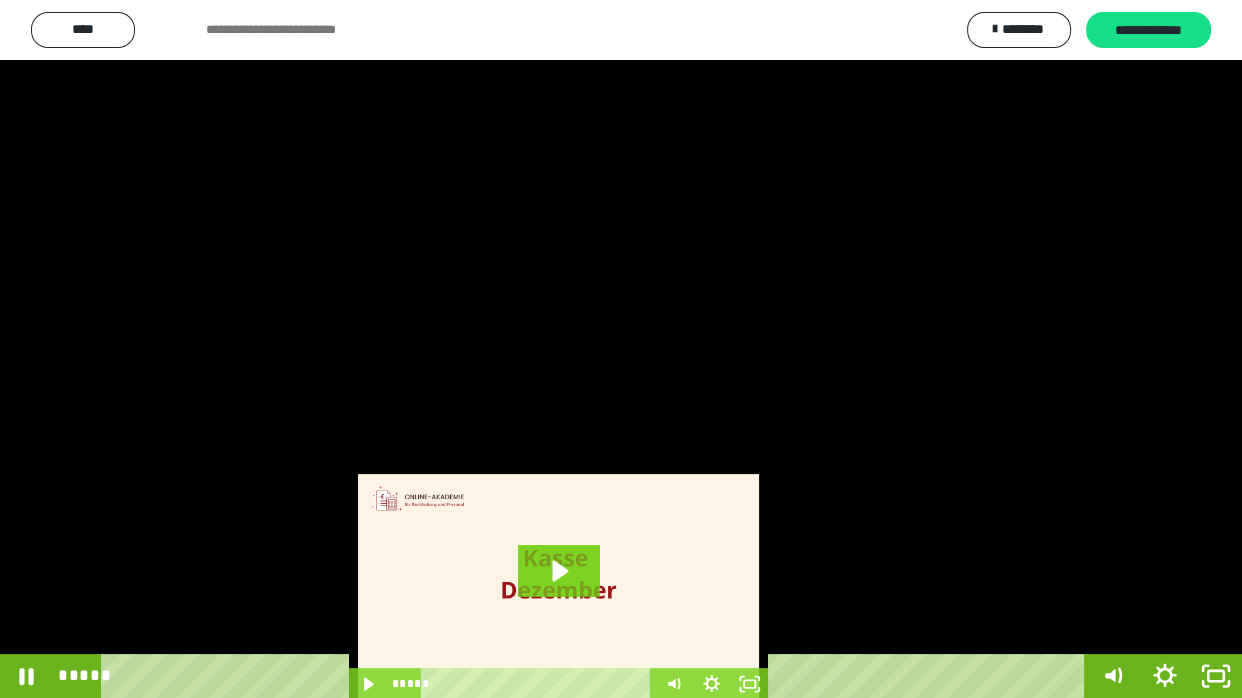 click at bounding box center (621, 349) 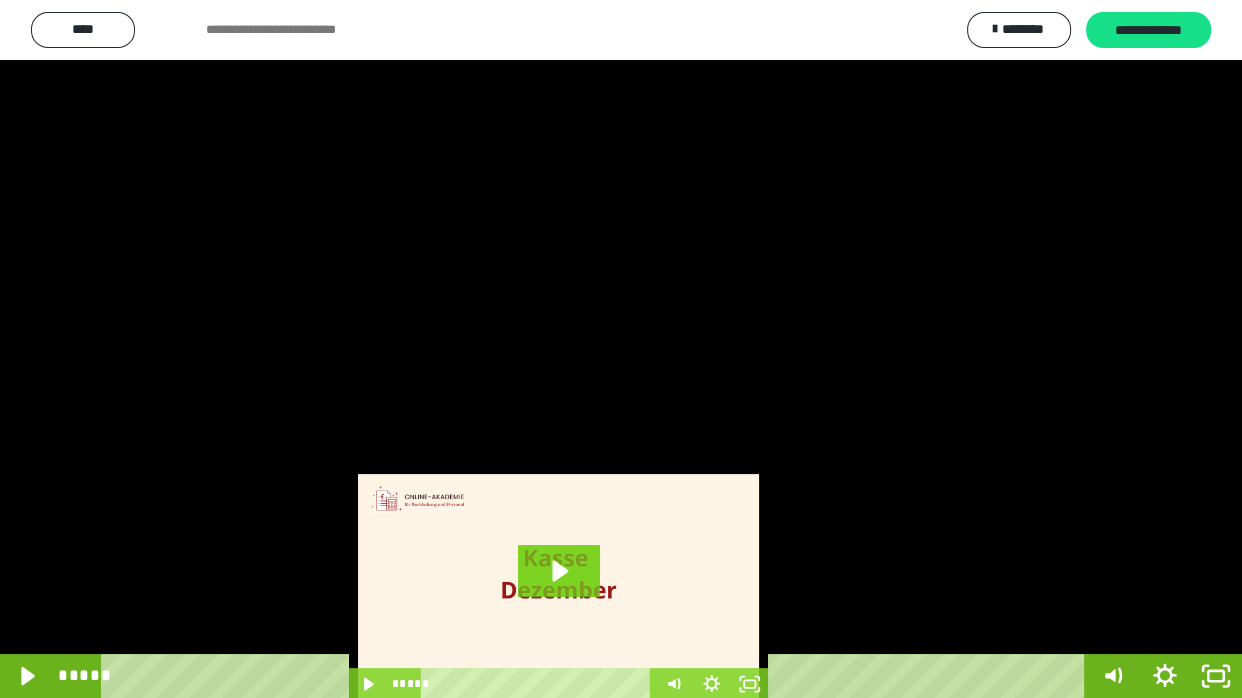 click at bounding box center (621, 349) 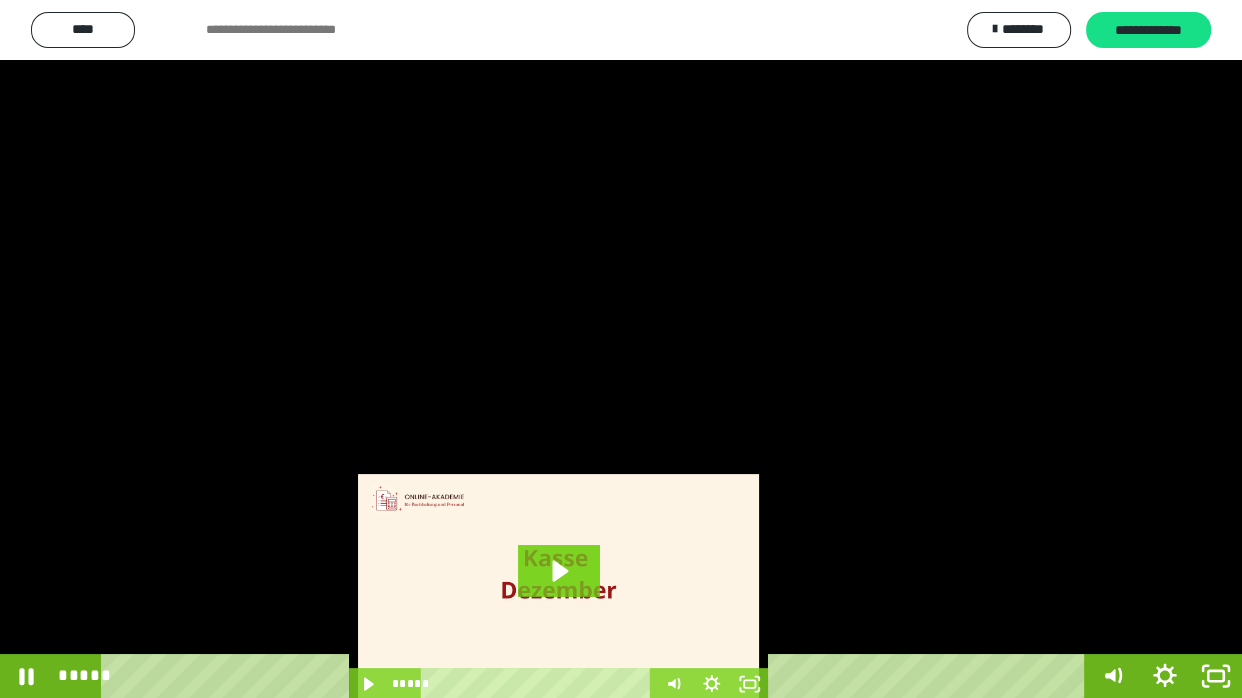 click at bounding box center [621, 349] 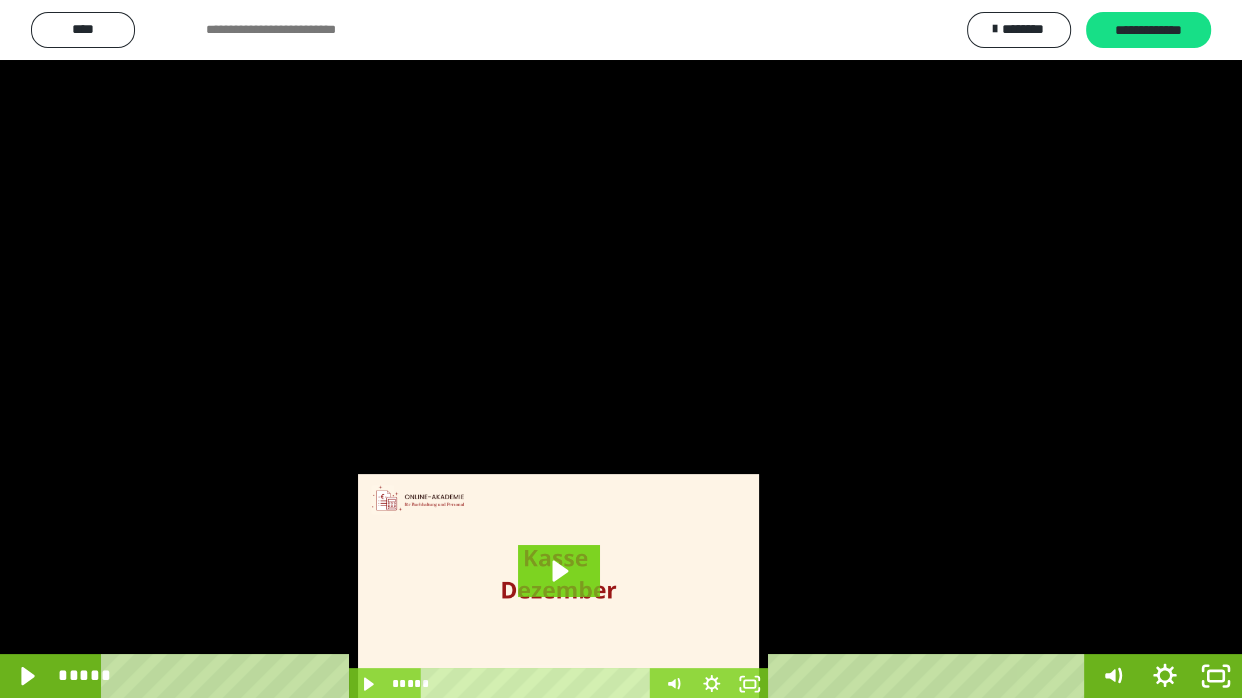drag, startPoint x: 414, startPoint y: 273, endPoint x: 647, endPoint y: 325, distance: 238.73207 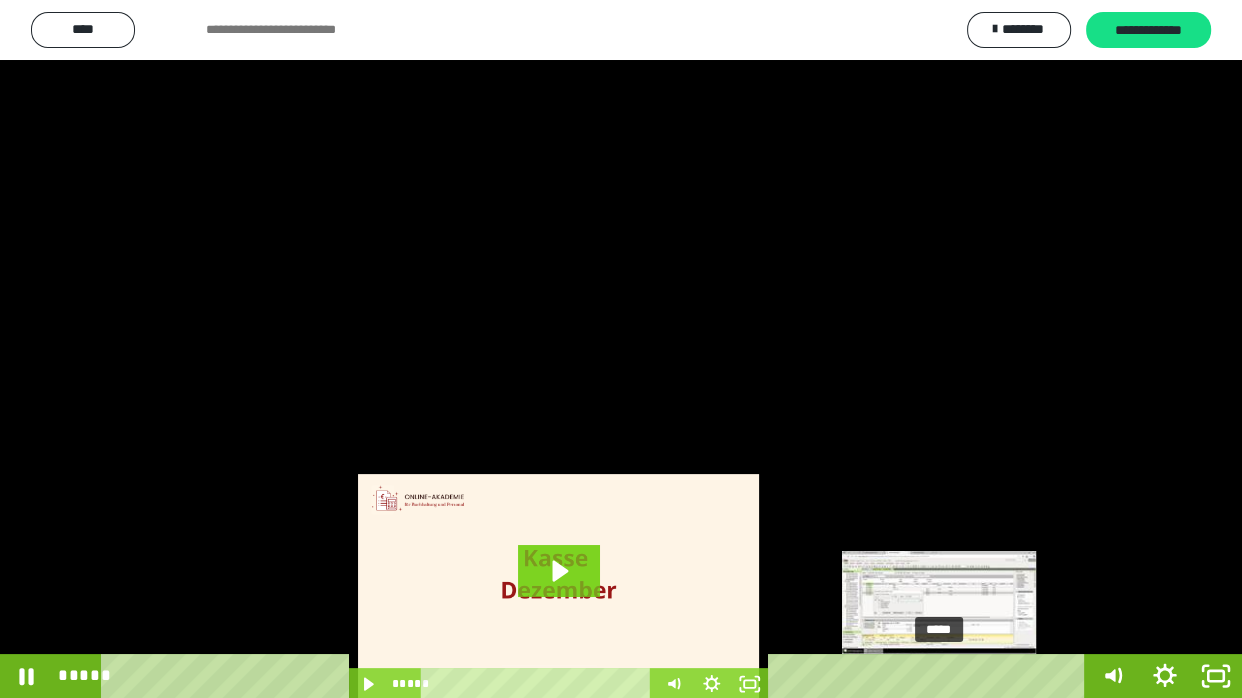 click on "*****" at bounding box center (597, 676) 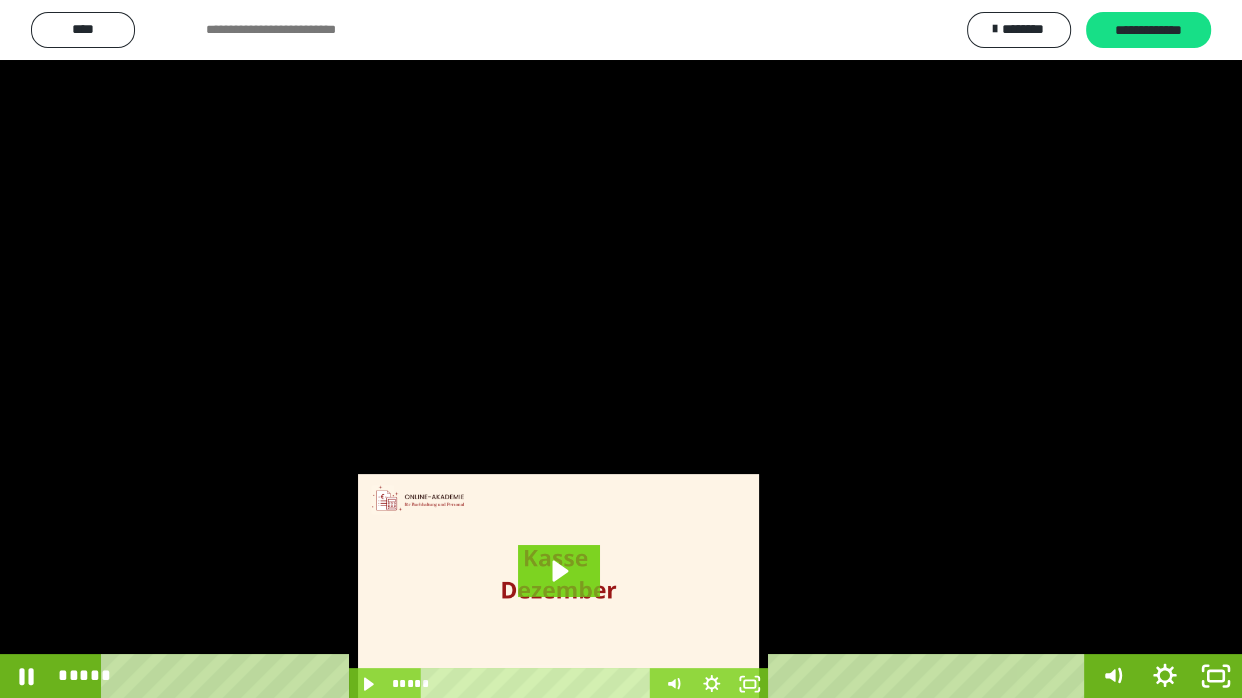 click at bounding box center [621, 349] 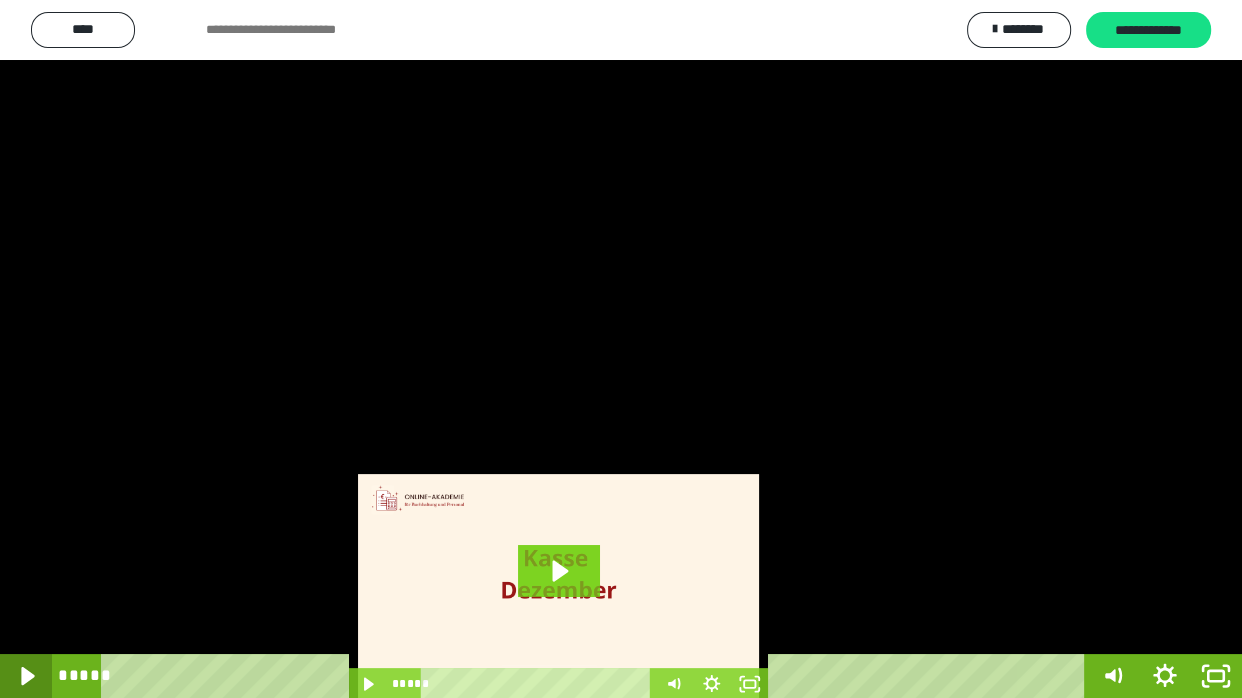 click 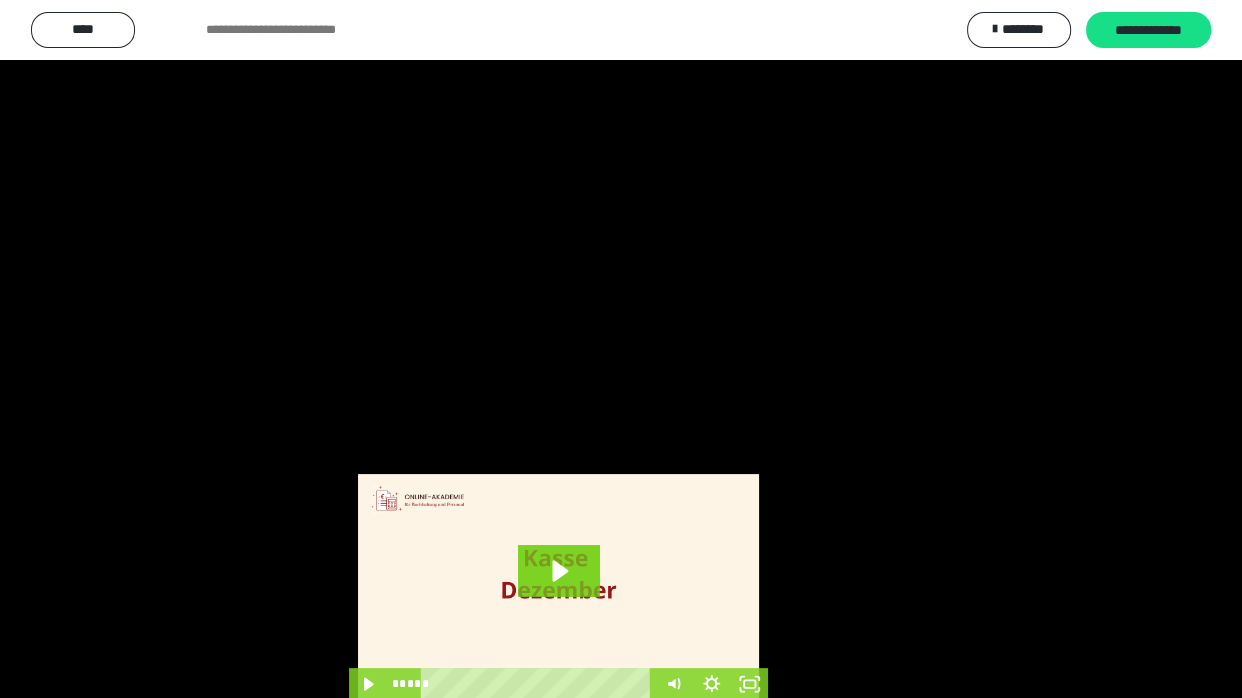 click at bounding box center [621, 349] 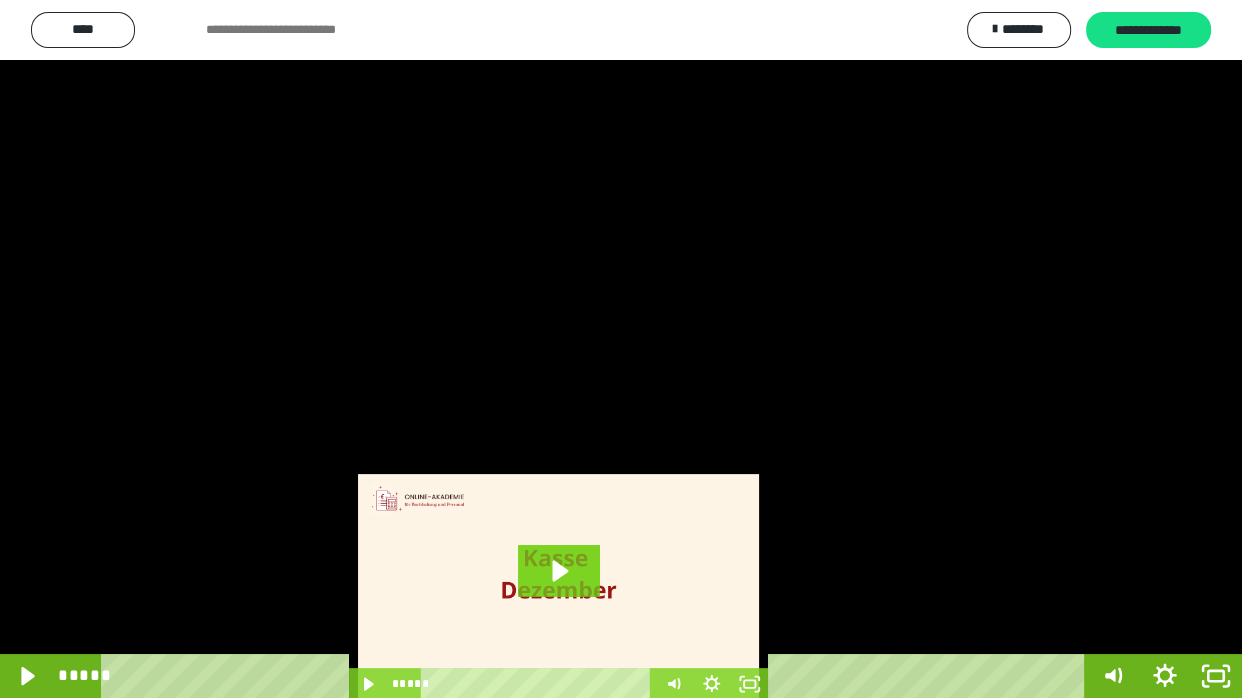 click at bounding box center (621, 349) 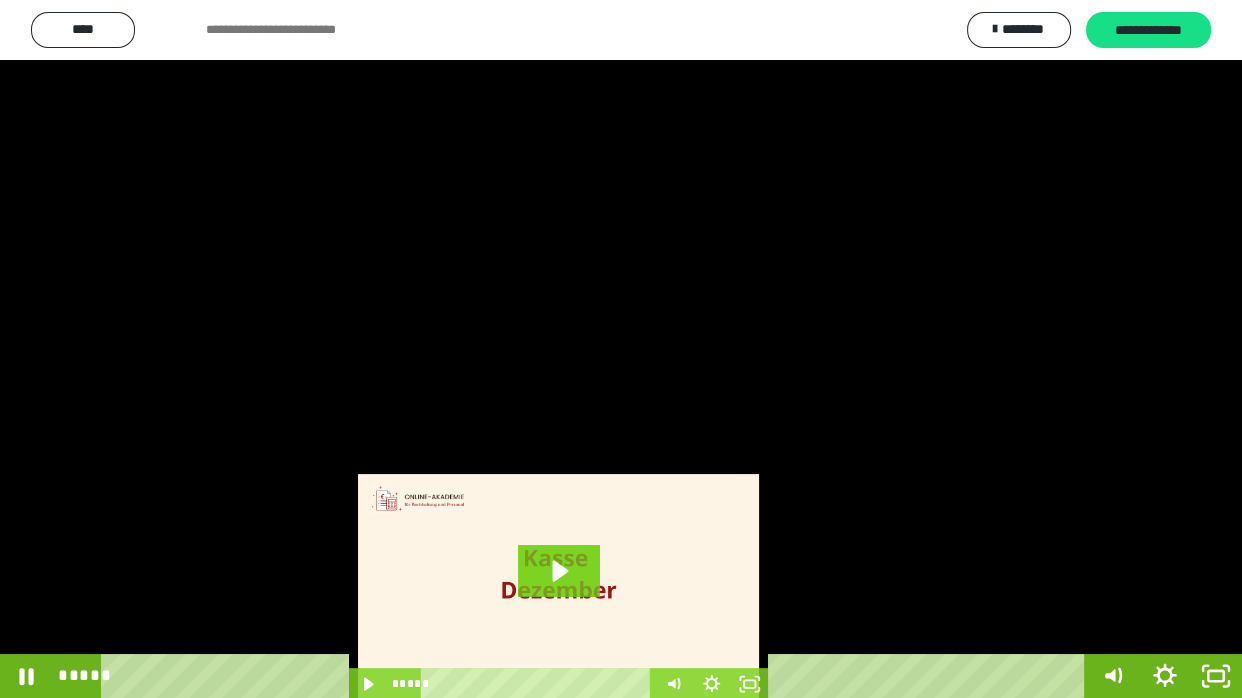 click at bounding box center (621, 349) 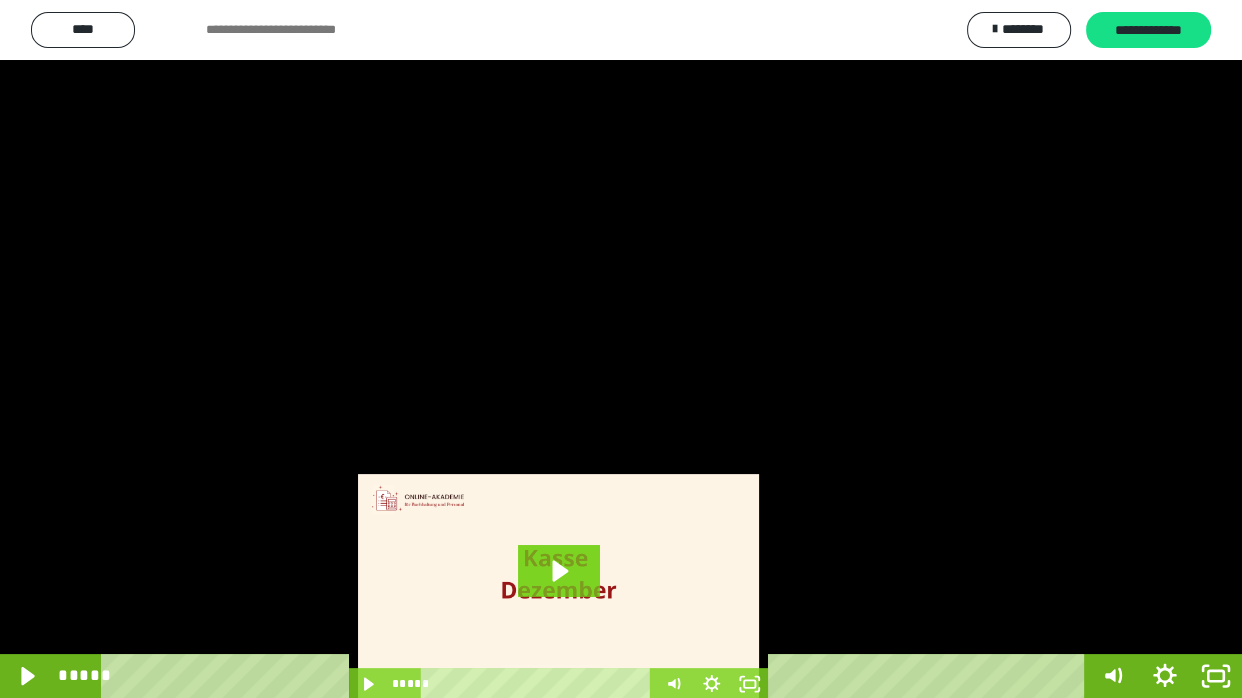 drag, startPoint x: 456, startPoint y: 348, endPoint x: 469, endPoint y: 284, distance: 65.30697 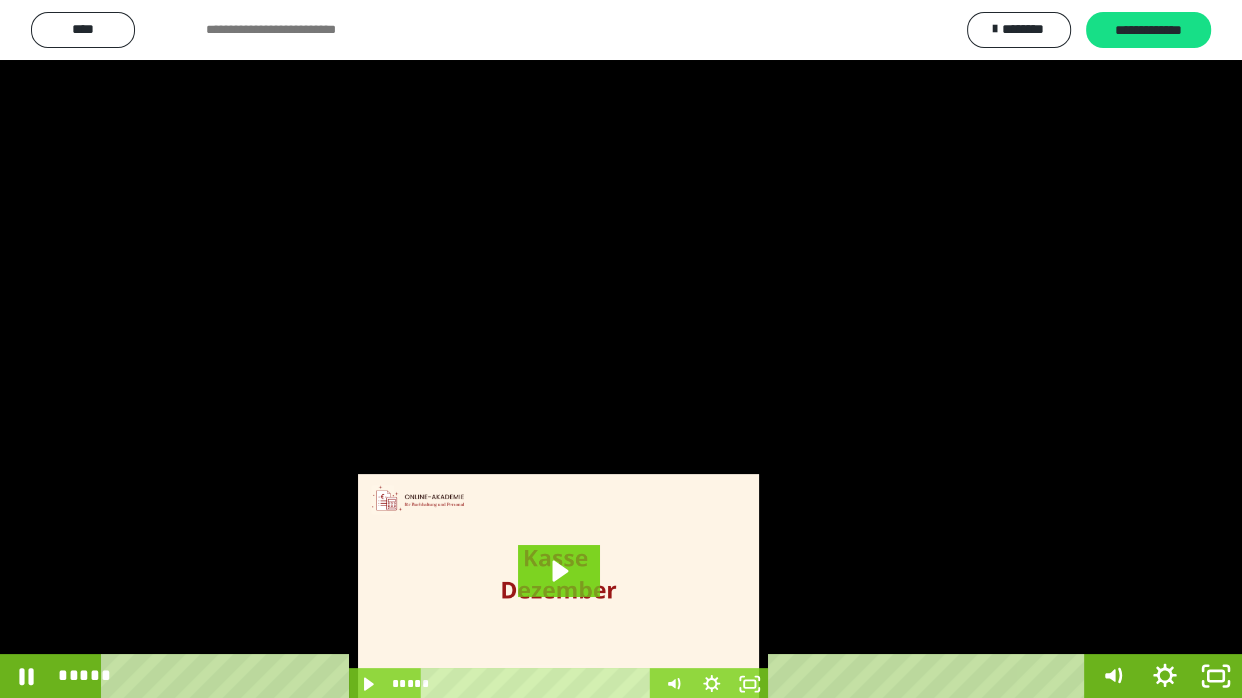 click at bounding box center [621, 349] 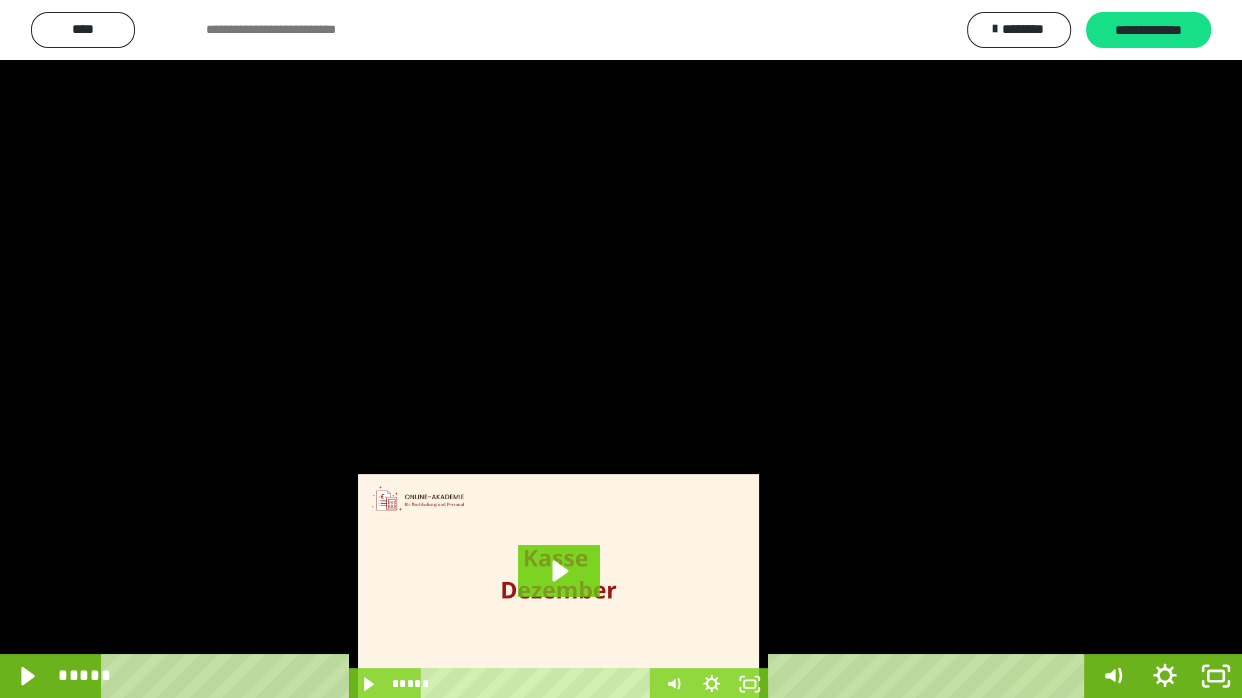 click at bounding box center (621, 349) 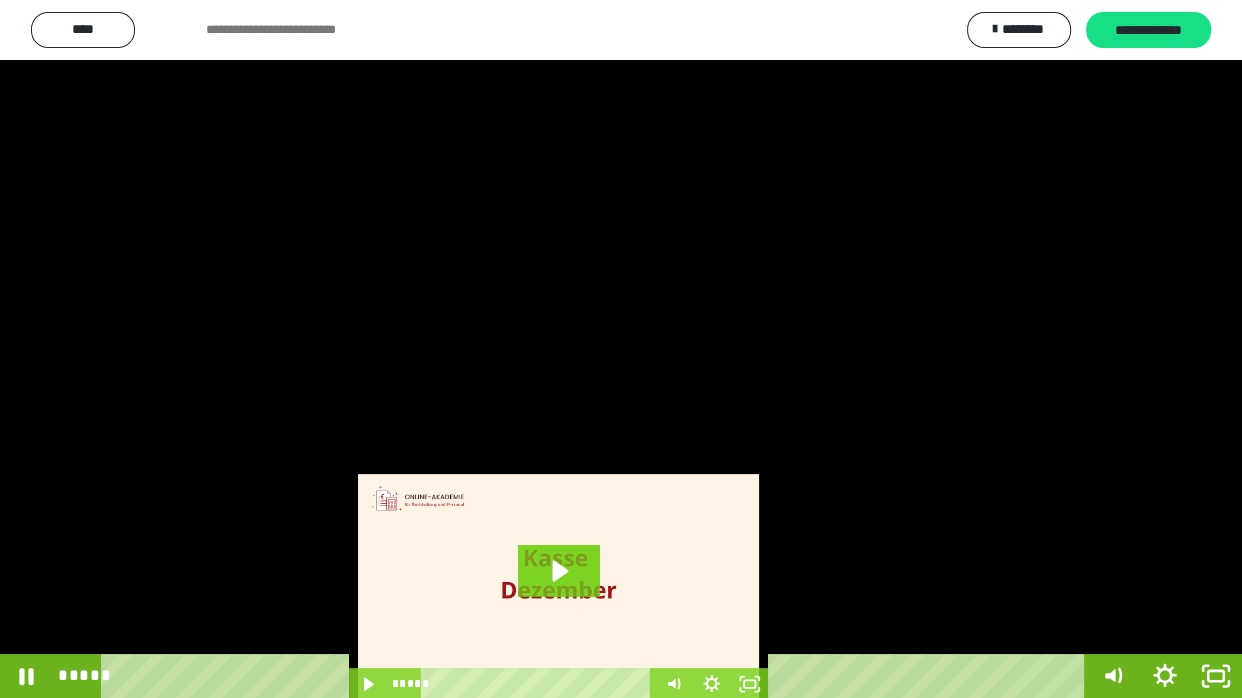 click at bounding box center (621, 349) 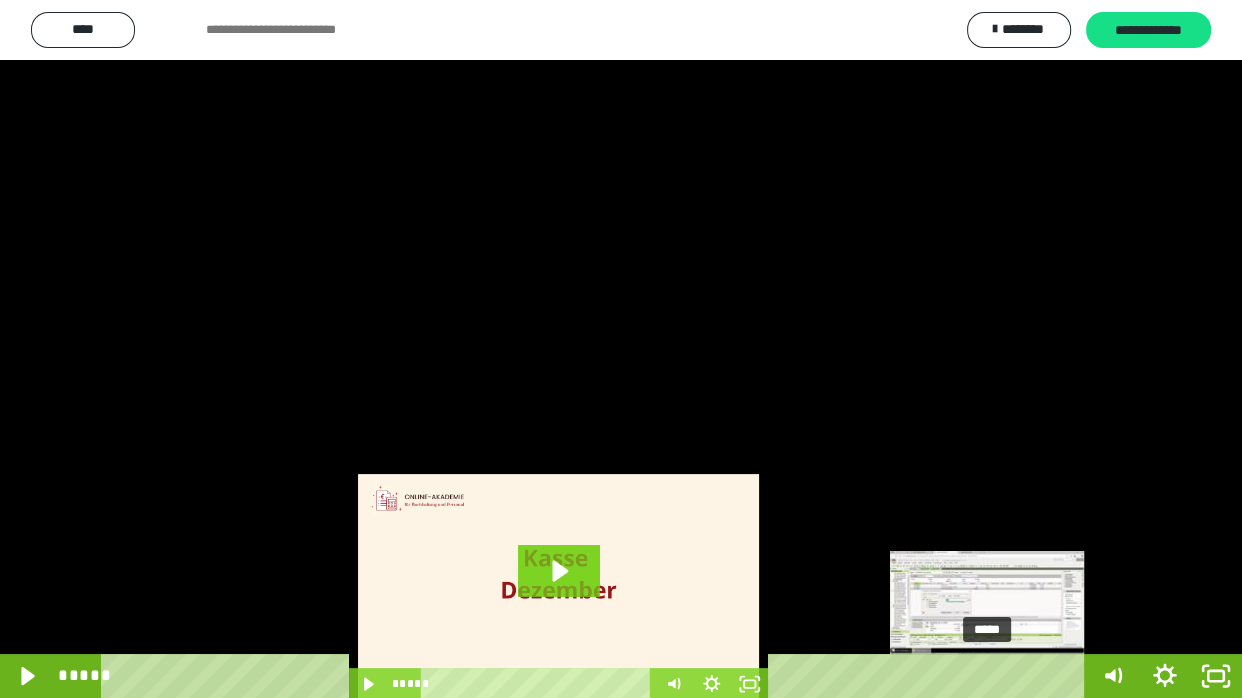 click on "*****" at bounding box center [597, 676] 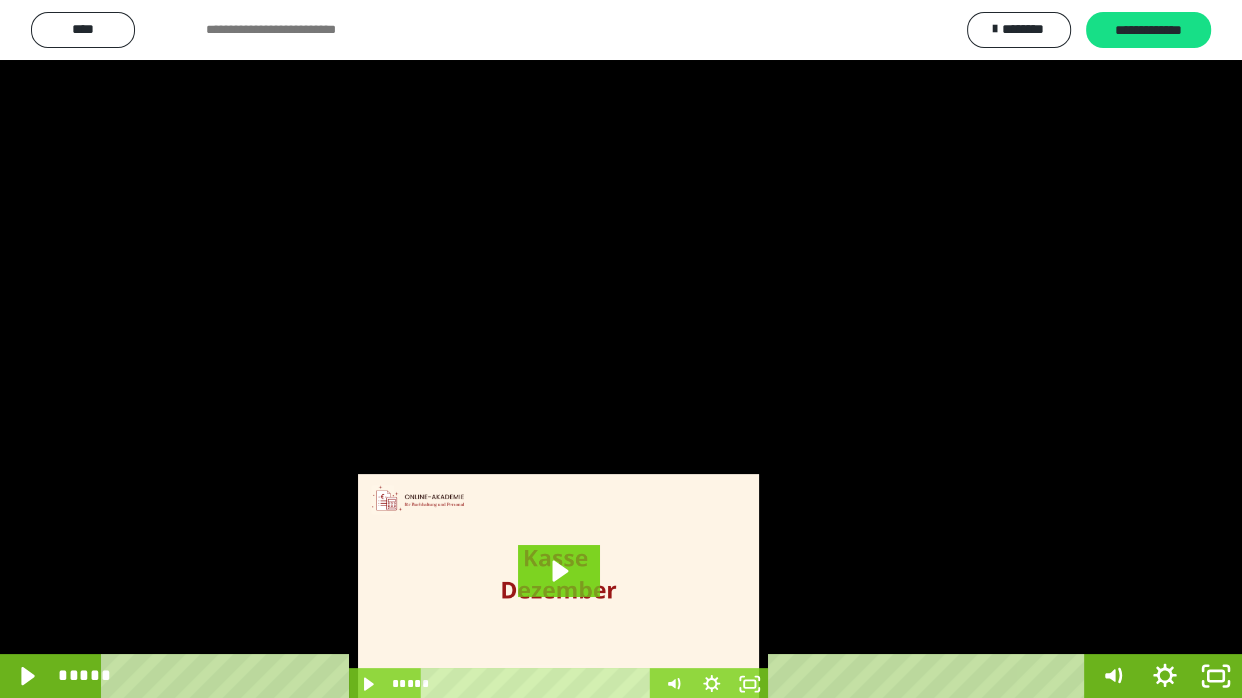 click at bounding box center [621, 349] 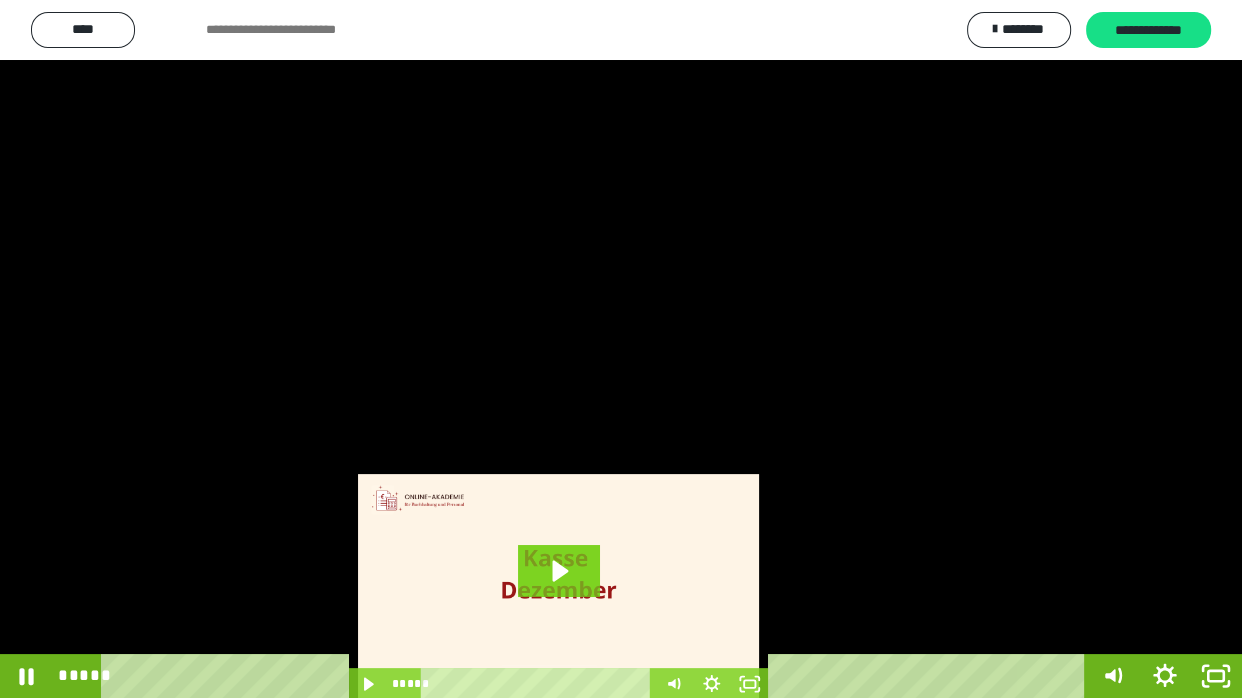 click at bounding box center (621, 349) 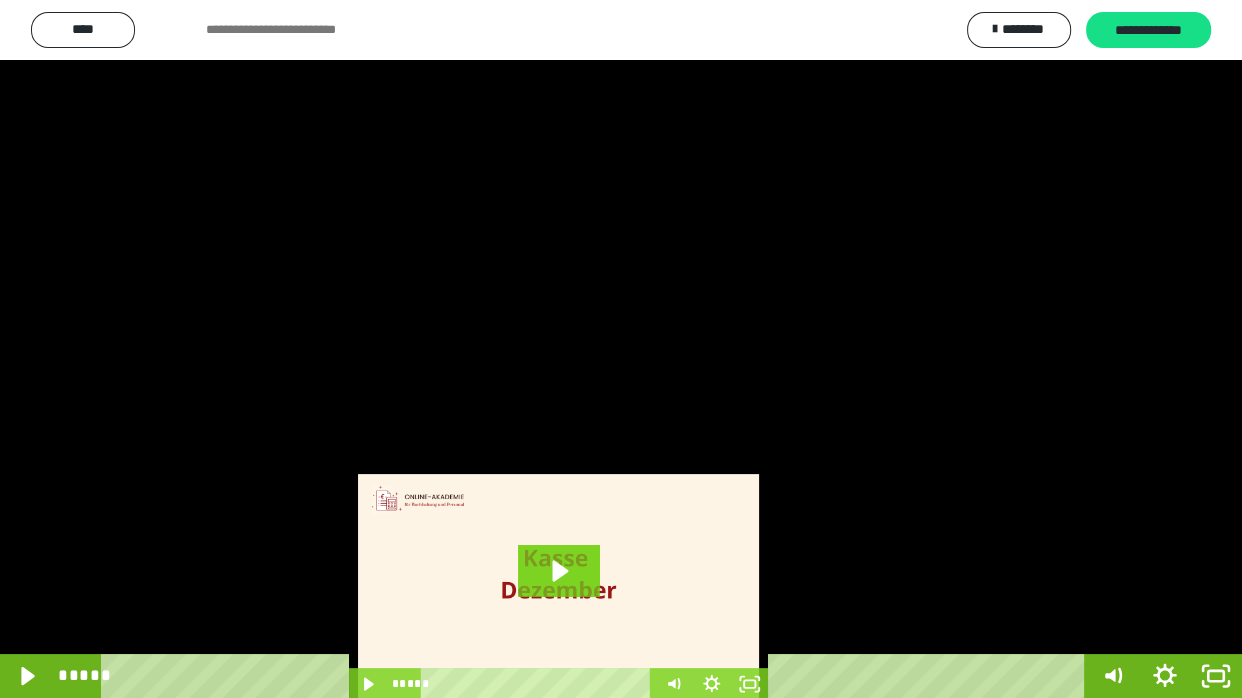 click at bounding box center [621, 349] 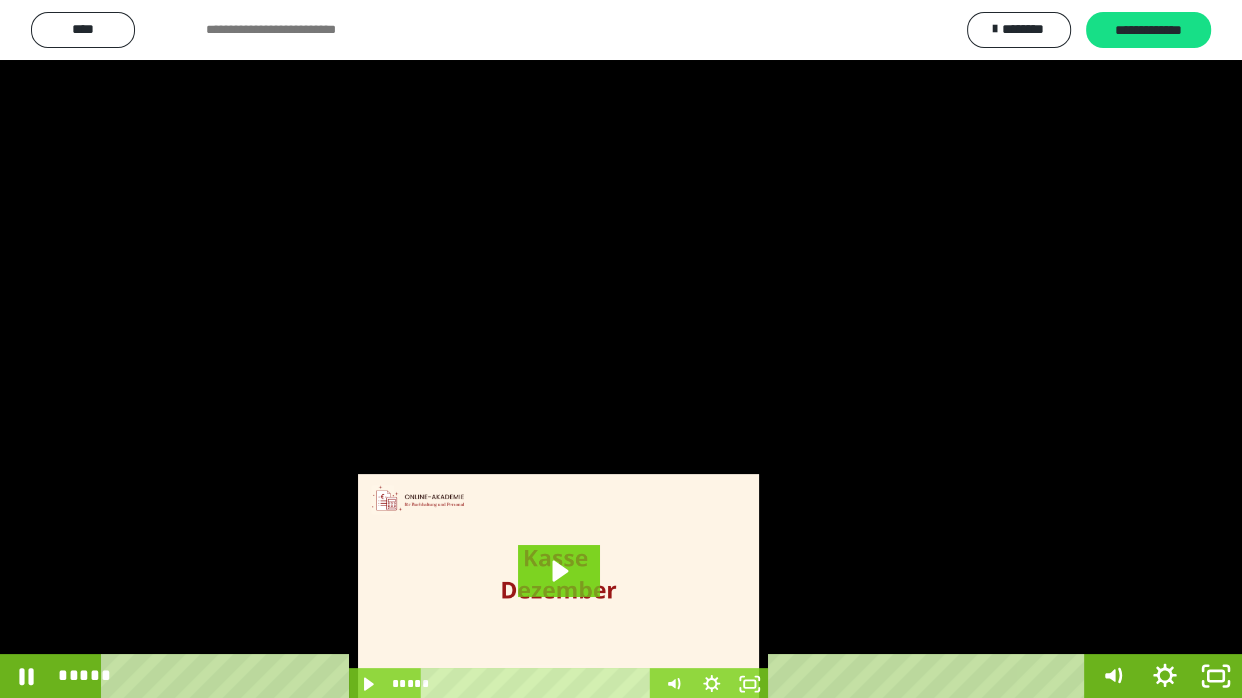click at bounding box center [621, 349] 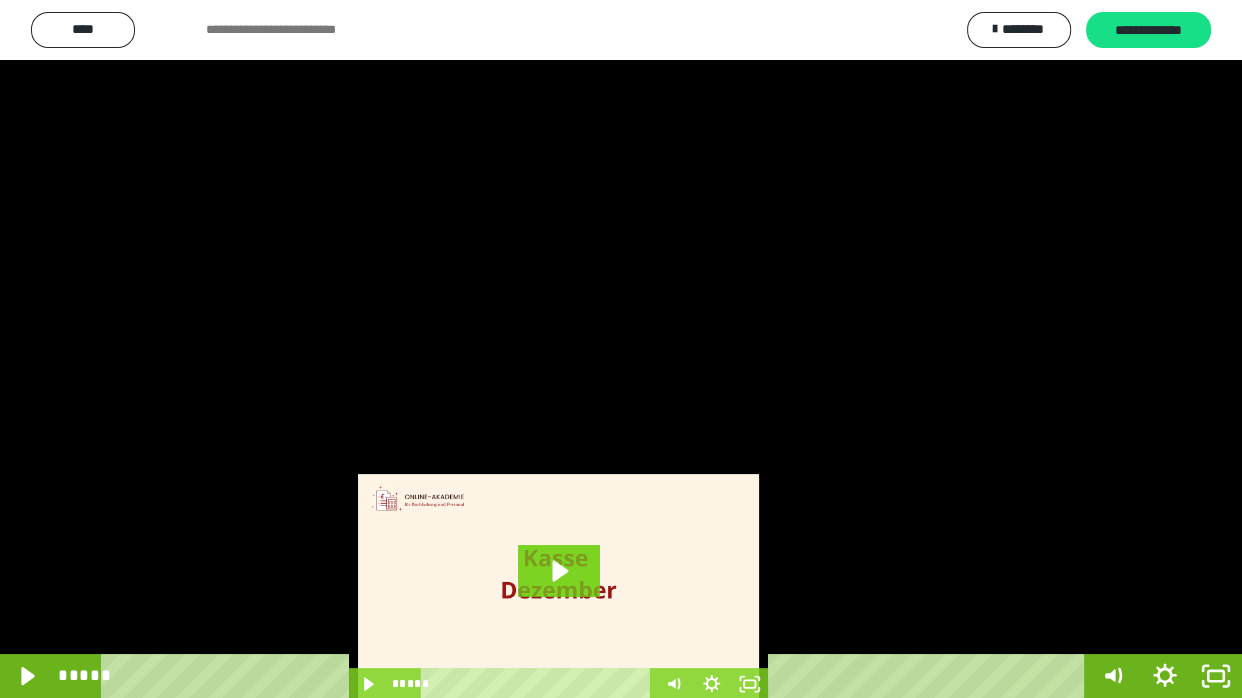 click at bounding box center [621, 349] 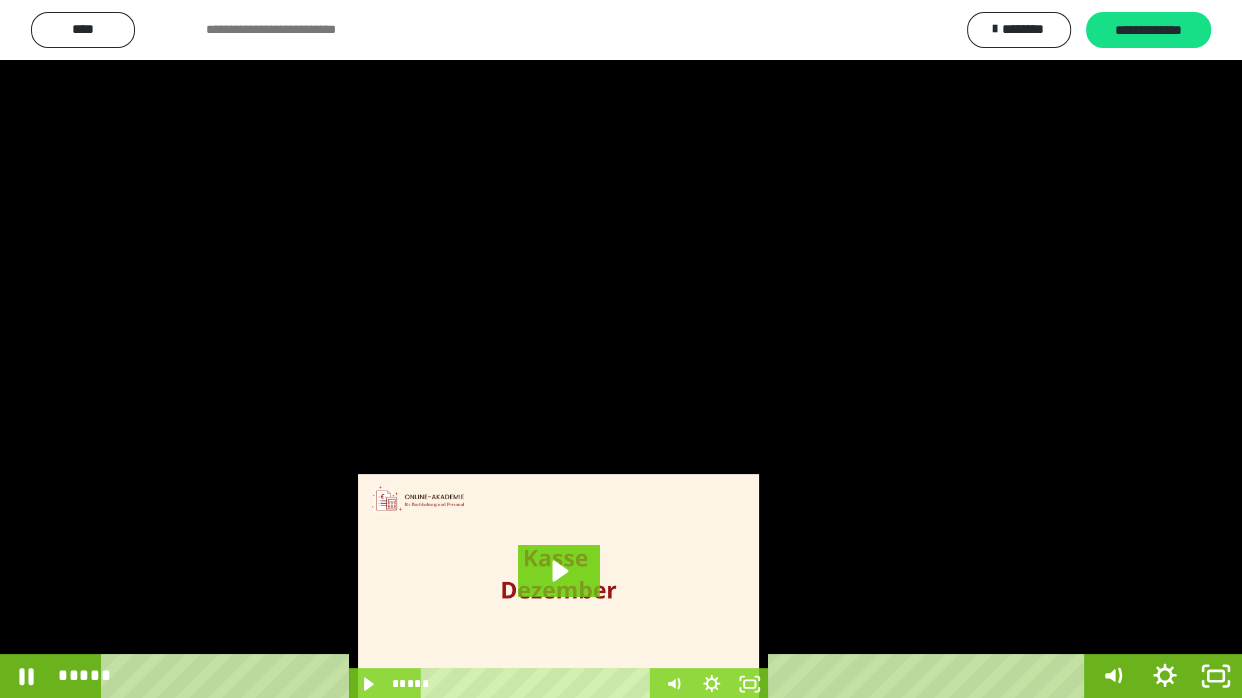 click at bounding box center [621, 349] 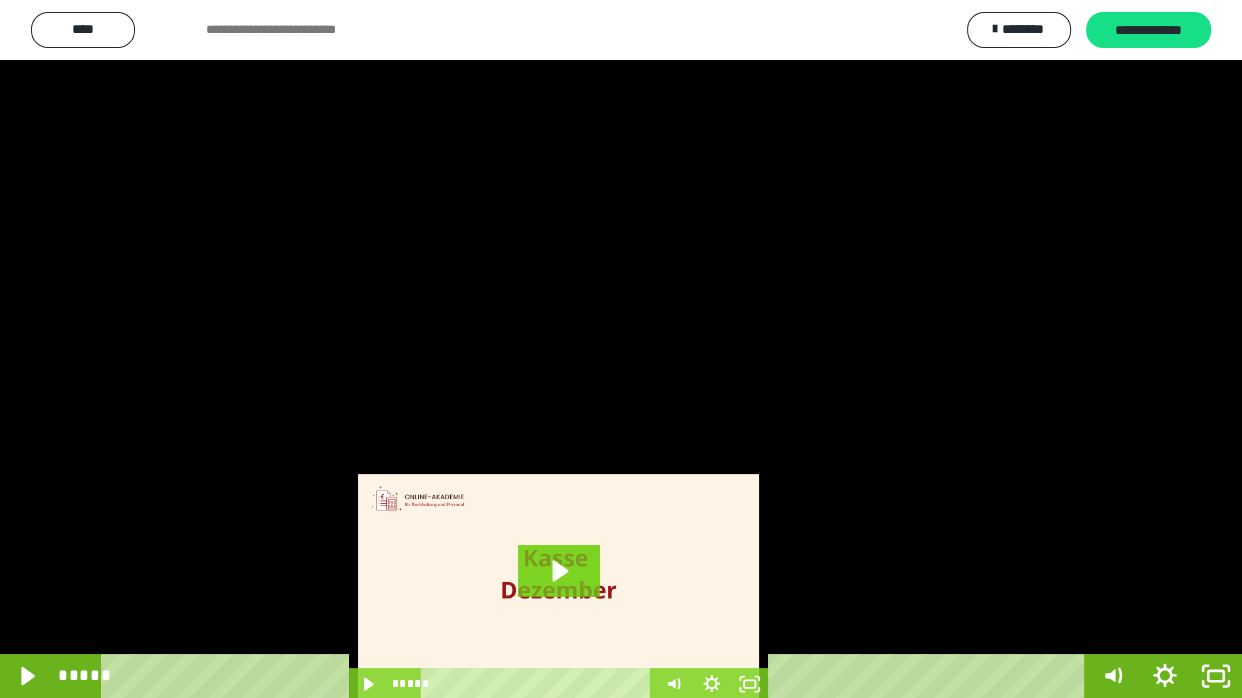 click at bounding box center [621, 349] 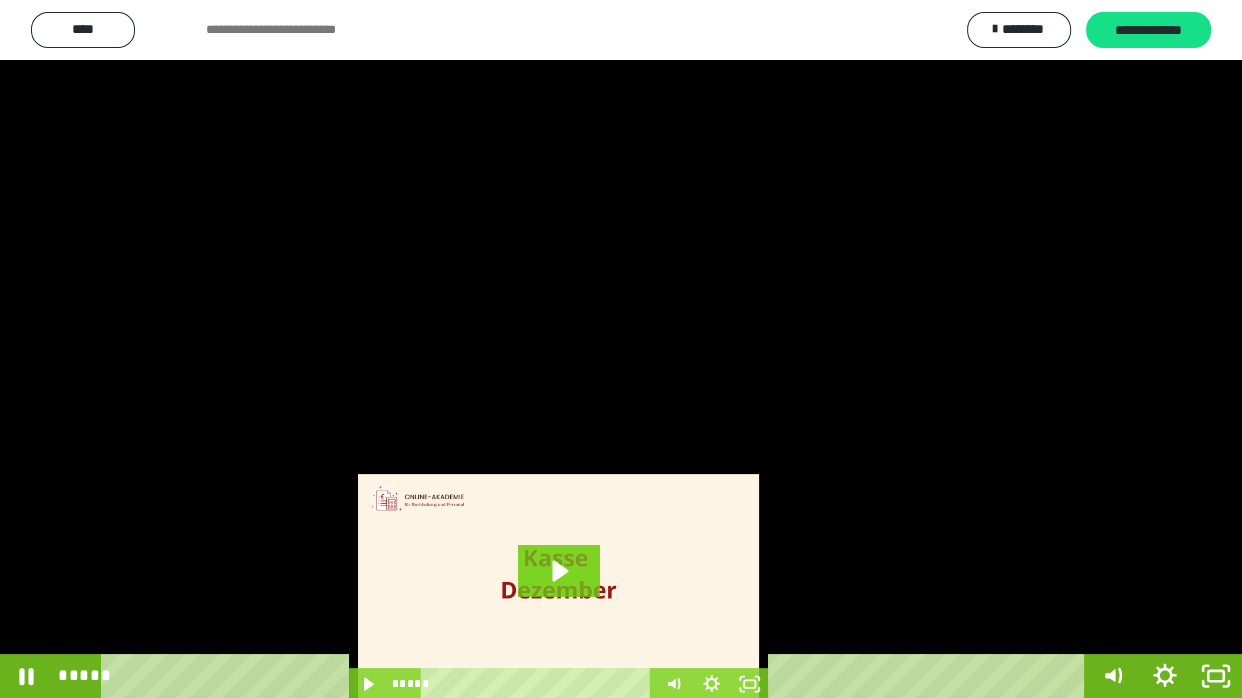 click at bounding box center (621, 349) 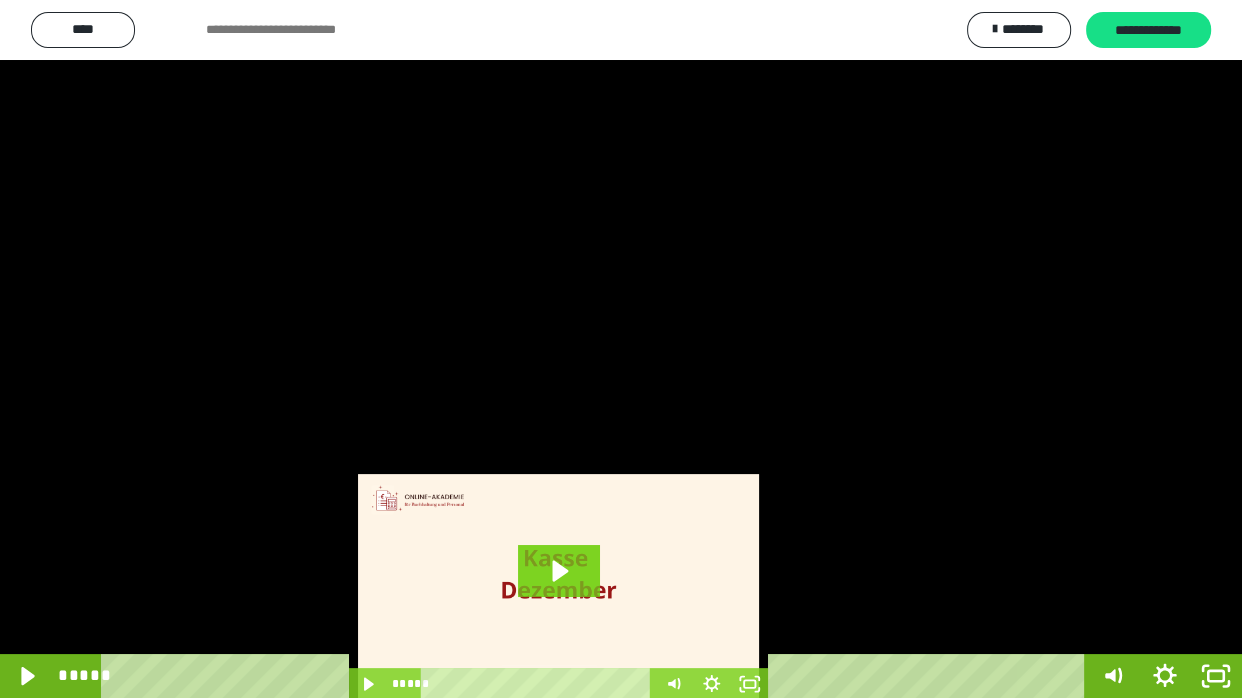 click at bounding box center (621, 349) 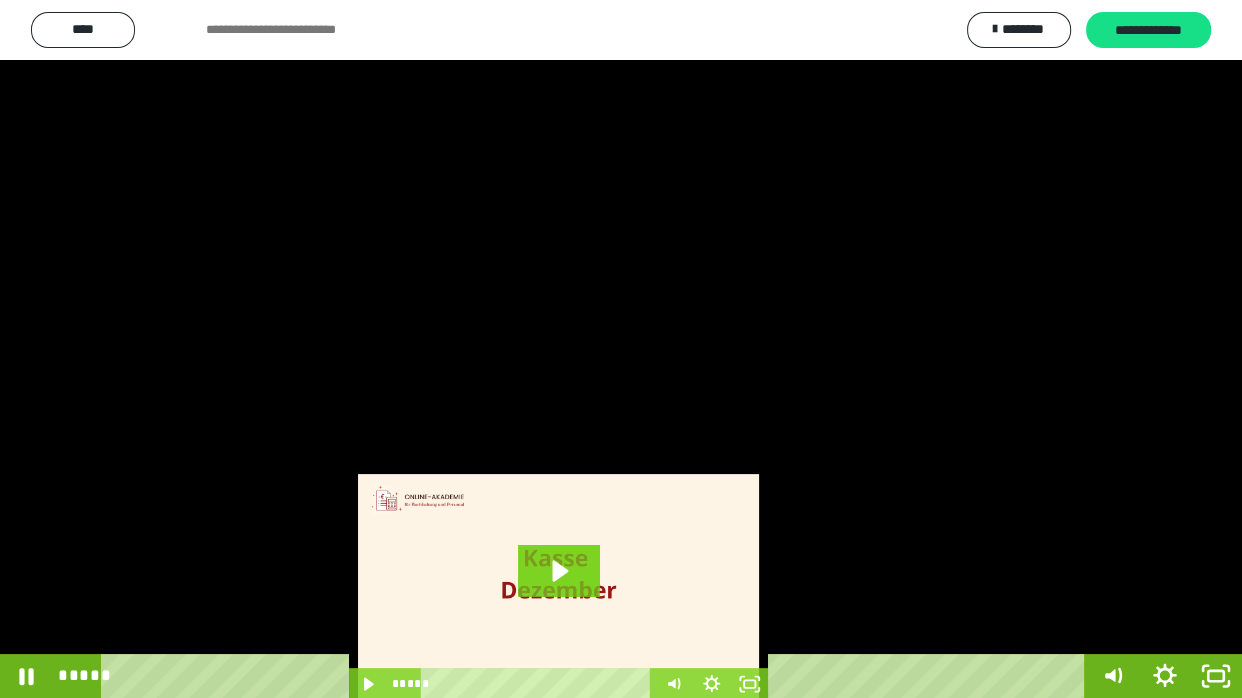 click at bounding box center (621, 349) 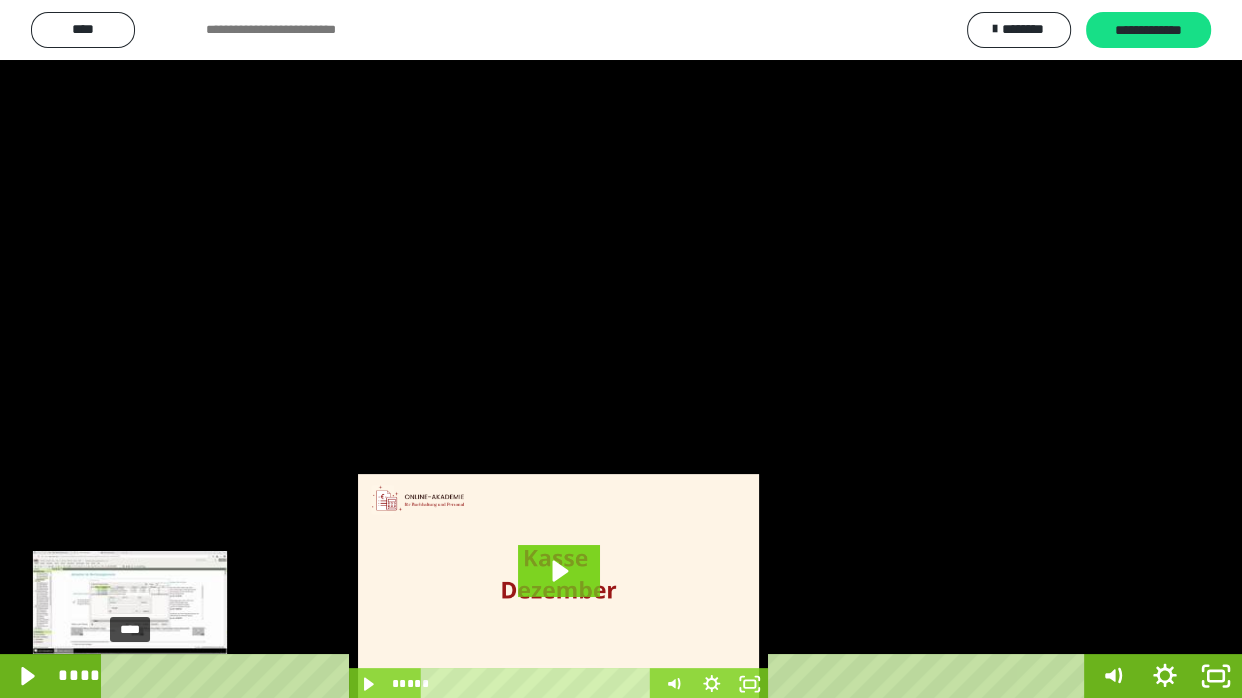 click on "****" at bounding box center [597, 676] 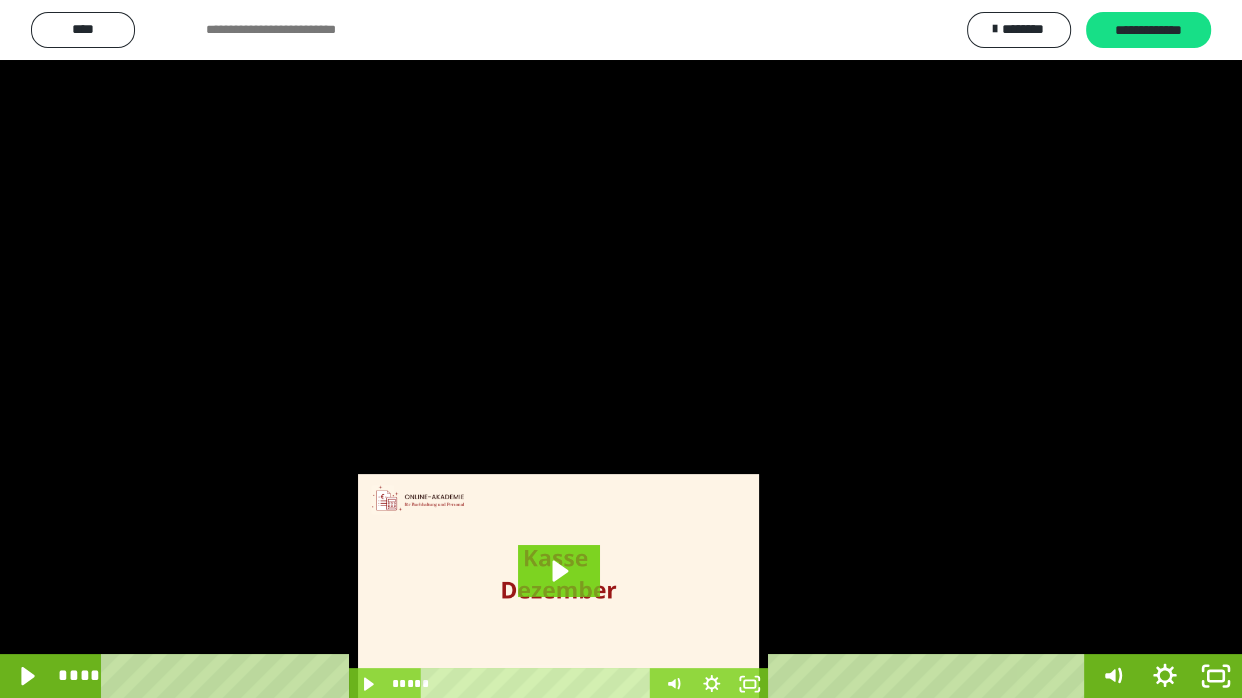 click at bounding box center [621, 349] 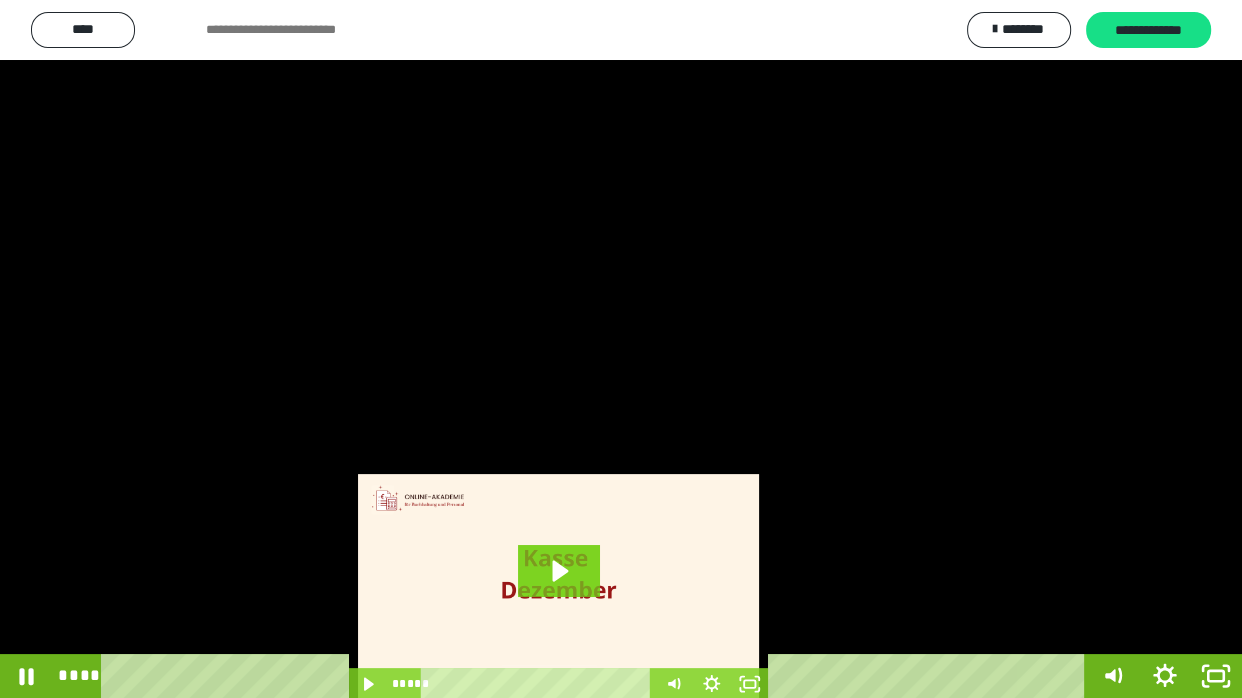 click at bounding box center [621, 349] 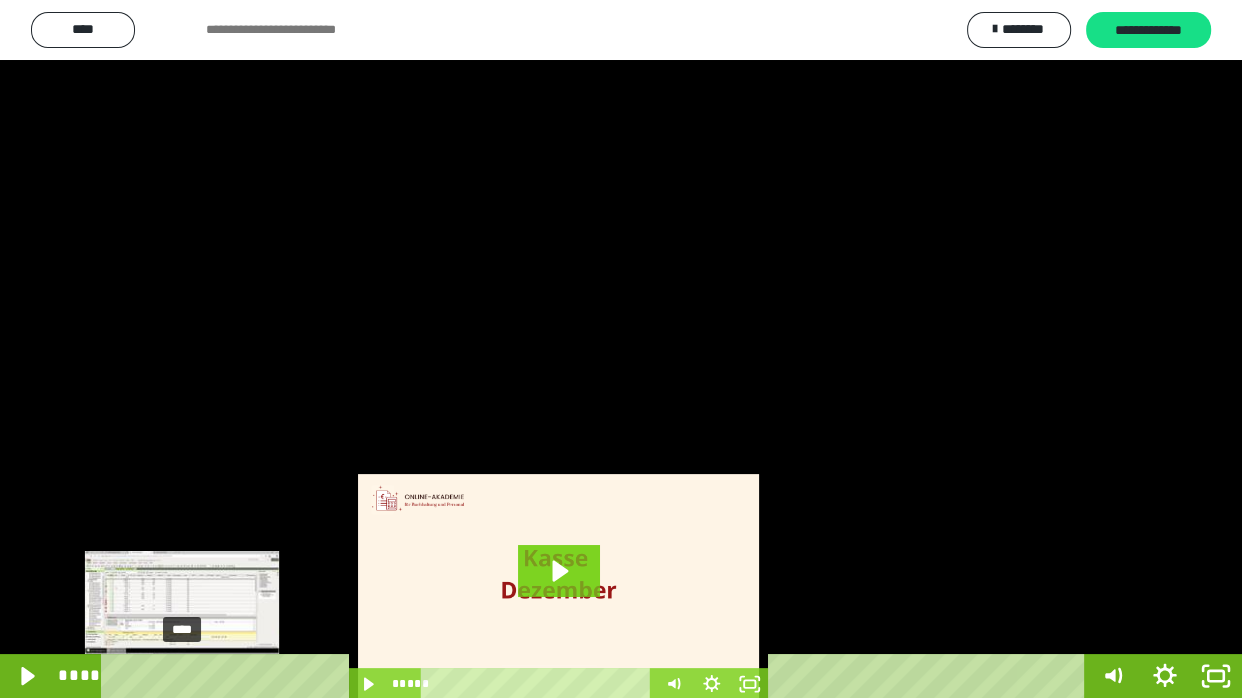 click on "****" at bounding box center [597, 676] 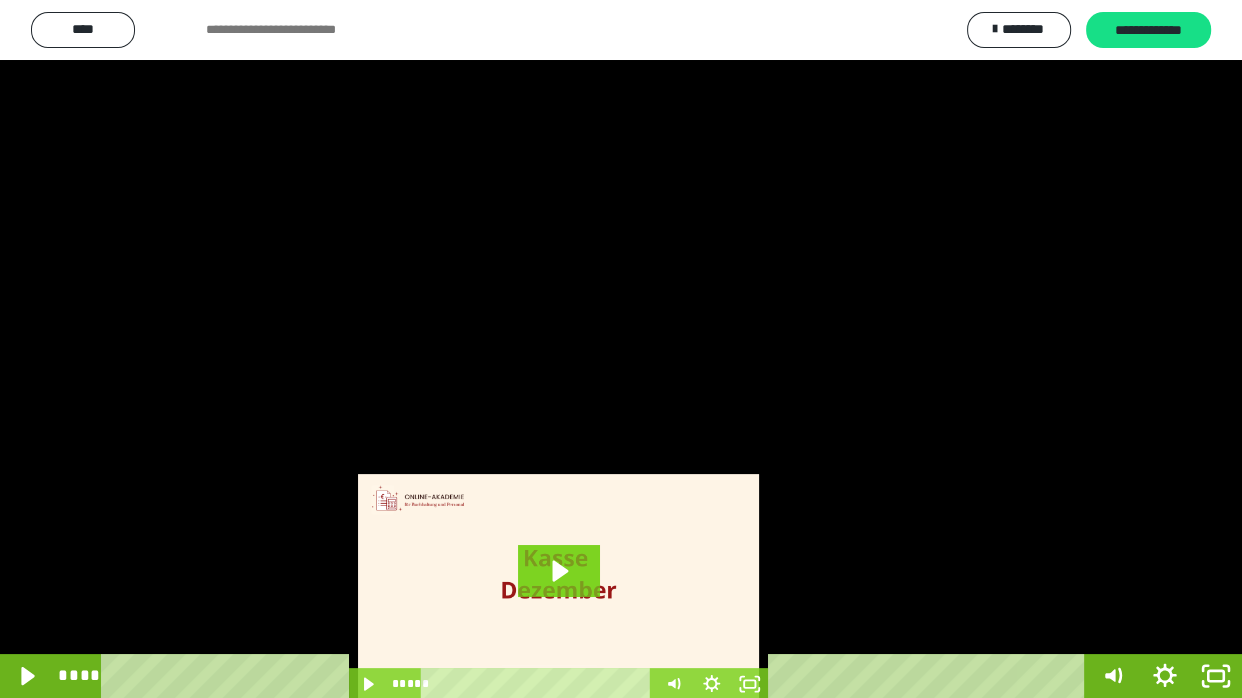 click at bounding box center [621, 349] 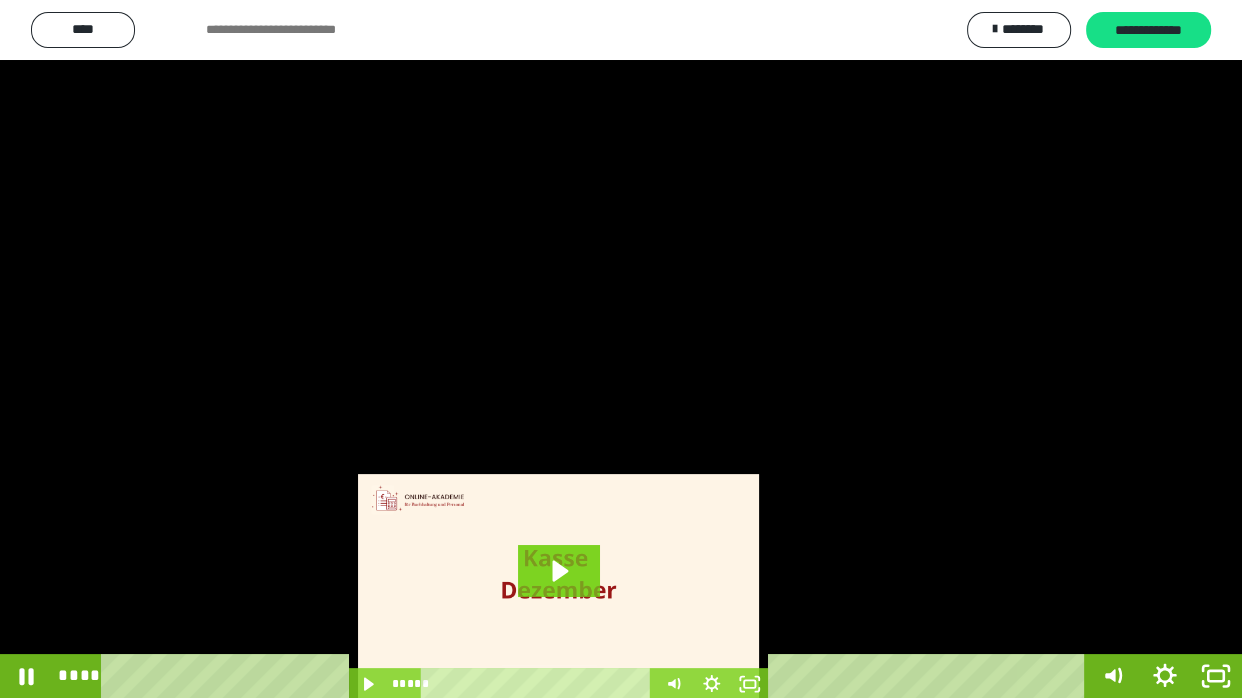 click at bounding box center (621, 349) 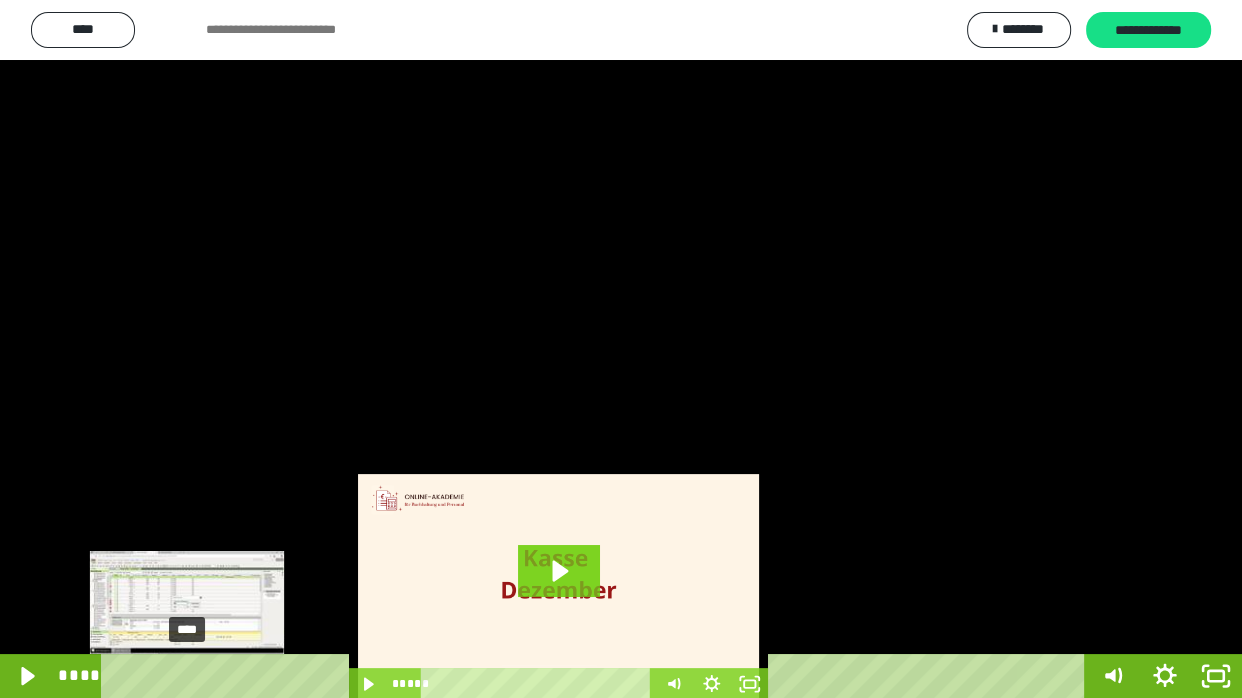 click at bounding box center [192, 676] 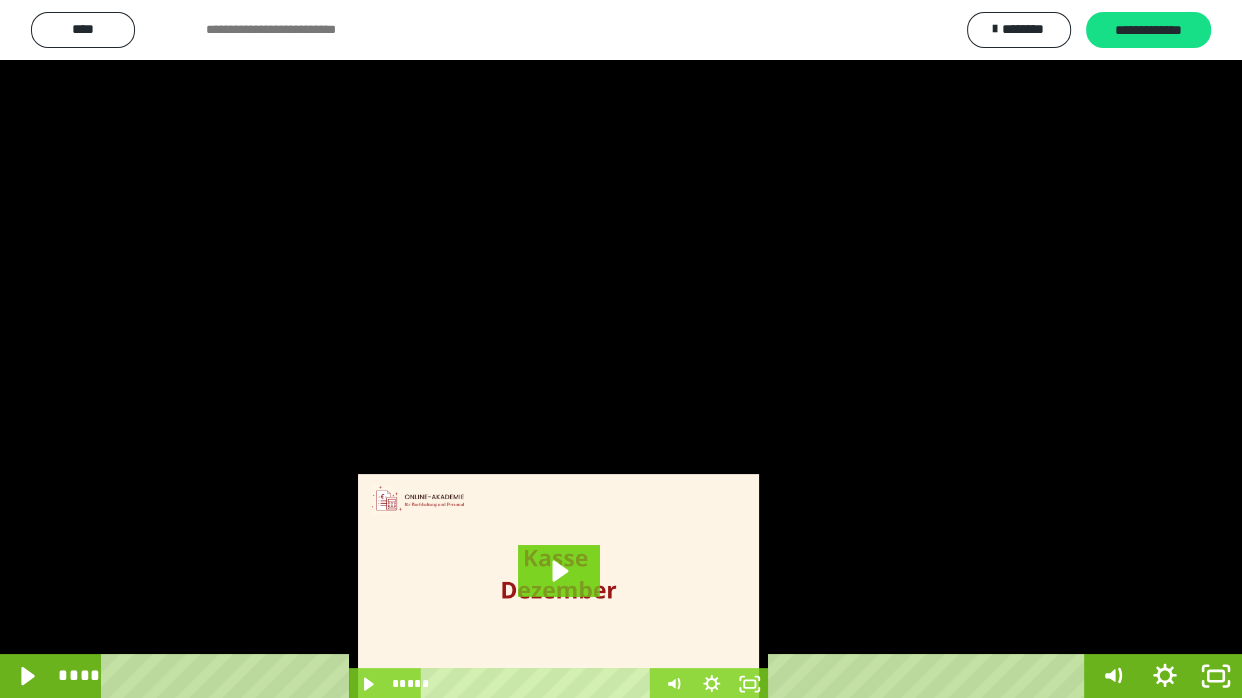 click at bounding box center [621, 349] 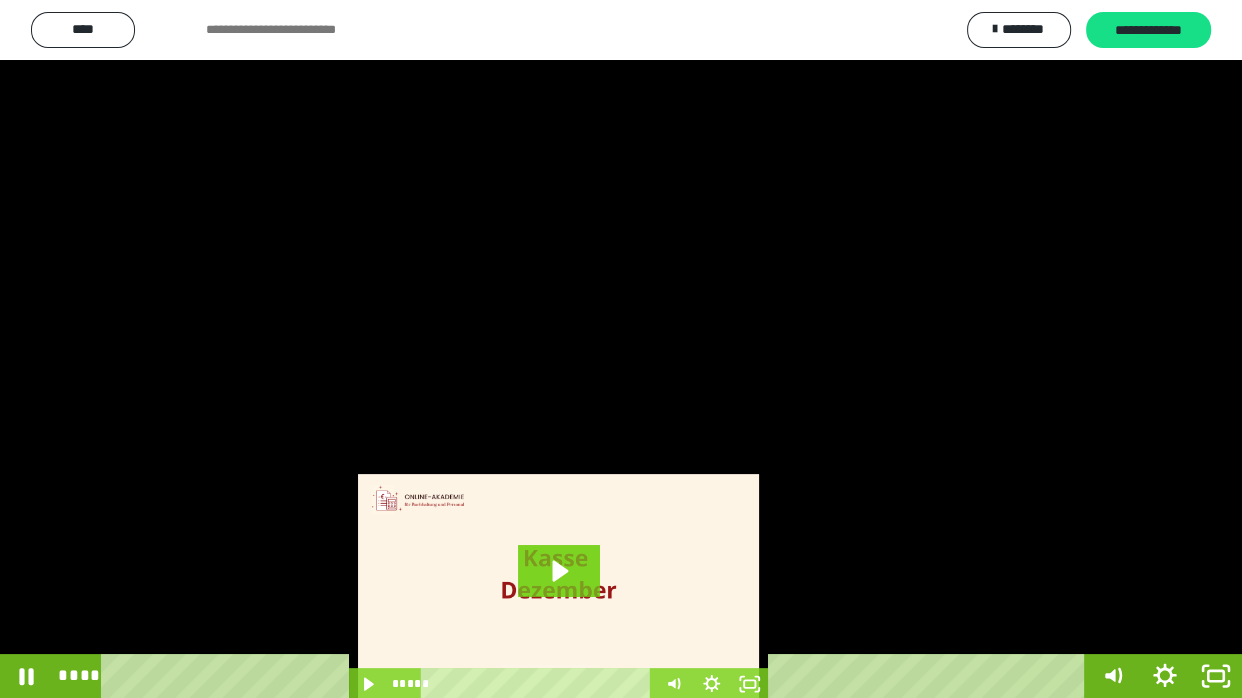 click at bounding box center [621, 349] 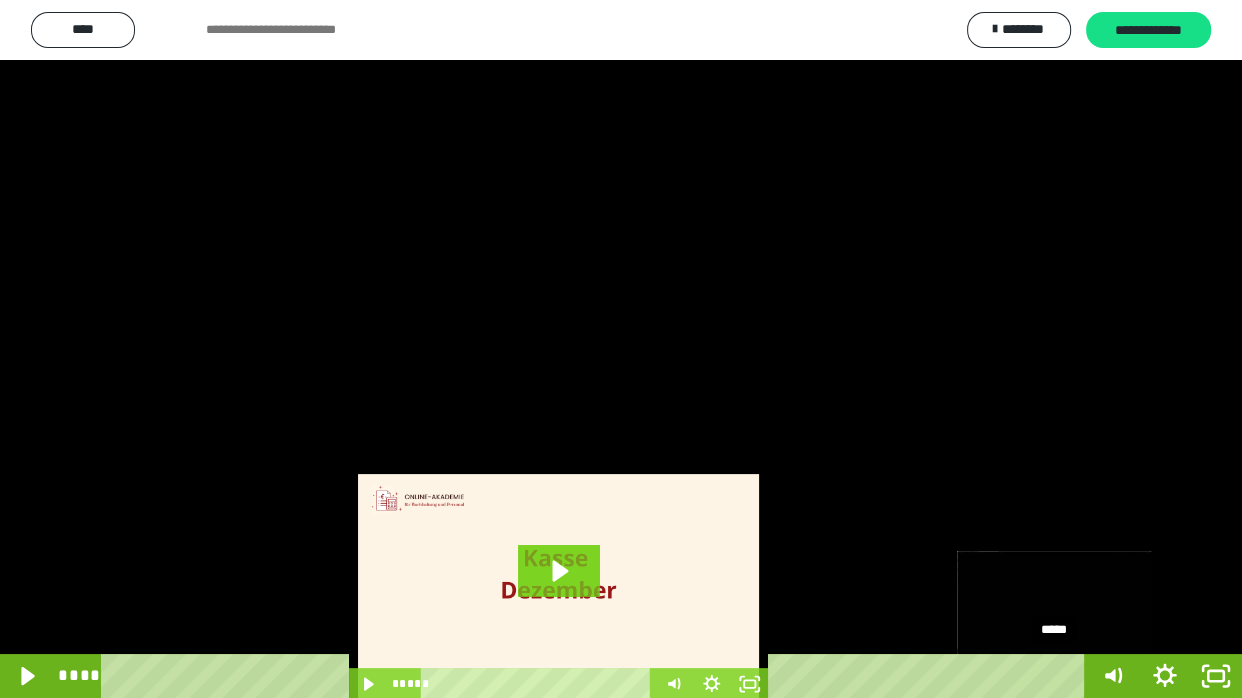 click on "*****" at bounding box center [597, 676] 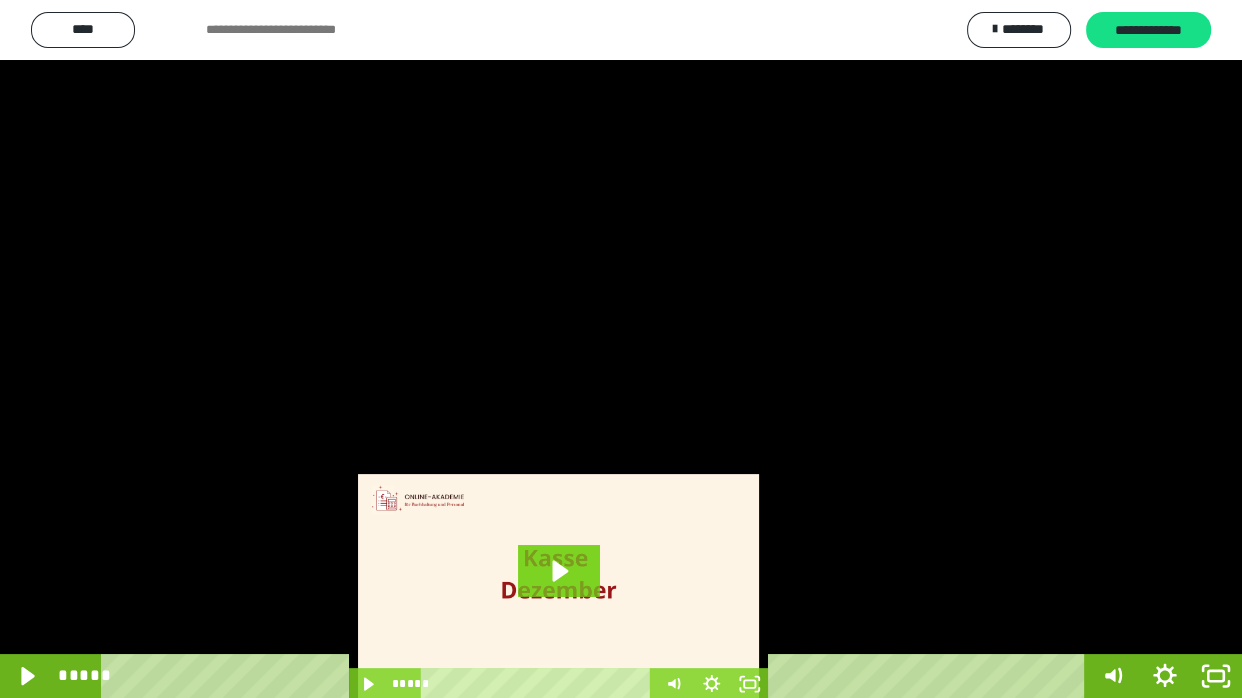 click at bounding box center (621, 349) 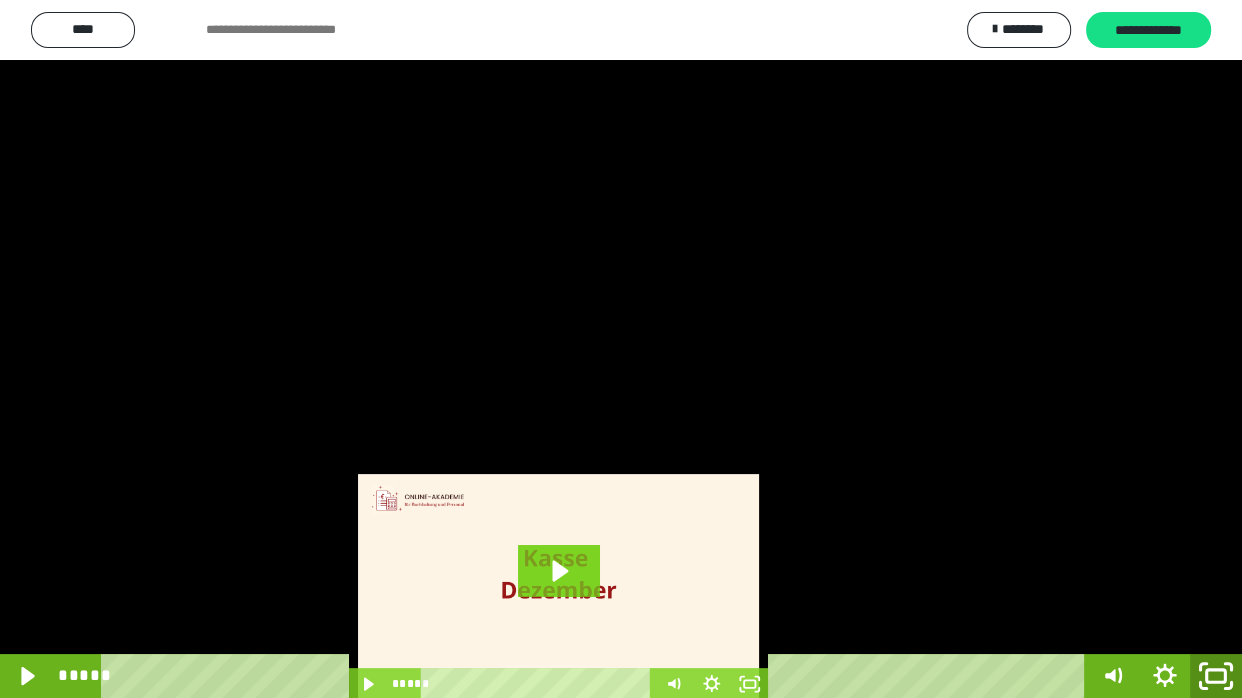 click 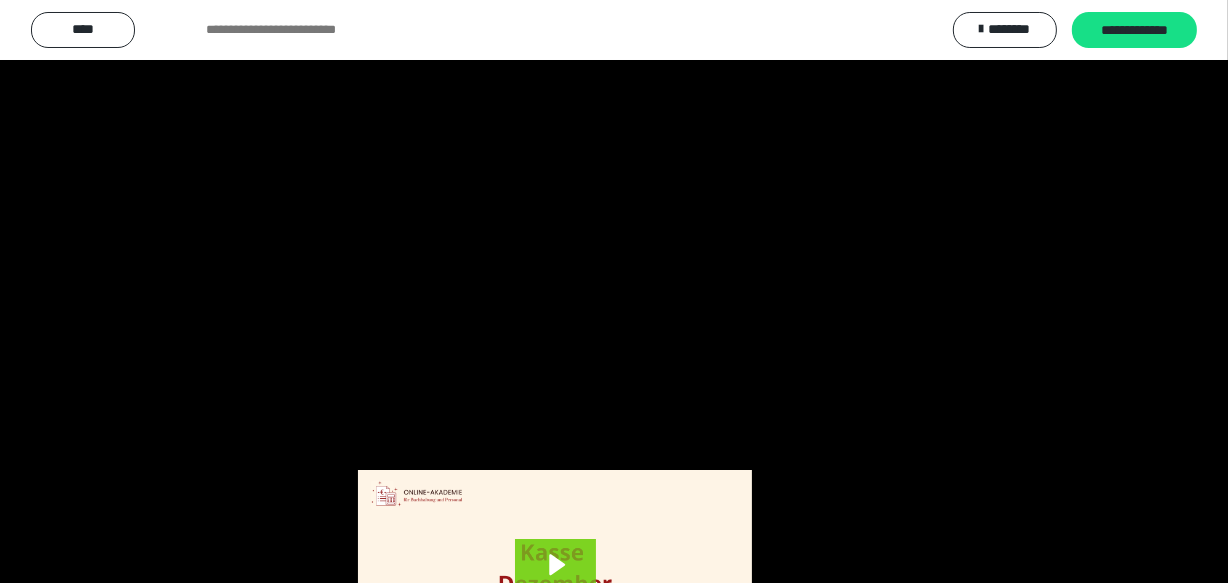 scroll, scrollTop: 3815, scrollLeft: 0, axis: vertical 